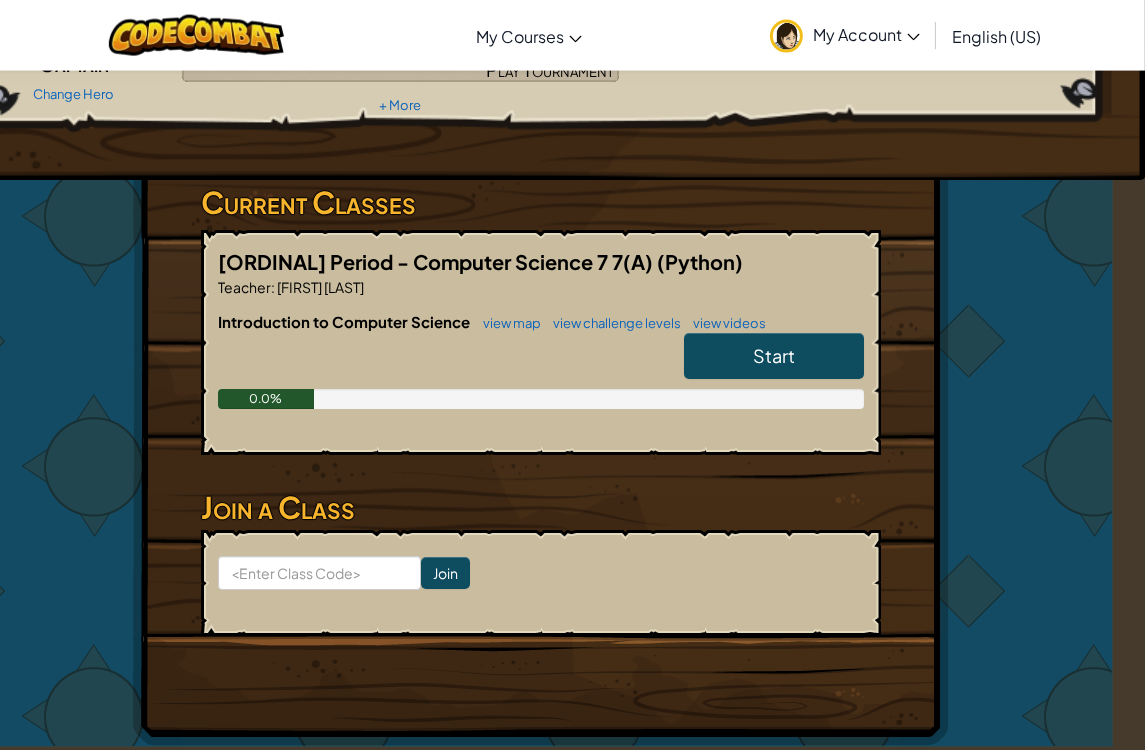 scroll, scrollTop: 231, scrollLeft: 32, axis: both 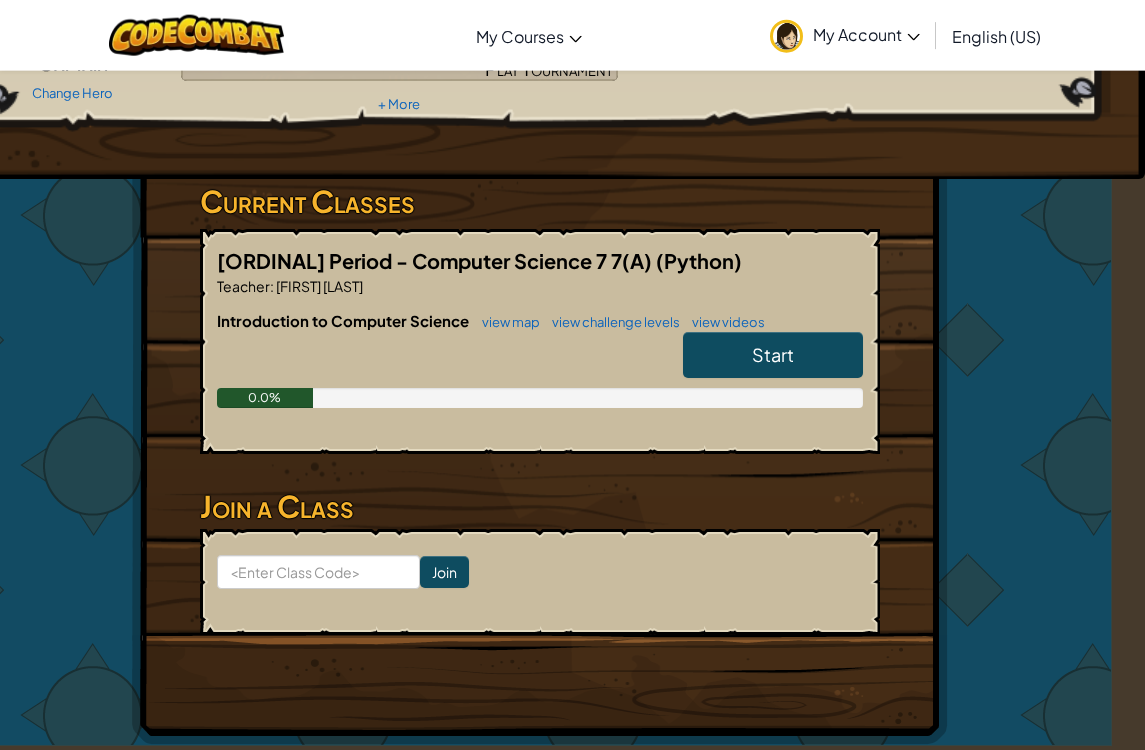click on "Start" at bounding box center [773, 354] 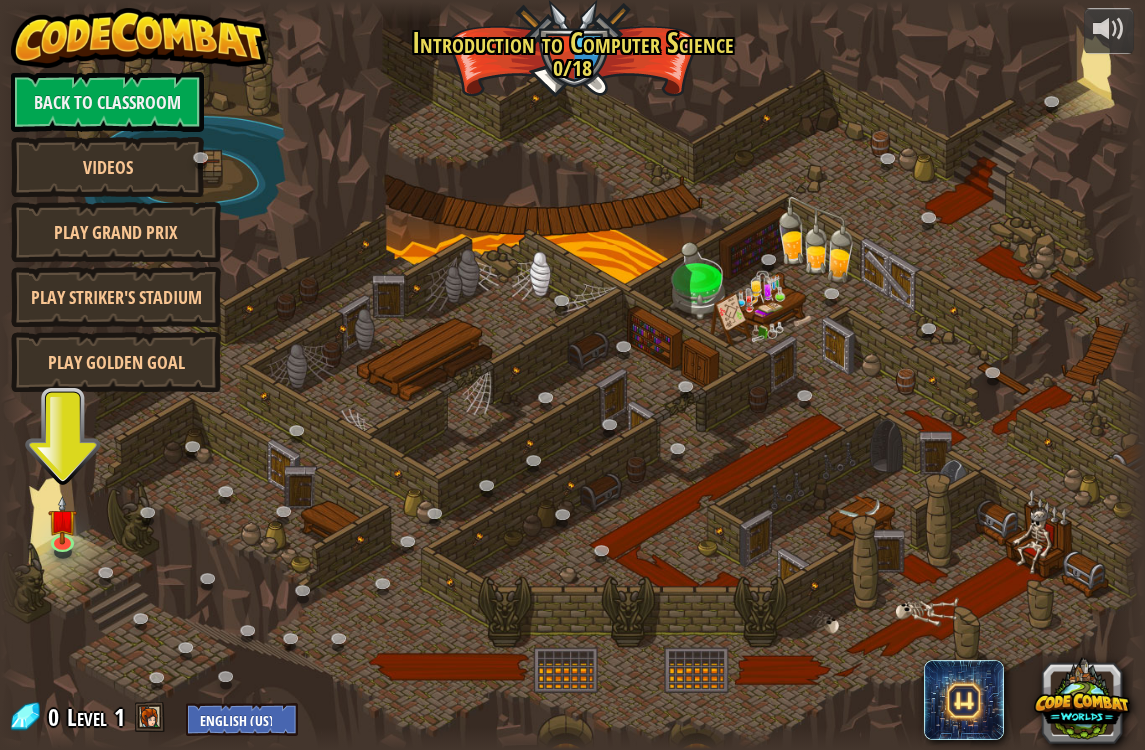 click at bounding box center (62, 519) 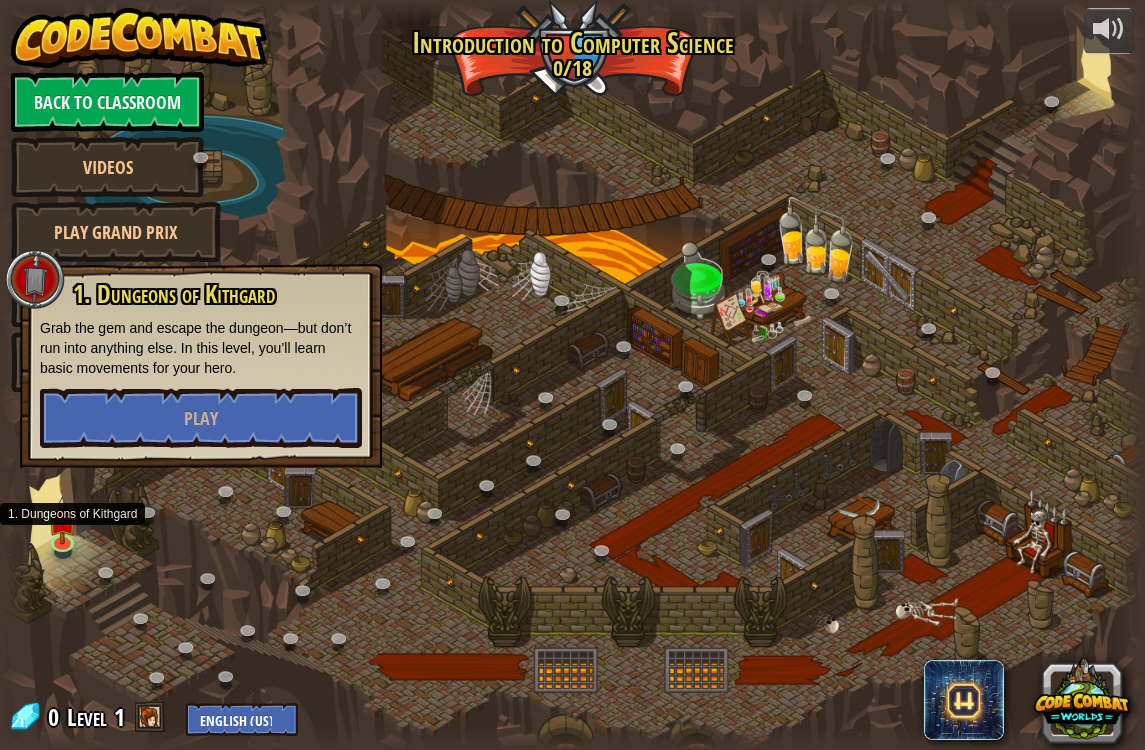 click on "Play" at bounding box center (201, 418) 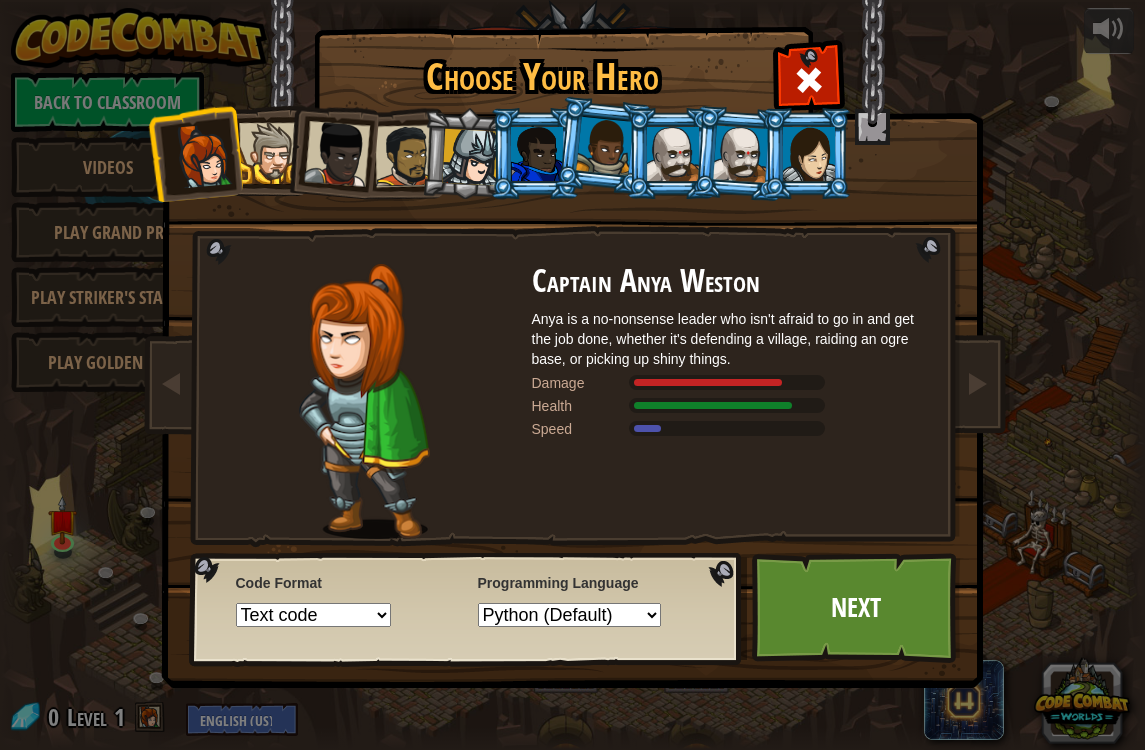 click at bounding box center [470, 157] 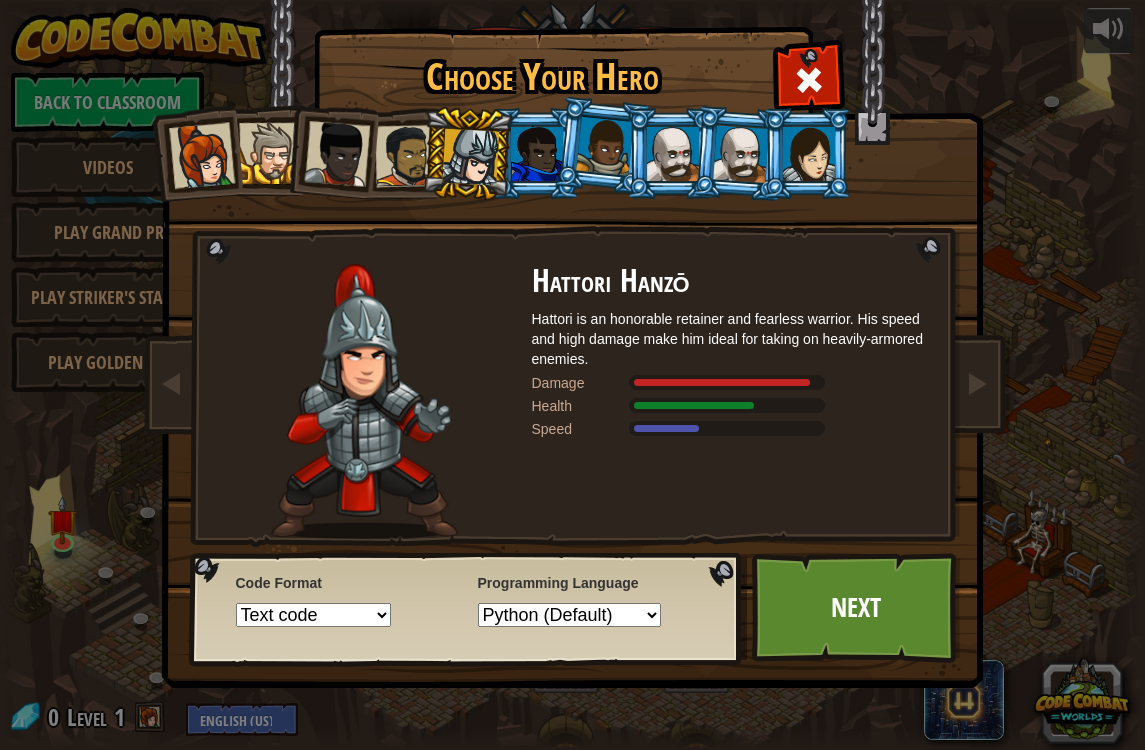 click at bounding box center (269, 153) 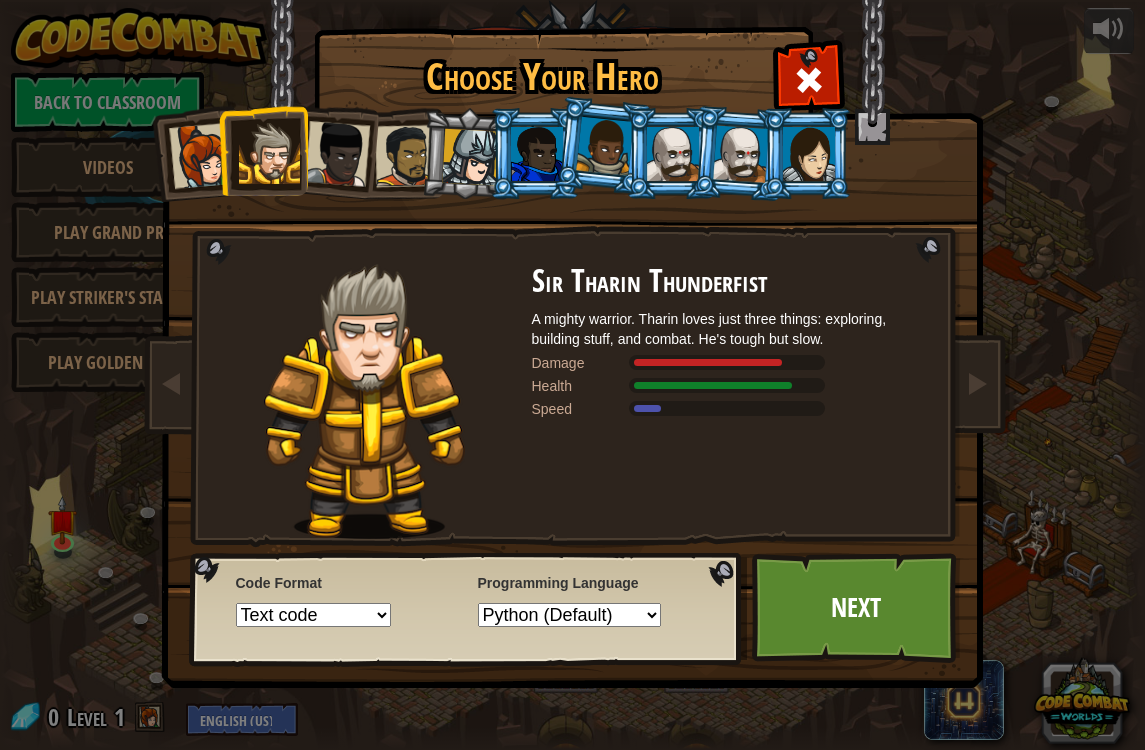 click at bounding box center [337, 154] 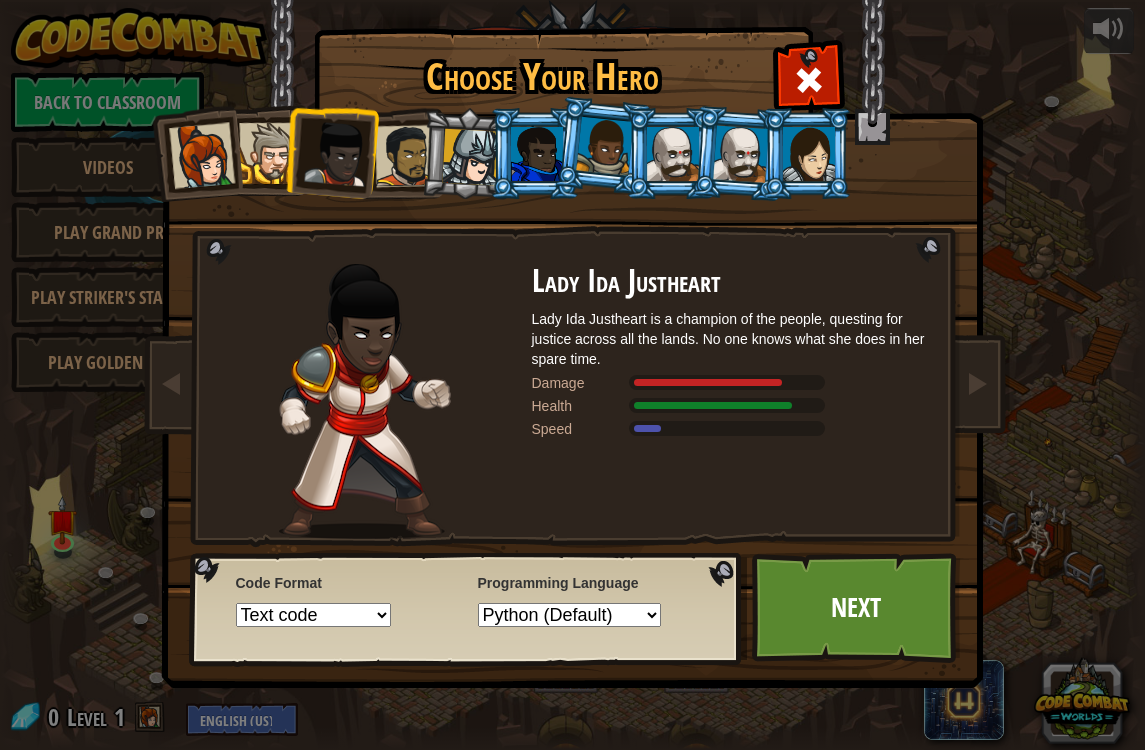 click at bounding box center (405, 156) 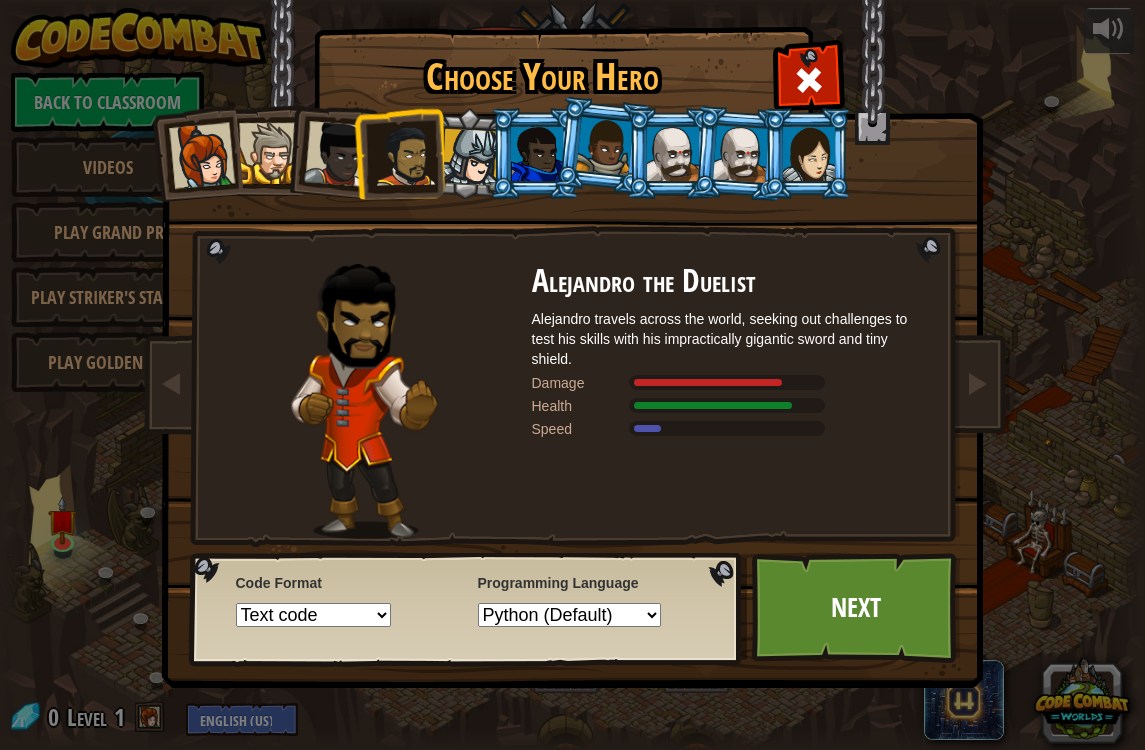 click at bounding box center (470, 157) 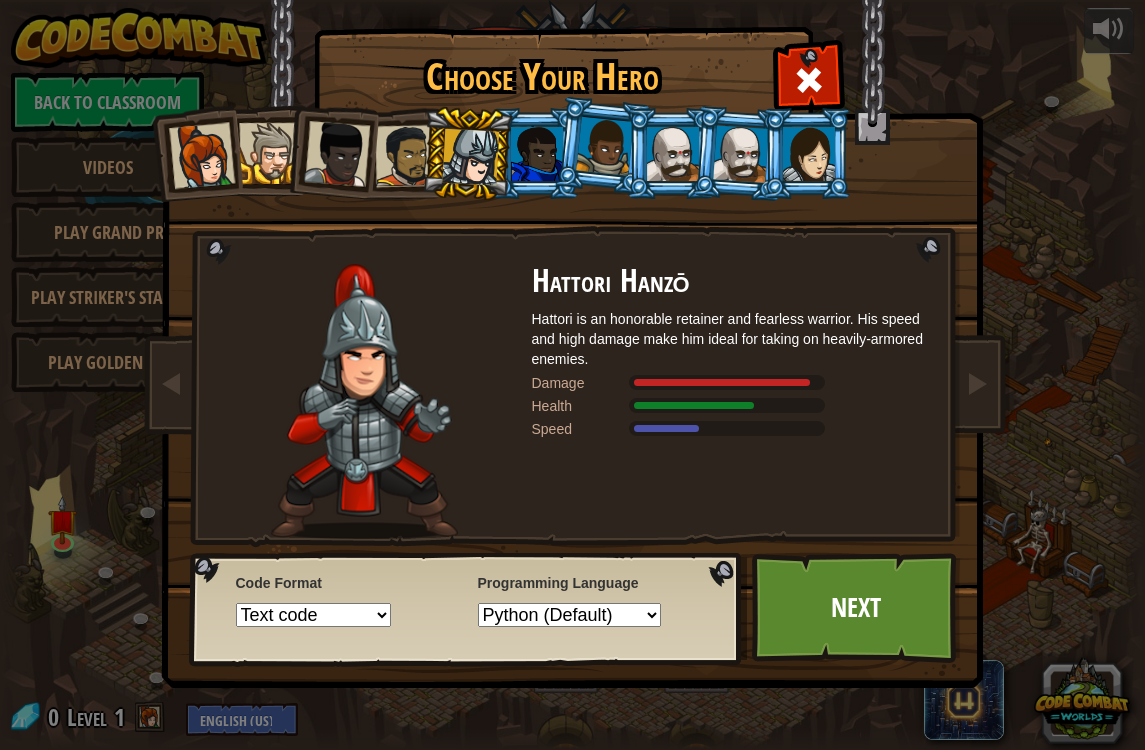 click at bounding box center [673, 154] 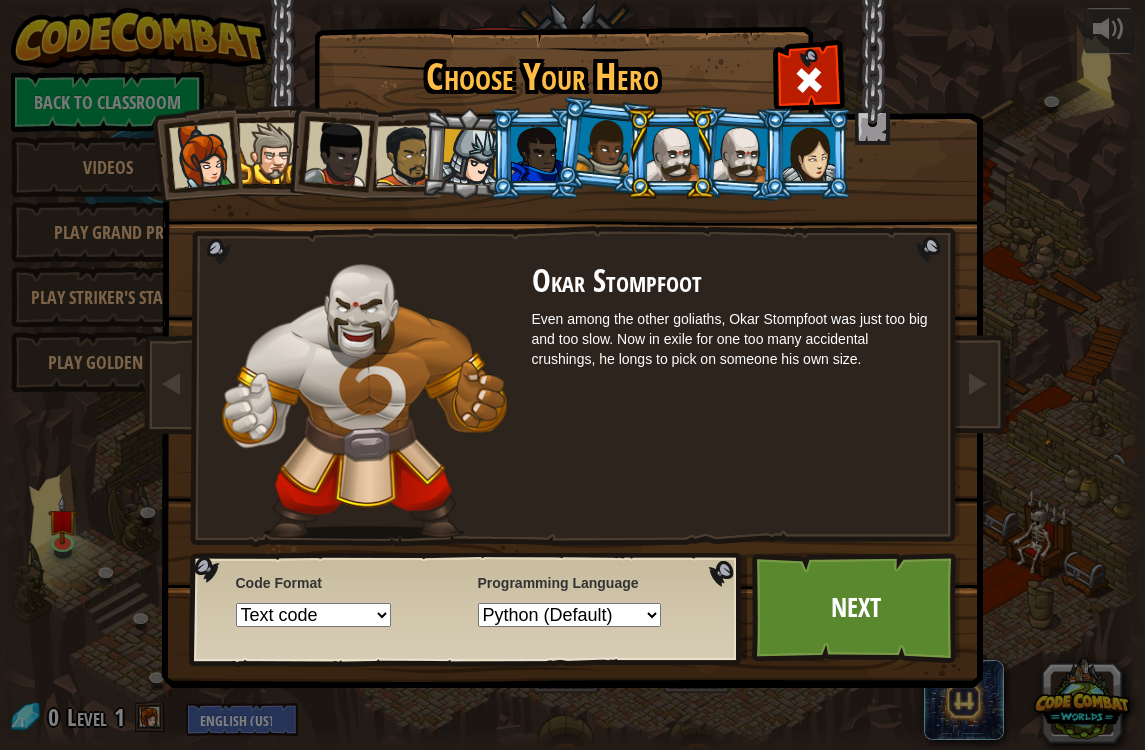 click at bounding box center [537, 154] 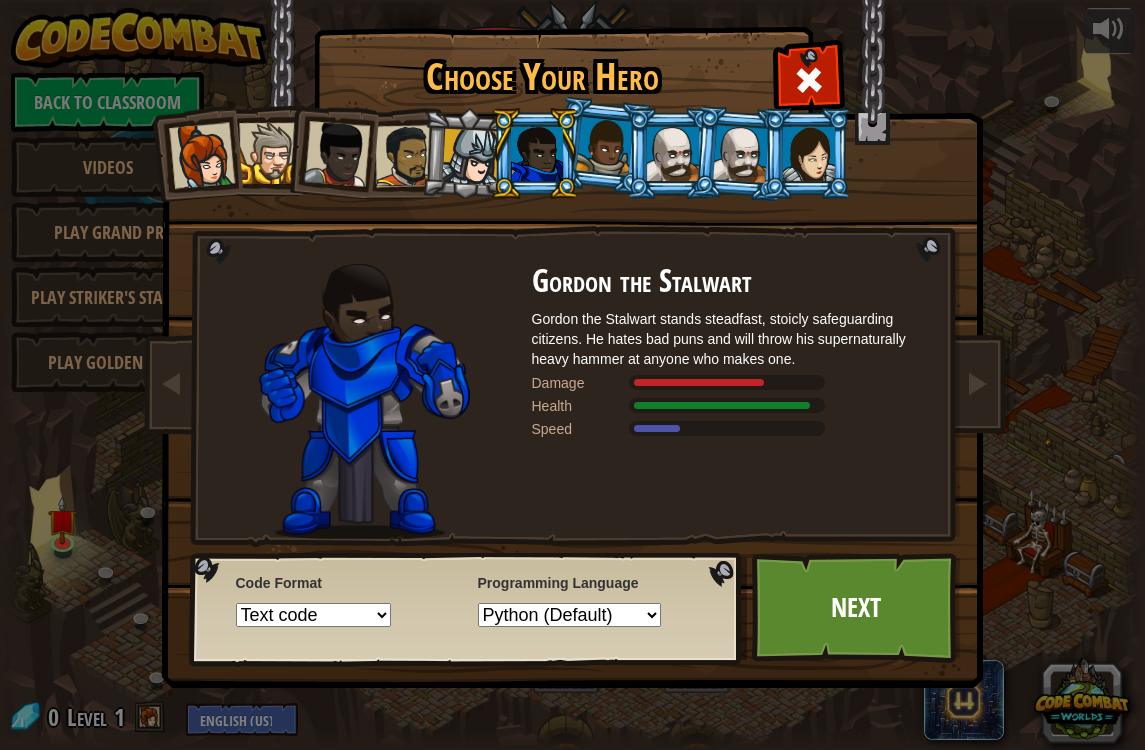 click at bounding box center (604, 146) 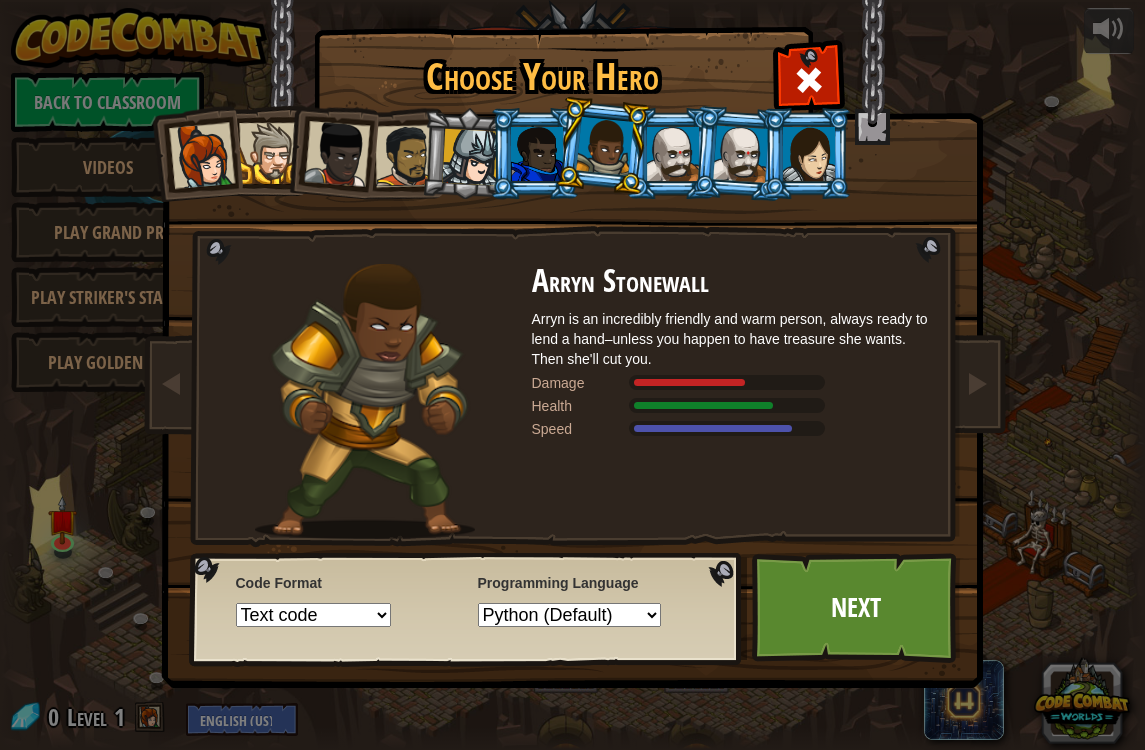 click at bounding box center (809, 154) 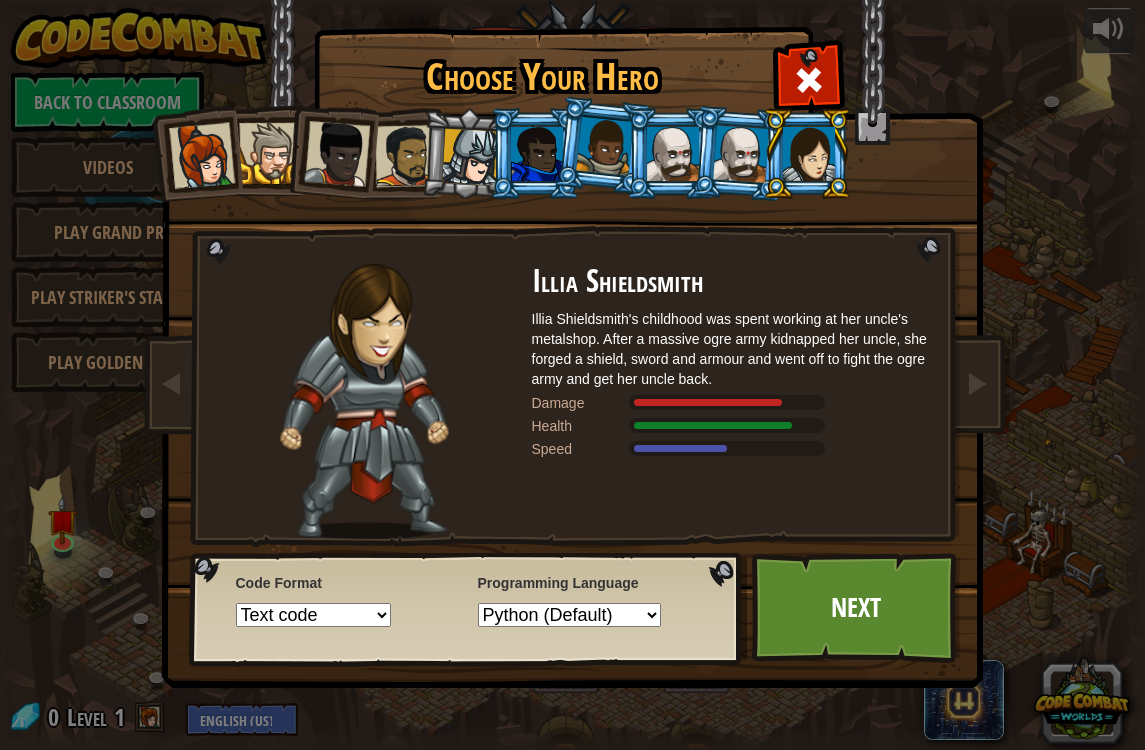 click at bounding box center [201, 156] 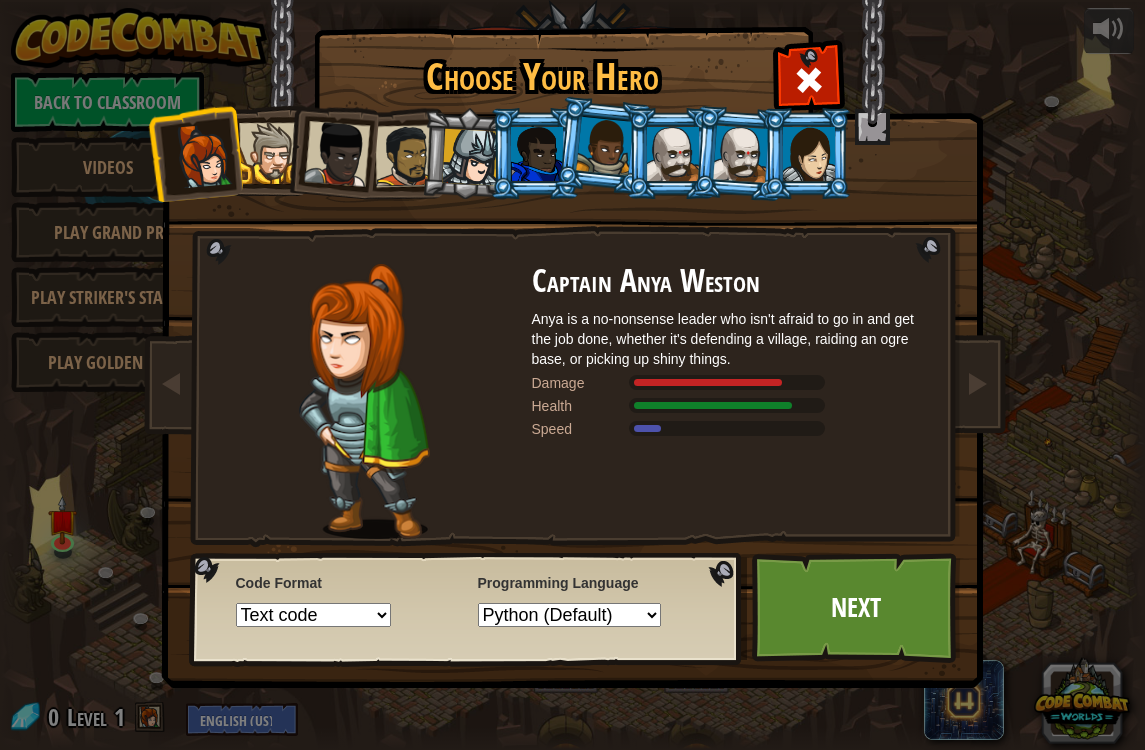 click at bounding box center (337, 154) 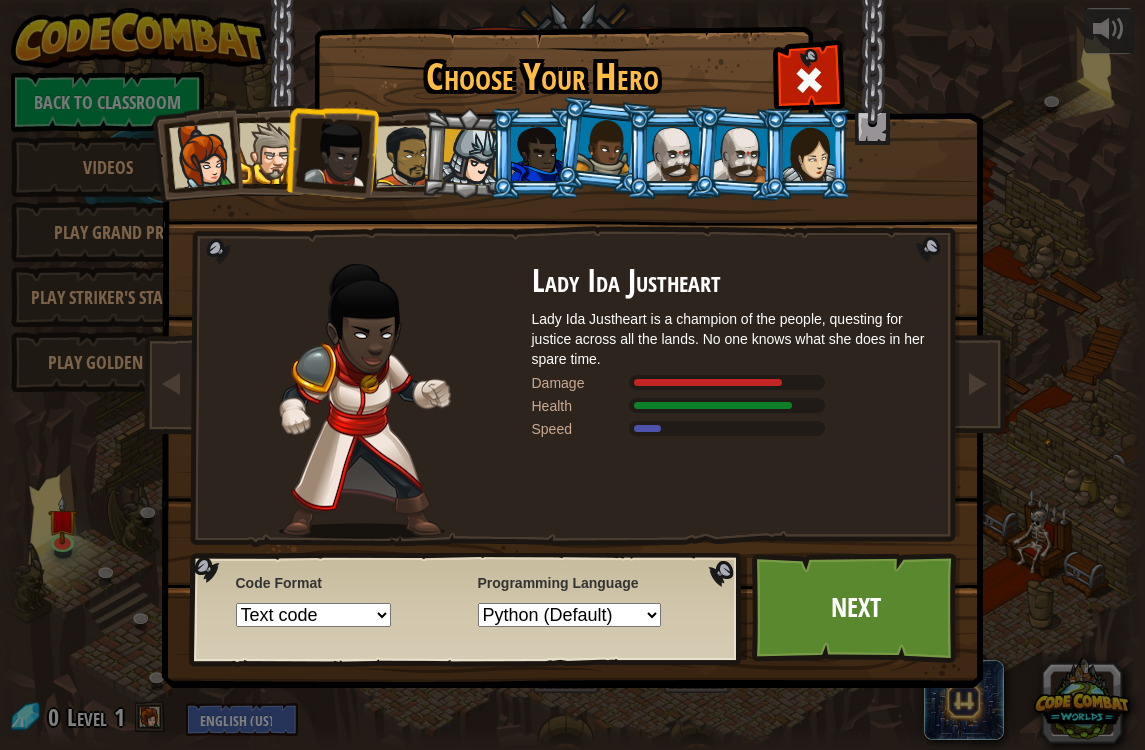 click at bounding box center (269, 153) 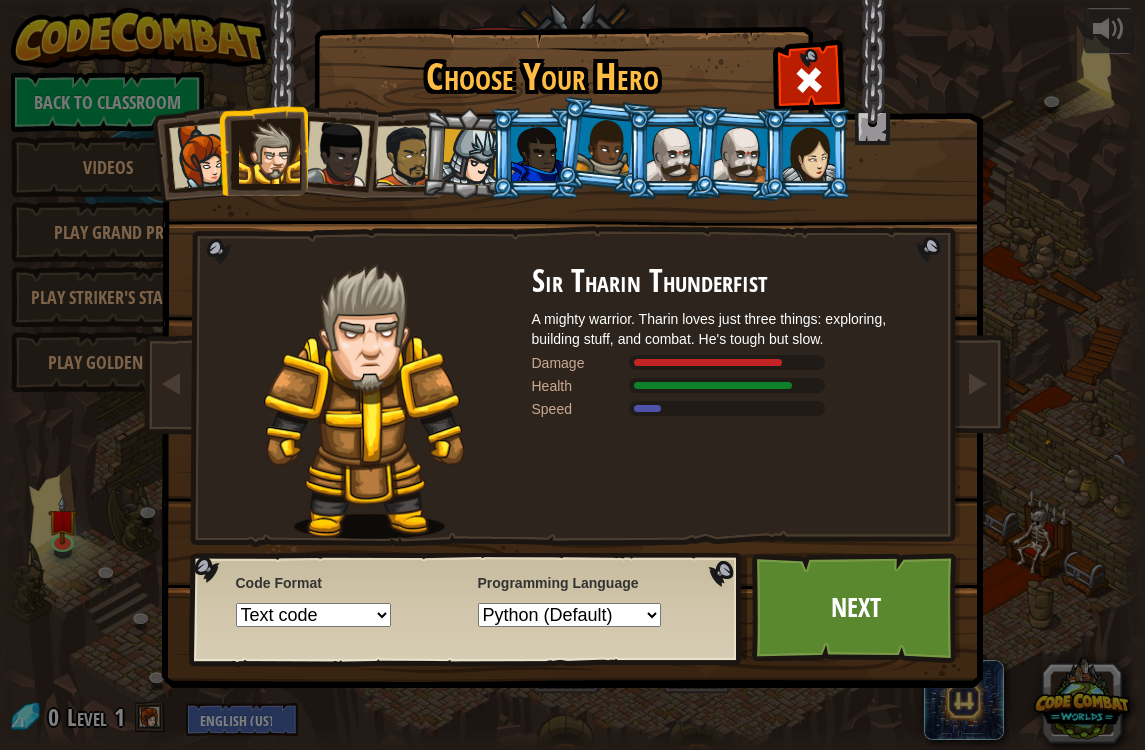 click at bounding box center (537, 154) 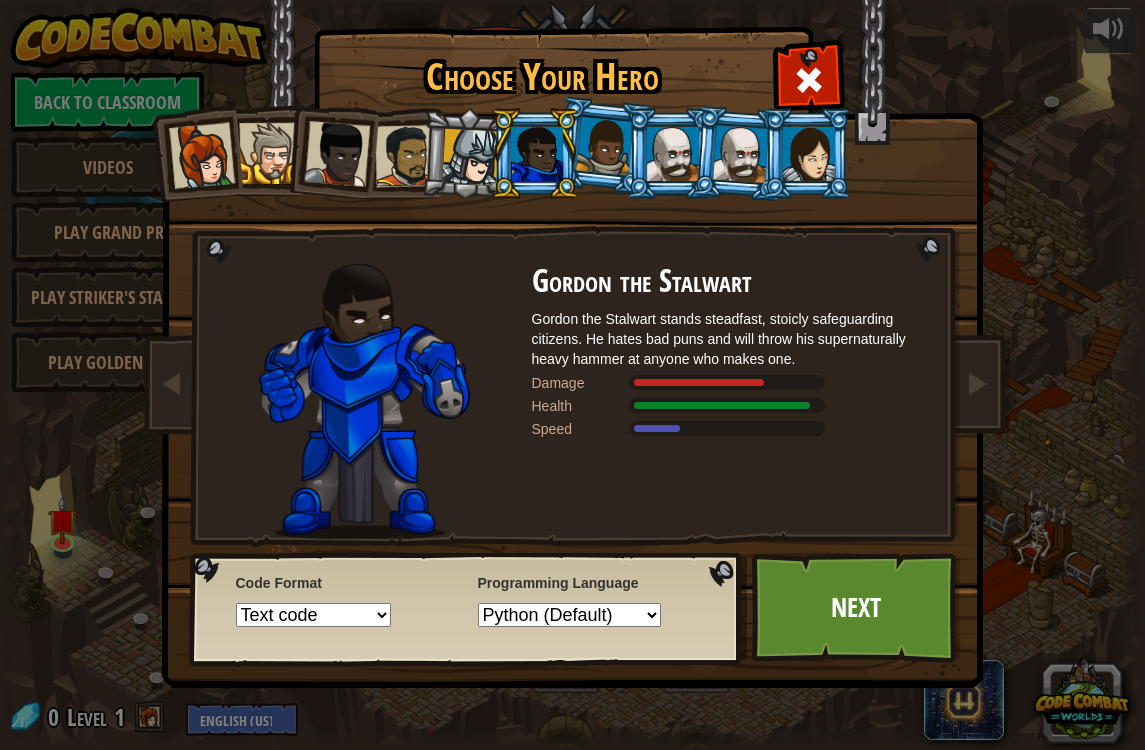 click at bounding box center [604, 146] 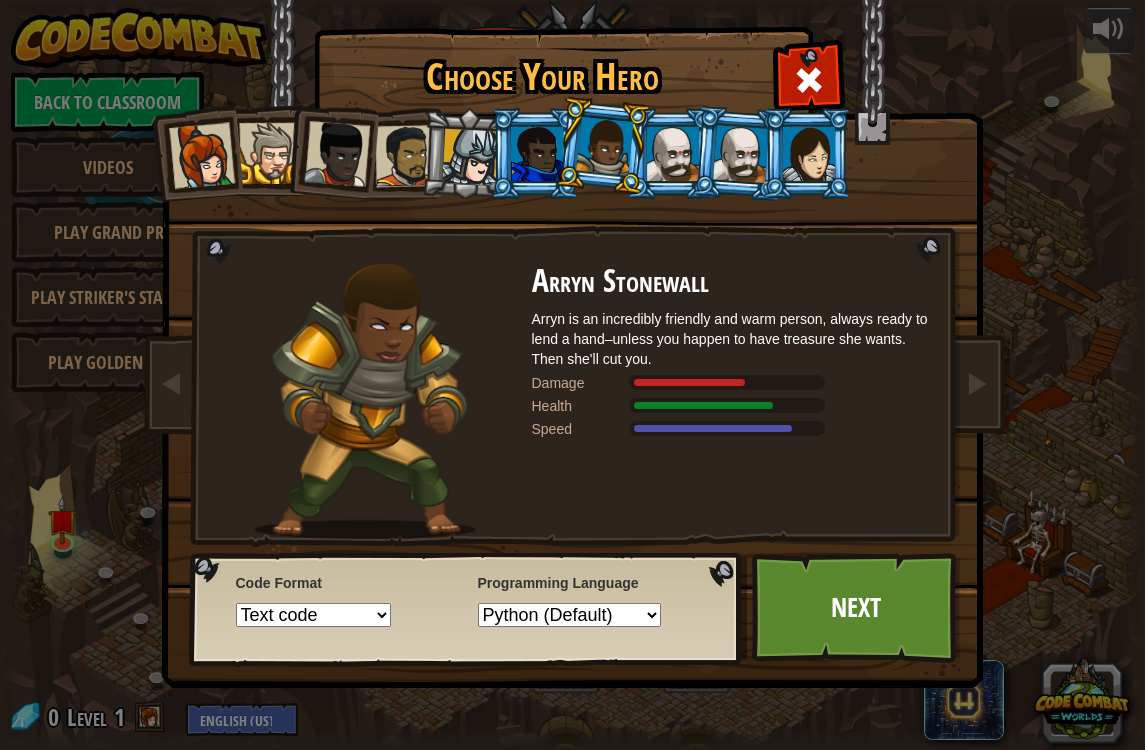 click at bounding box center (673, 154) 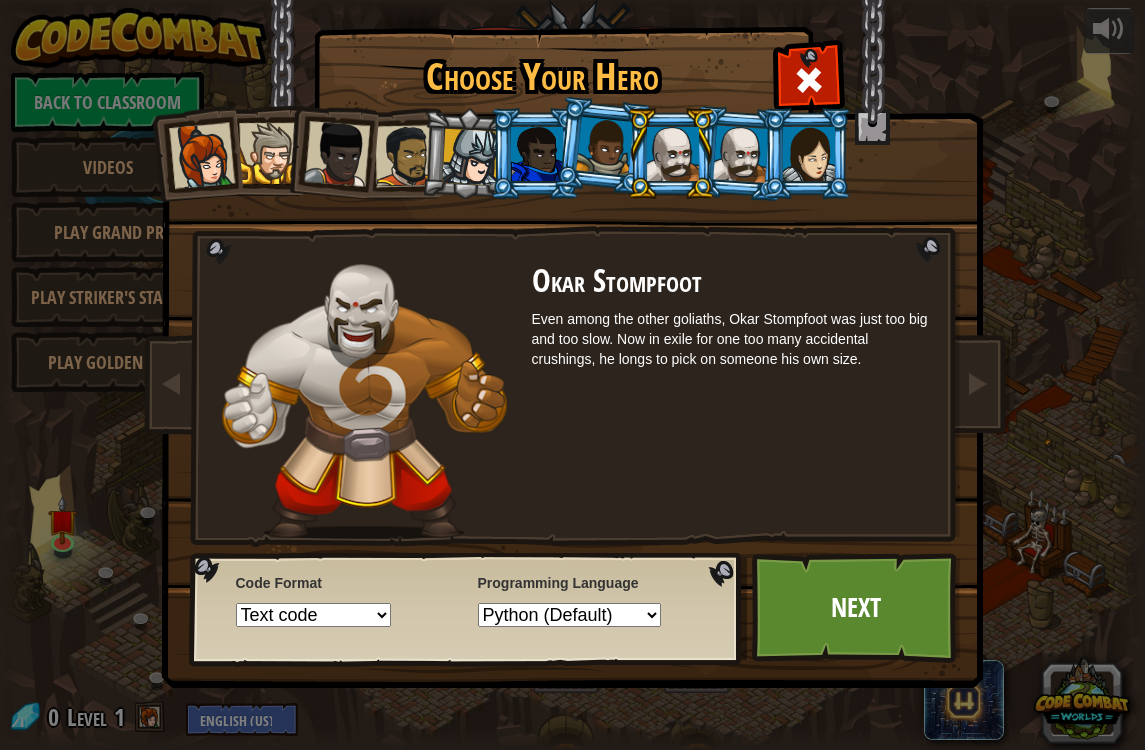 click at bounding box center [741, 153] 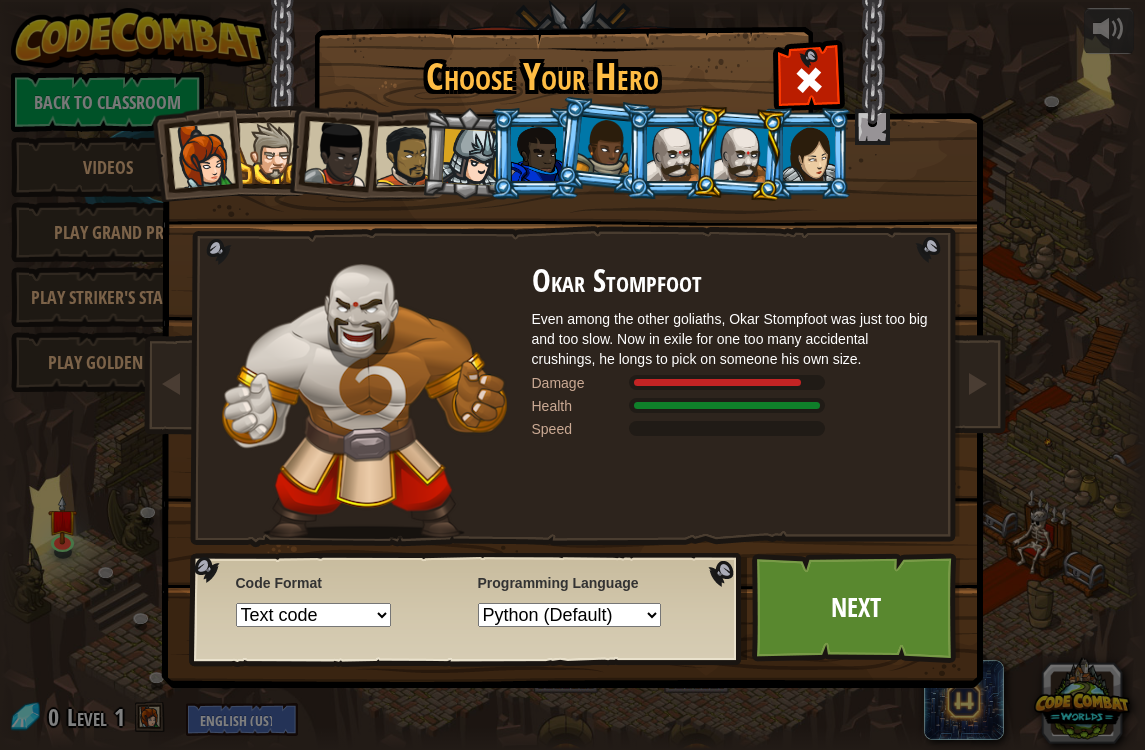 click at bounding box center [673, 154] 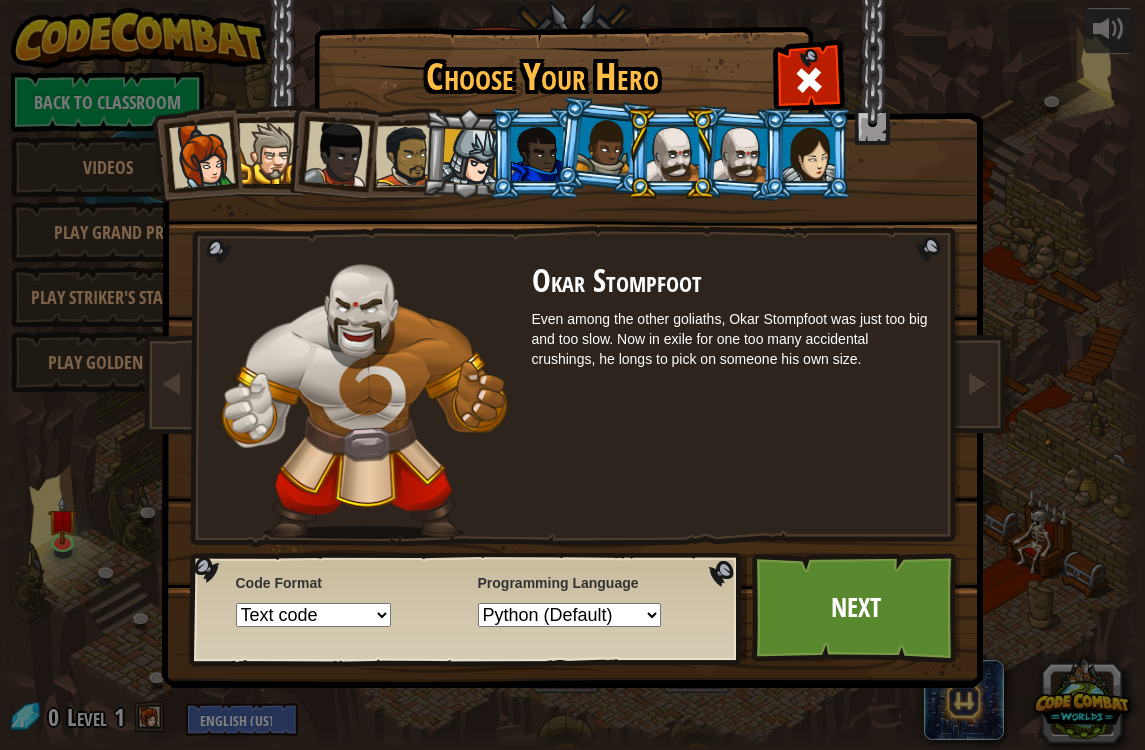 click at bounding box center (809, 154) 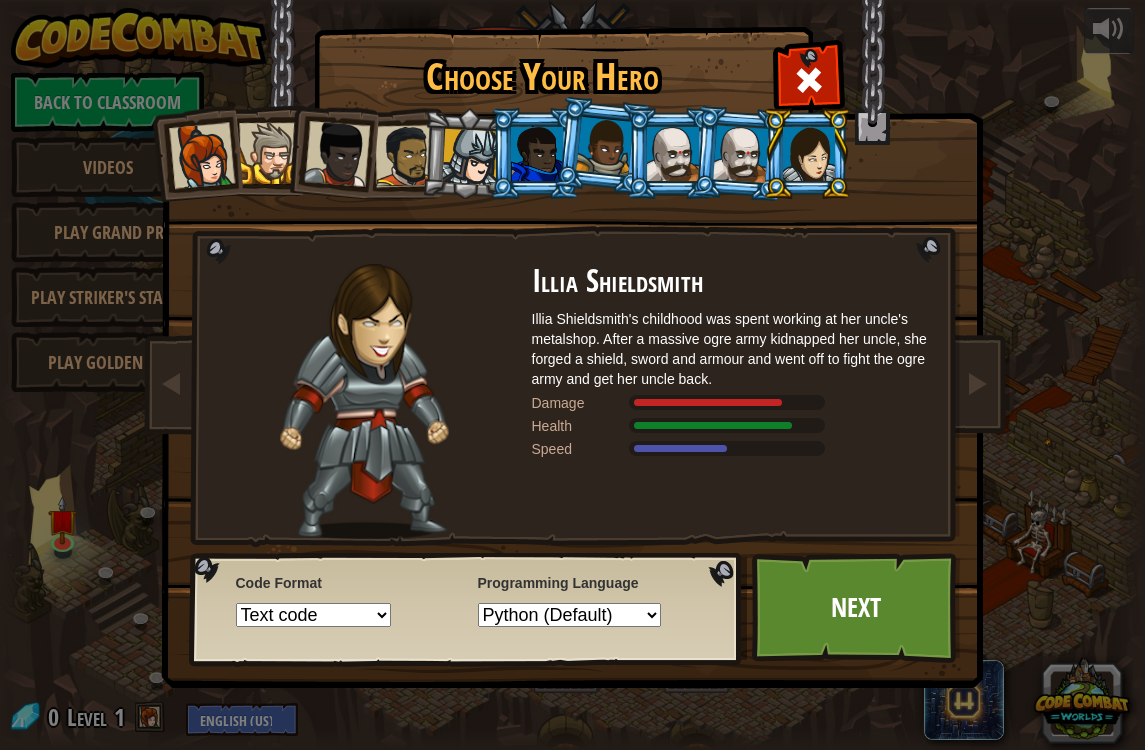 click on "Next" at bounding box center (856, 608) 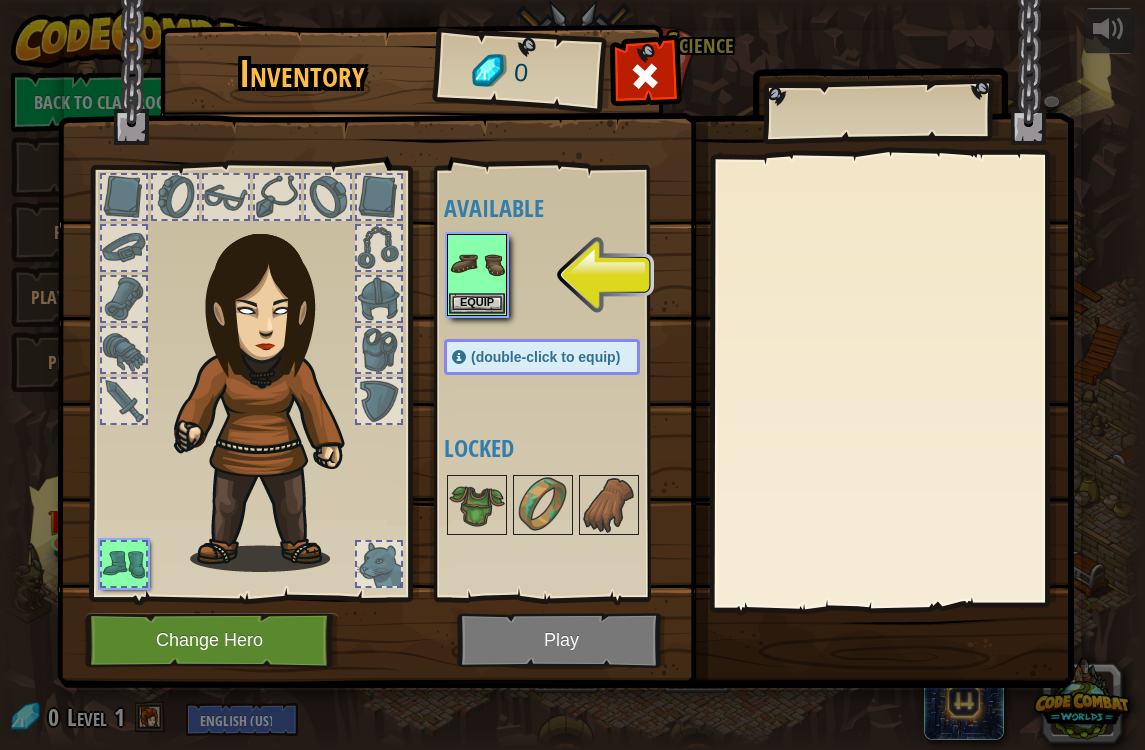 click at bounding box center (477, 264) 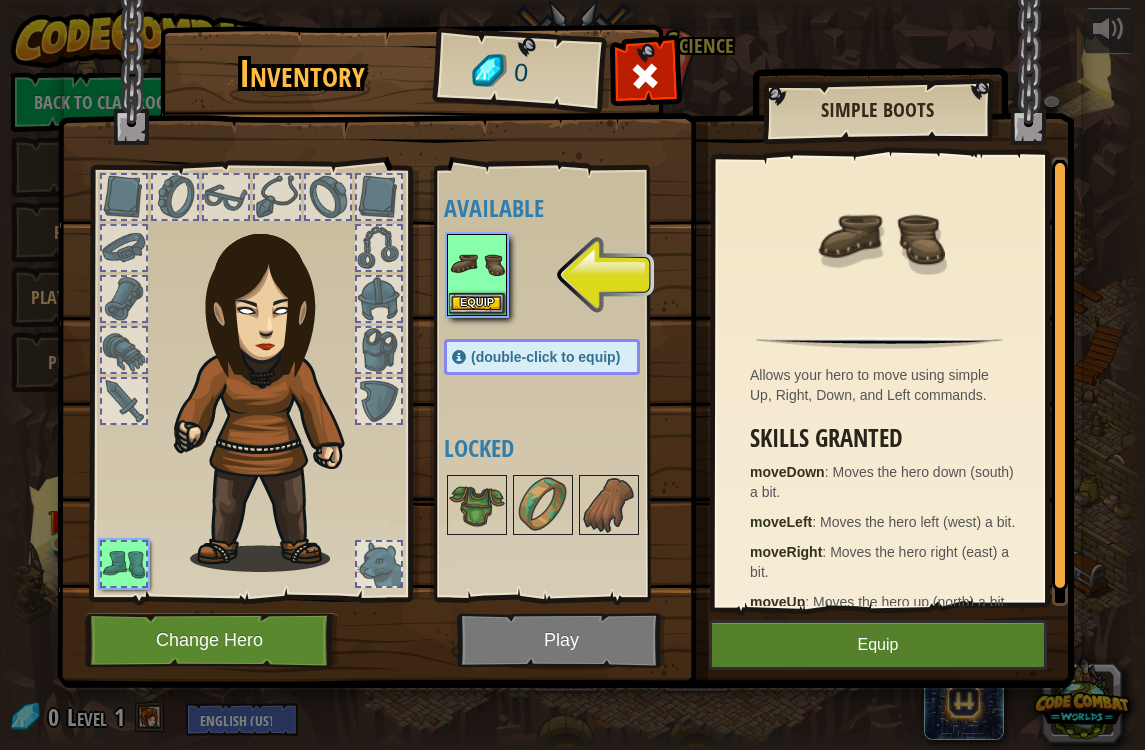 click on "Equip" at bounding box center [878, 645] 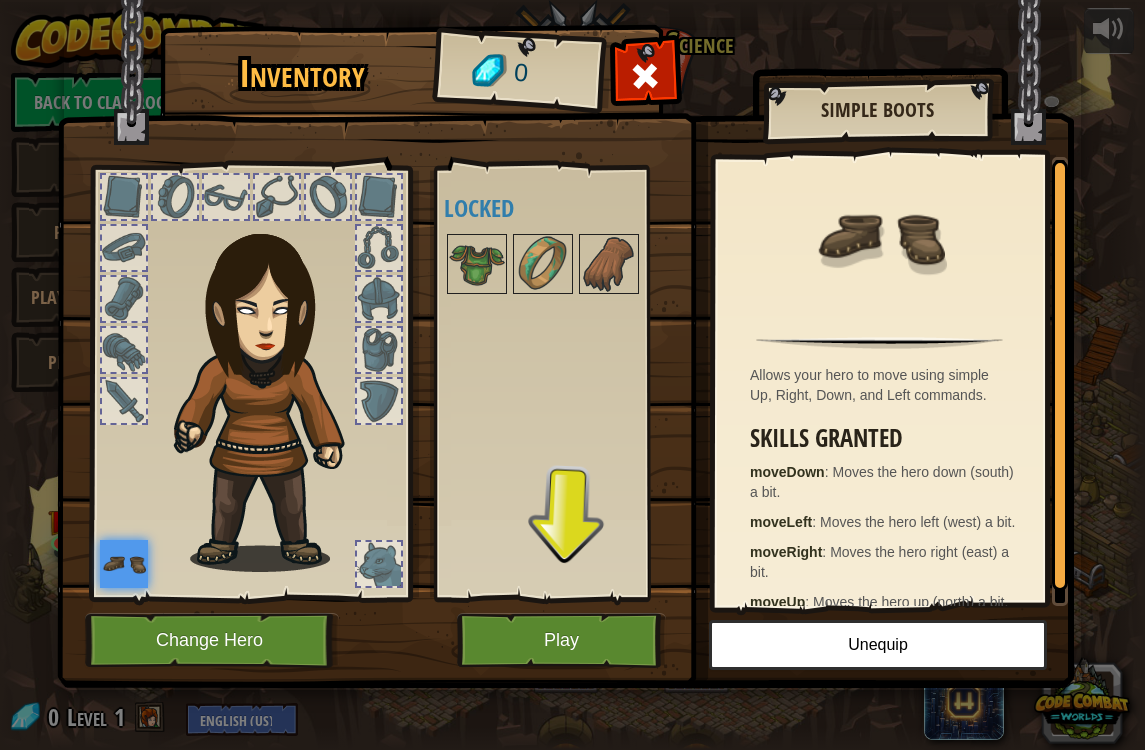 click at bounding box center [477, 264] 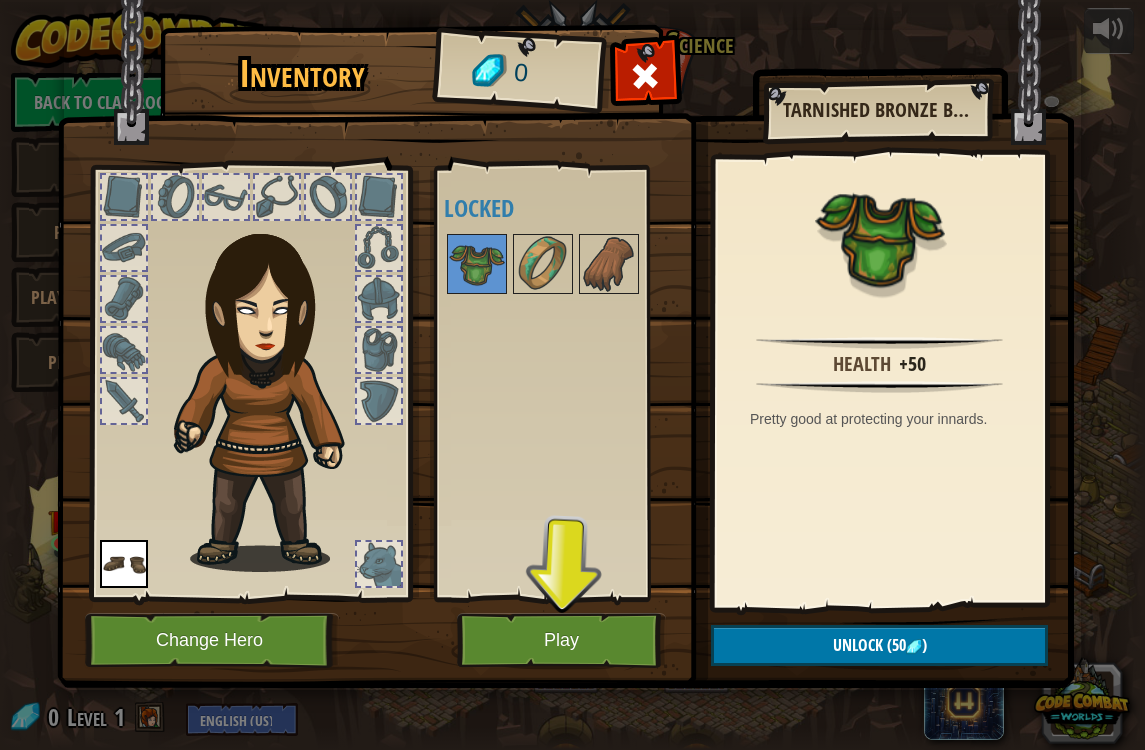 click on "Play" at bounding box center [561, 640] 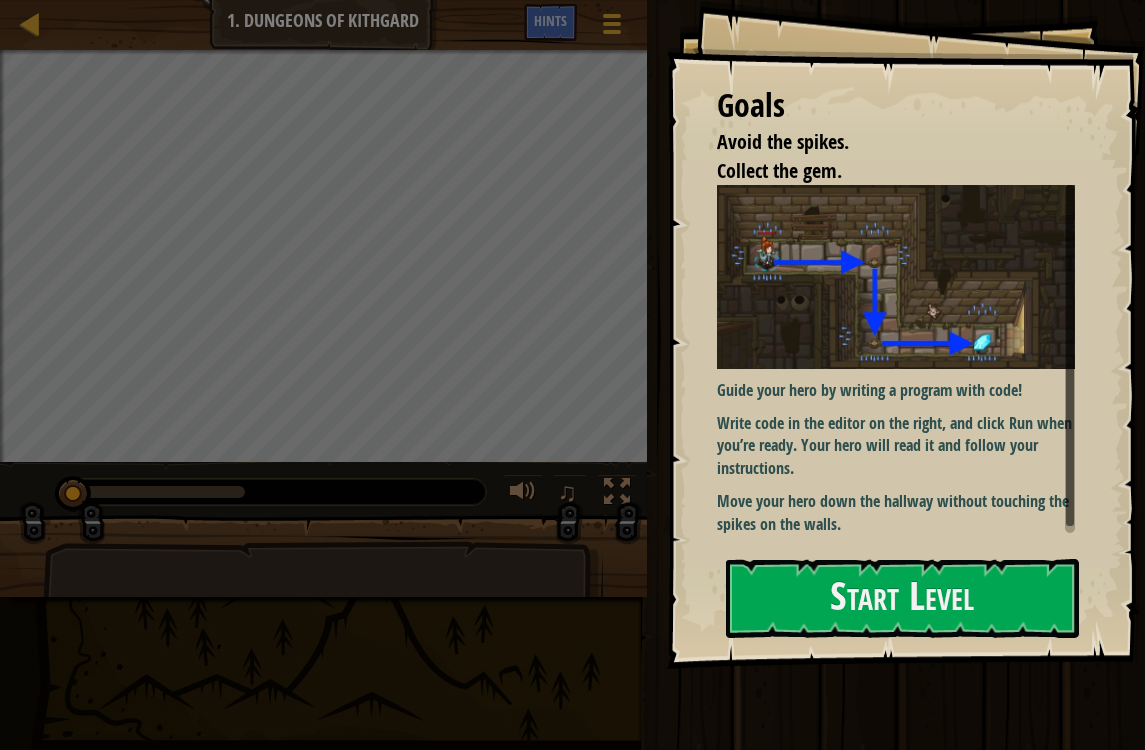 click on "Start Level" at bounding box center (902, 598) 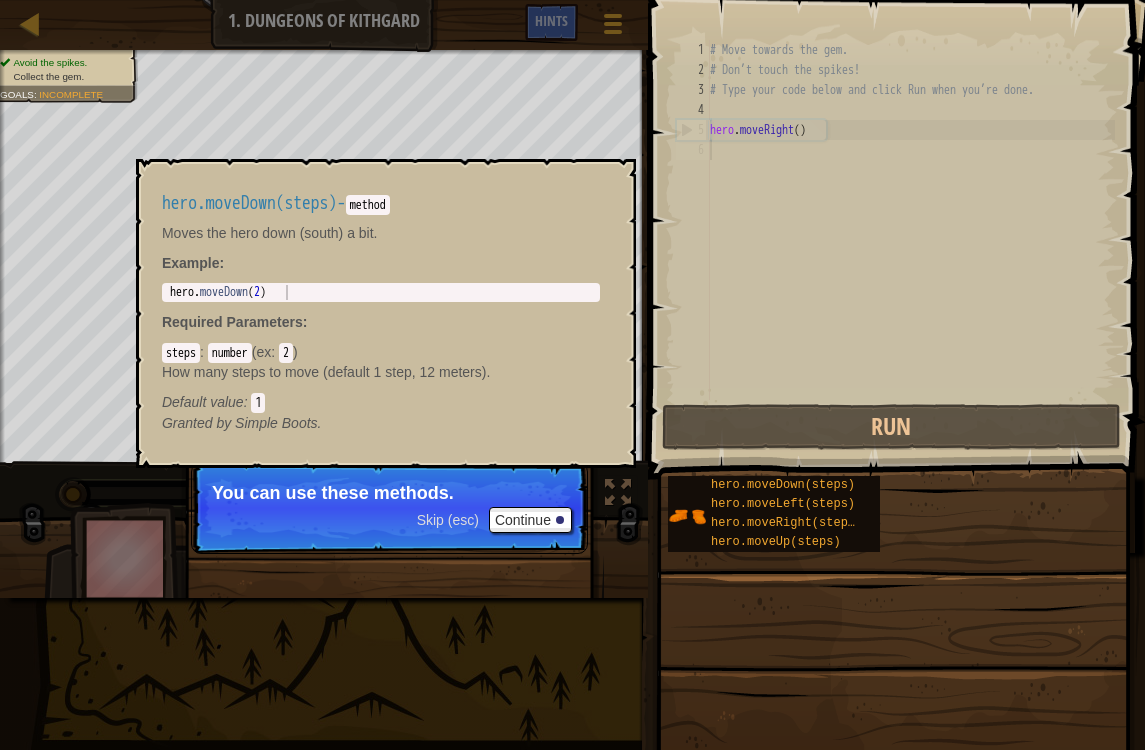 click on "hero.moveDown(steps)" at bounding box center (787, 485) 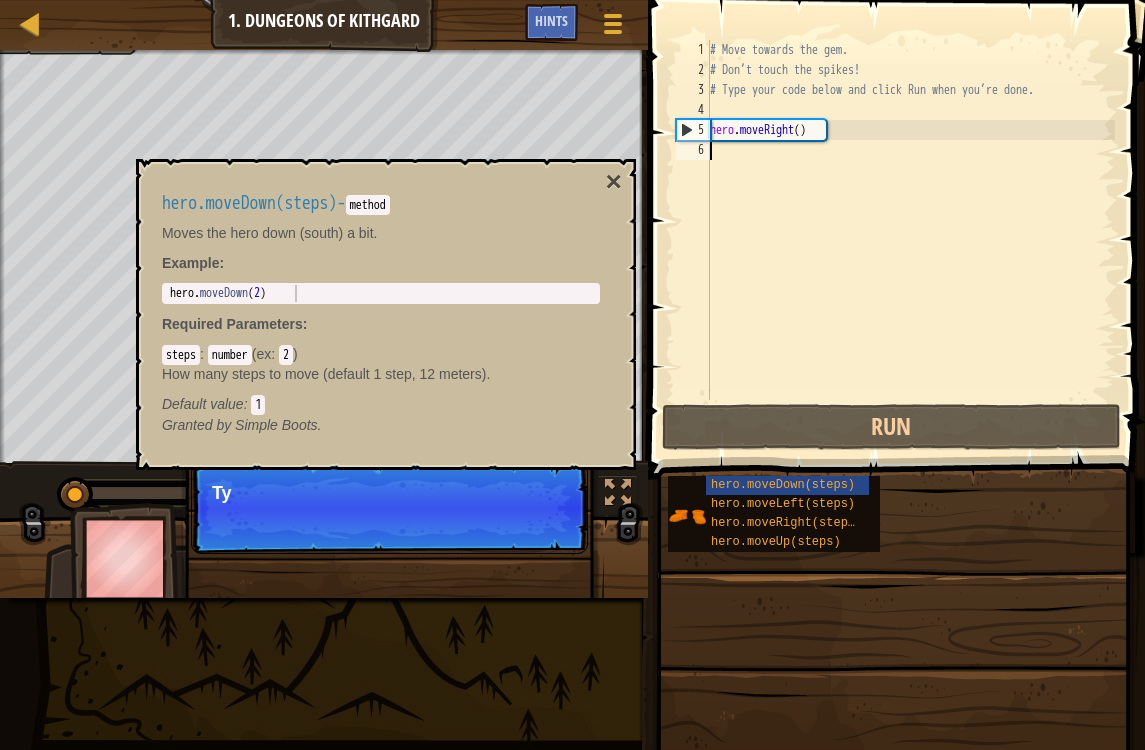 click on "×" at bounding box center [614, 182] 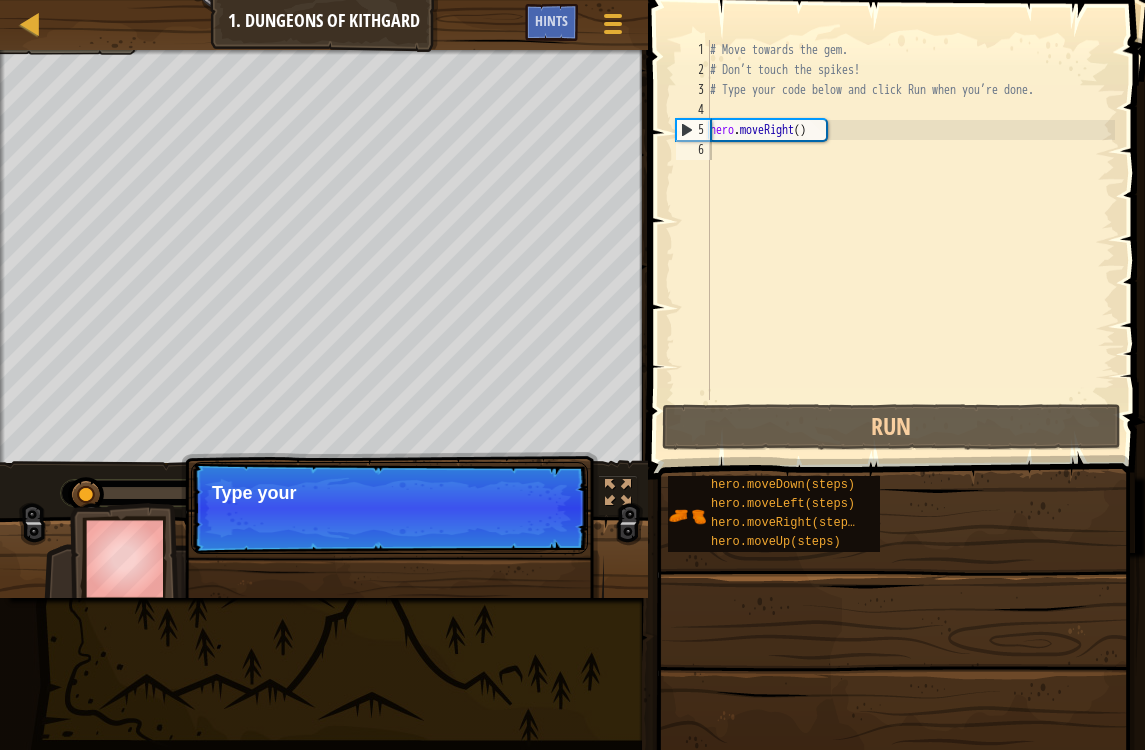 scroll, scrollTop: 10, scrollLeft: 0, axis: vertical 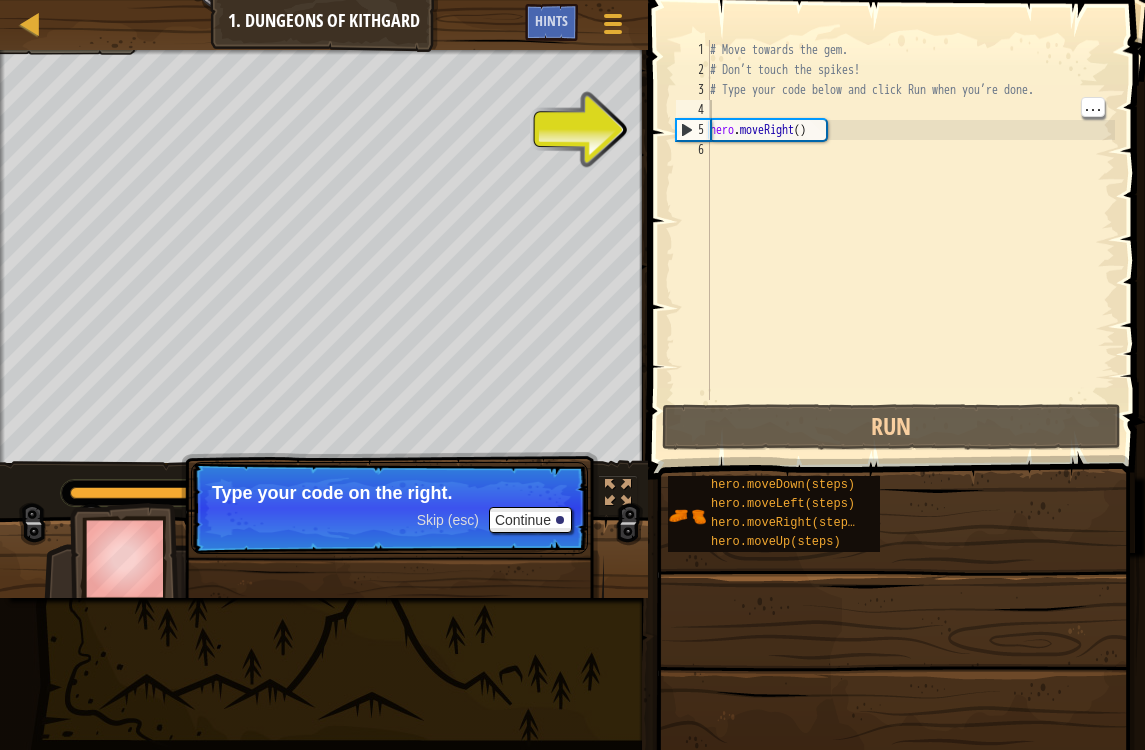 click on "# Move towards the gem. # Don’t touch the spikes! # Type your code below and click Run when you’re done. hero . moveRight ( )" at bounding box center [910, 240] 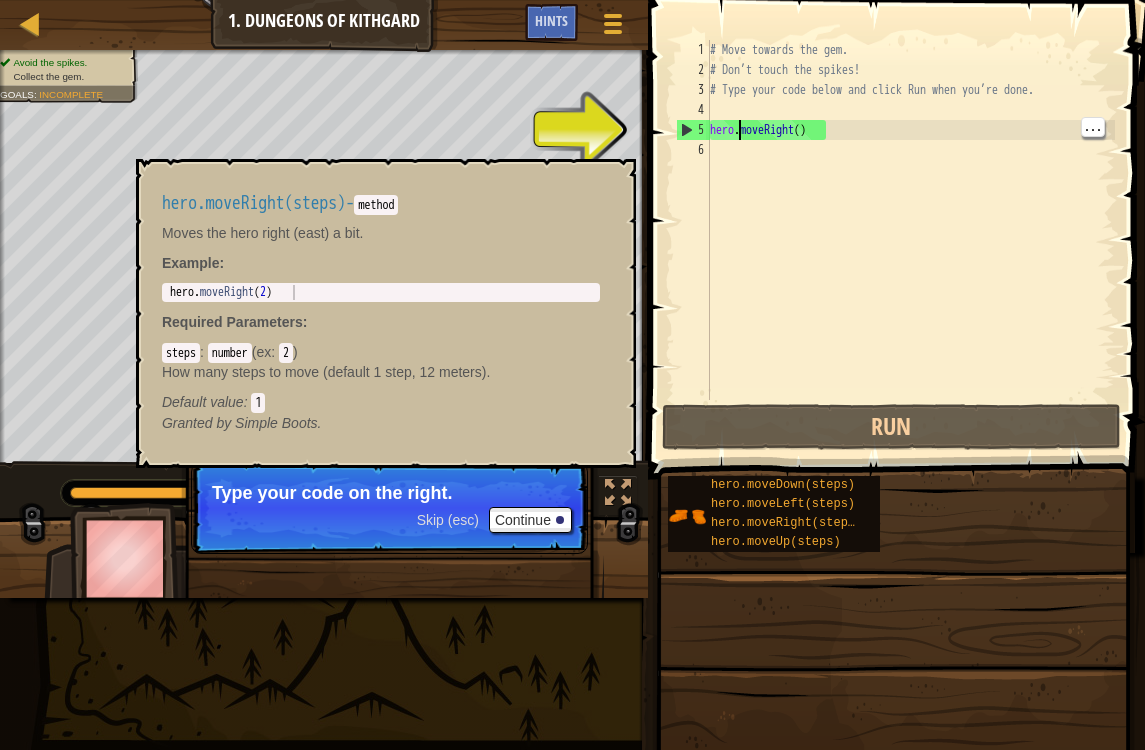 click on "hero.moveRight(steps)" at bounding box center (786, 523) 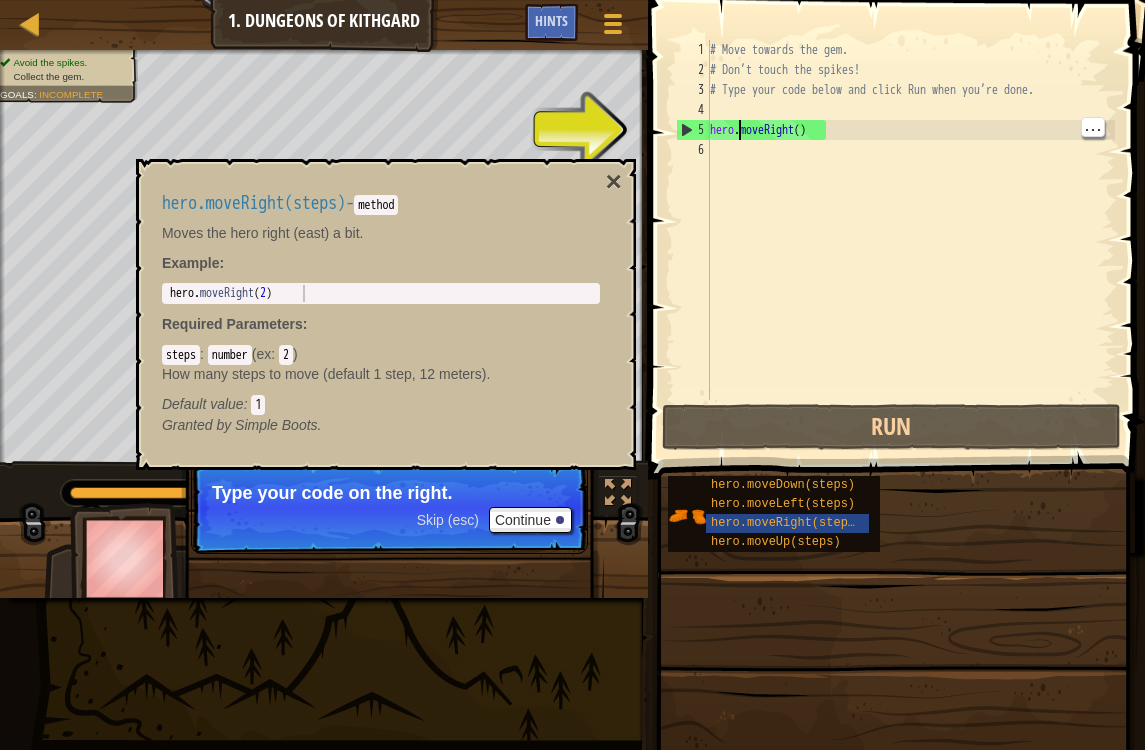 click on "steps : number  ( ex : 2 ) How many steps to move (default 1 step, 12 meters).
Default value : 1" at bounding box center (381, 379) 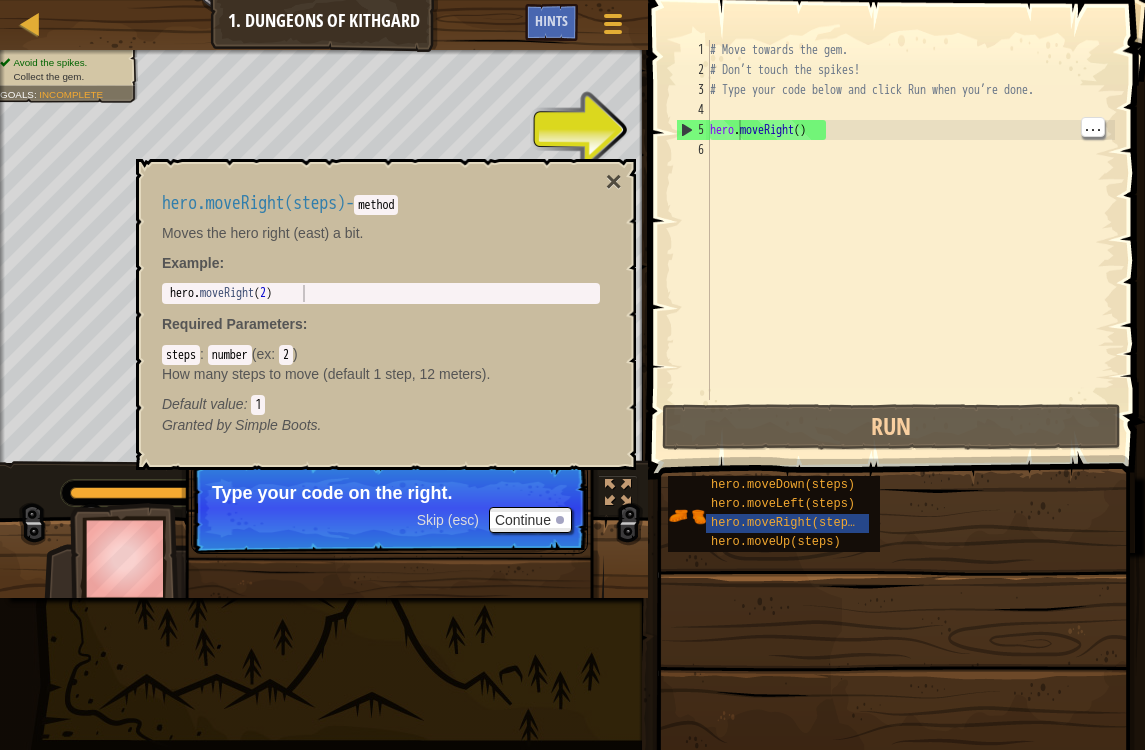 click on "hero.moveRight(steps)" at bounding box center [254, 203] 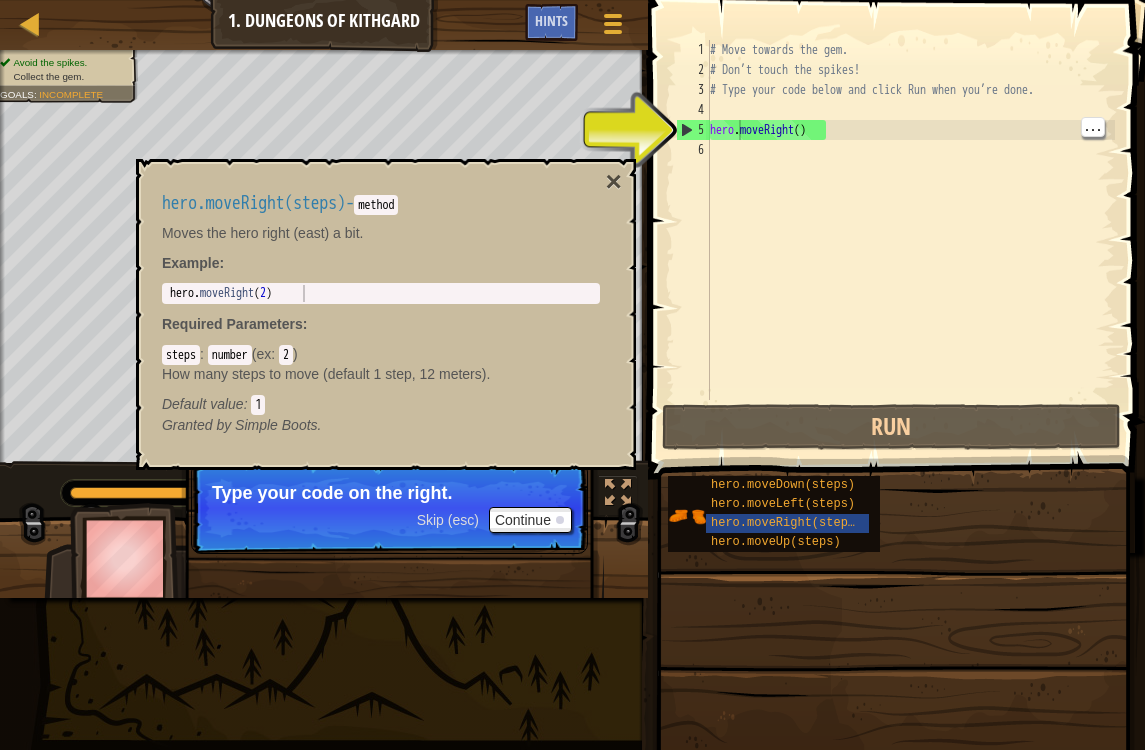 click on "hero.moveRight(steps)  -  method Moves the hero right (east) a bit.
Example : 1 hero . moveRight ( 2 )     [REDACTED] Required Parameters : steps : number  ( ex : 2 ) How many steps to move (default 1 step, 12 meters).
Default value : 1 Granted by" at bounding box center [381, 314] 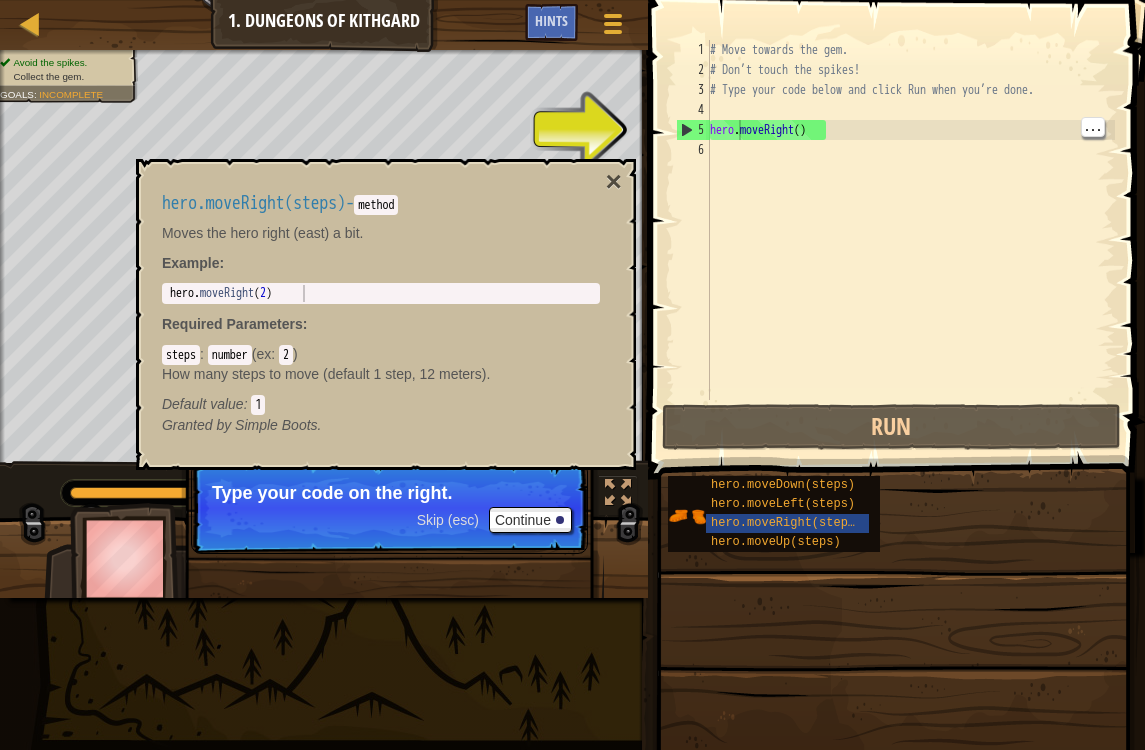 click on "×" at bounding box center [614, 182] 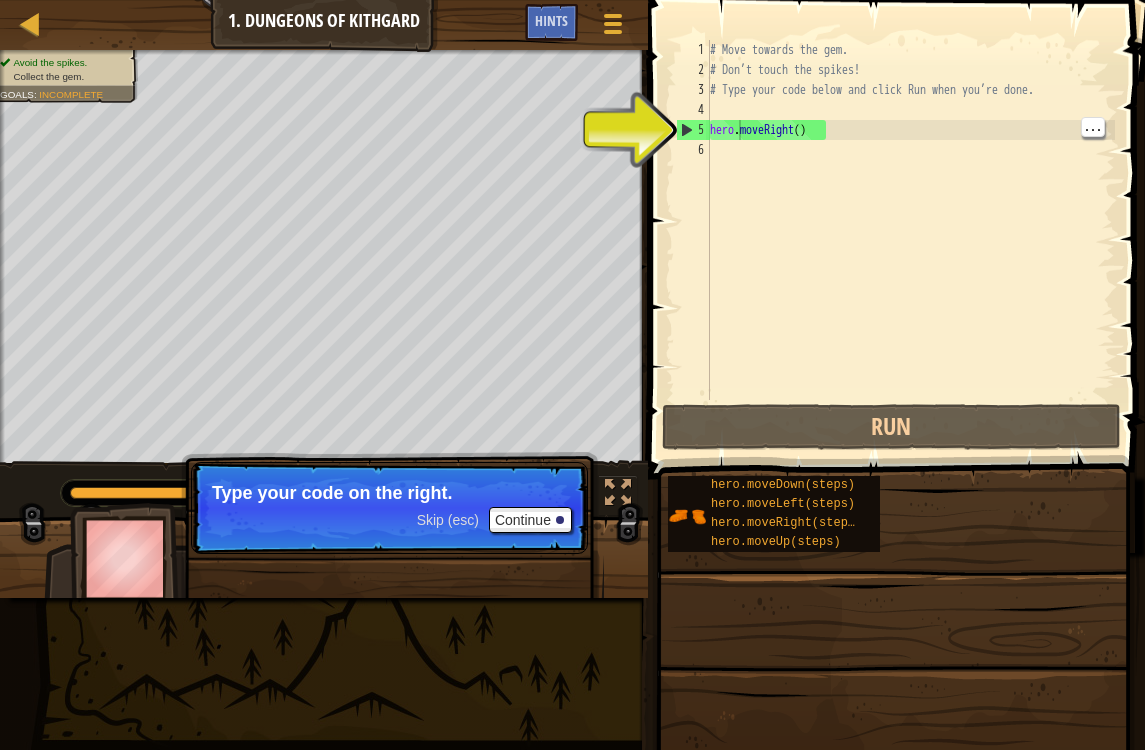 click on "# Move towards the gem. # Don’t touch the spikes! # Type your code below and click Run when you’re done. hero . moveRight ( )" at bounding box center [910, 240] 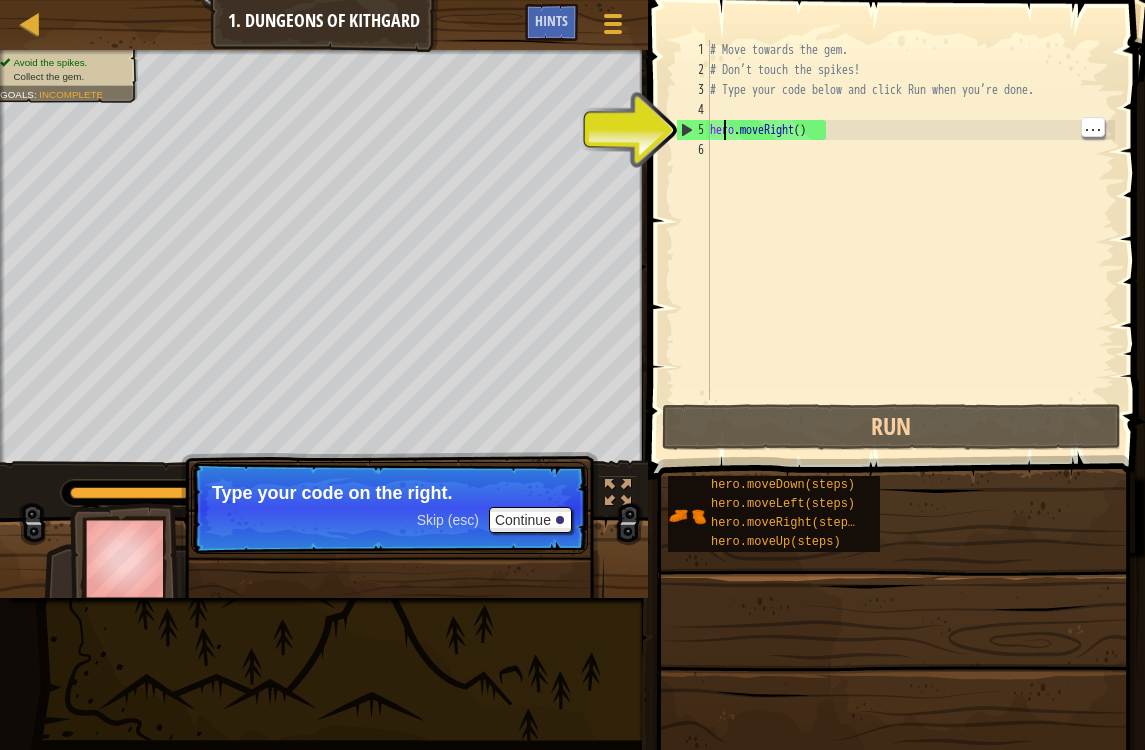 click on "# Move towards the gem. # Don’t touch the spikes! # Type your code below and click Run when you’re done. hero . moveRight ( )" at bounding box center [910, 240] 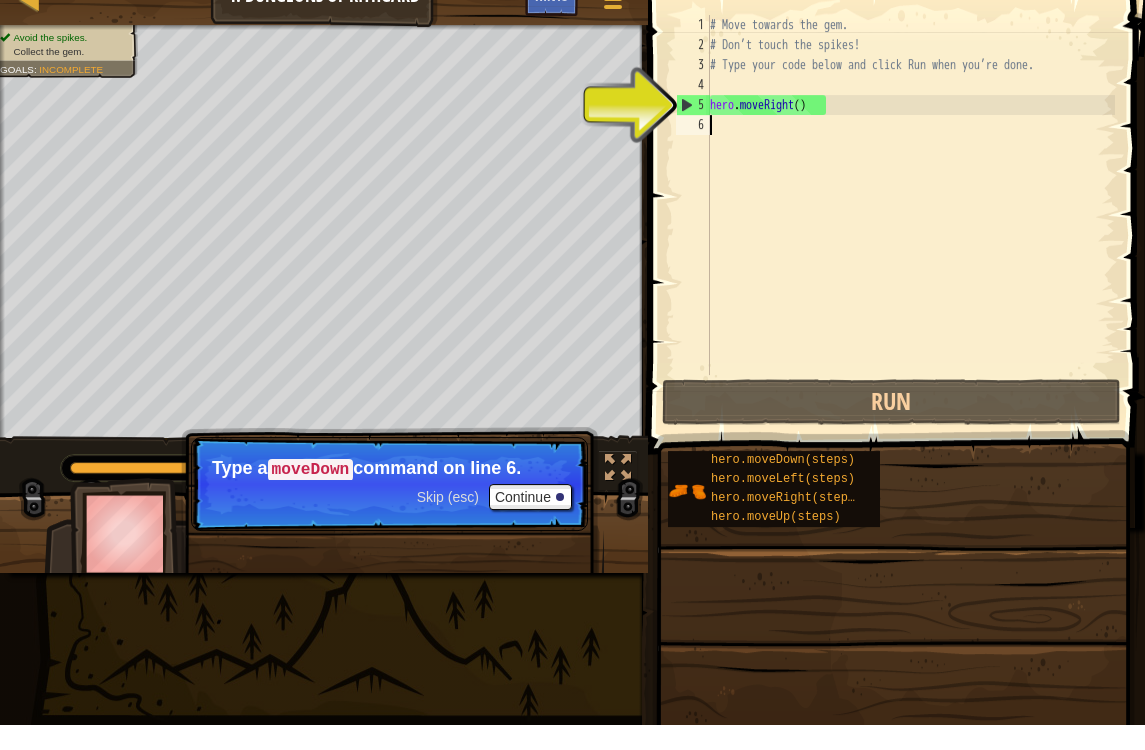 click on "# Move towards the gem. # Don’t touch the spikes! # Type your code below and click Run when you’re done. hero . moveRight ( )" at bounding box center [910, 240] 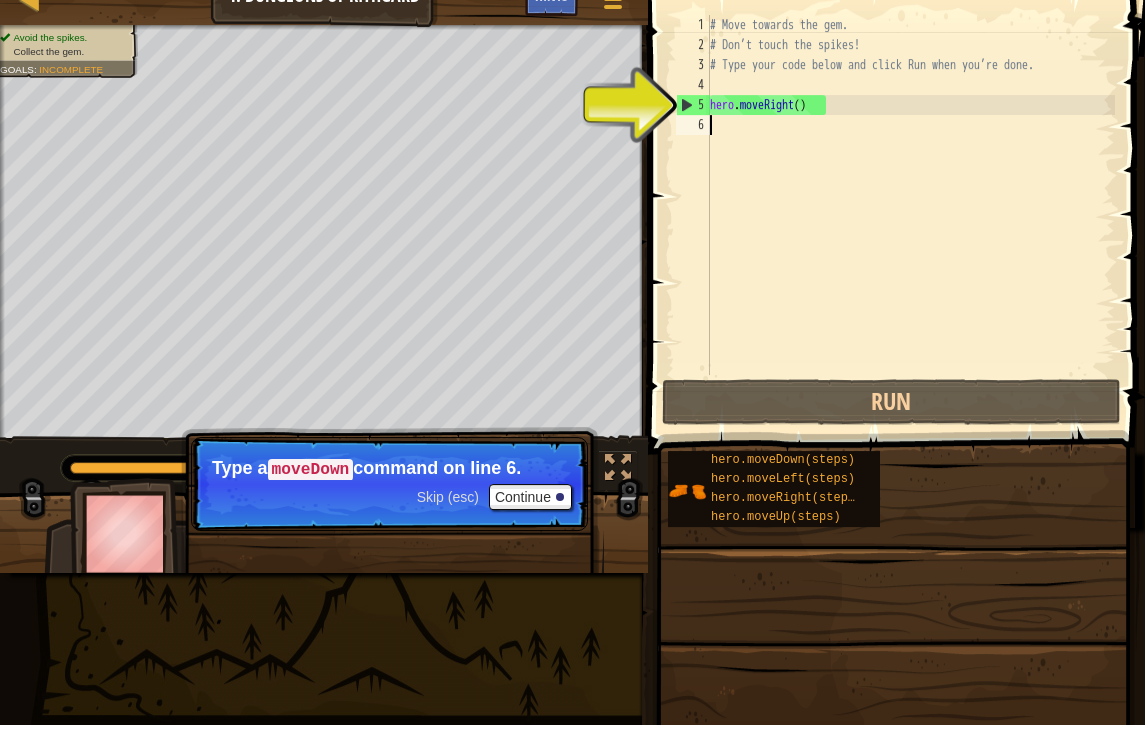 type on "hero.moveRight()" 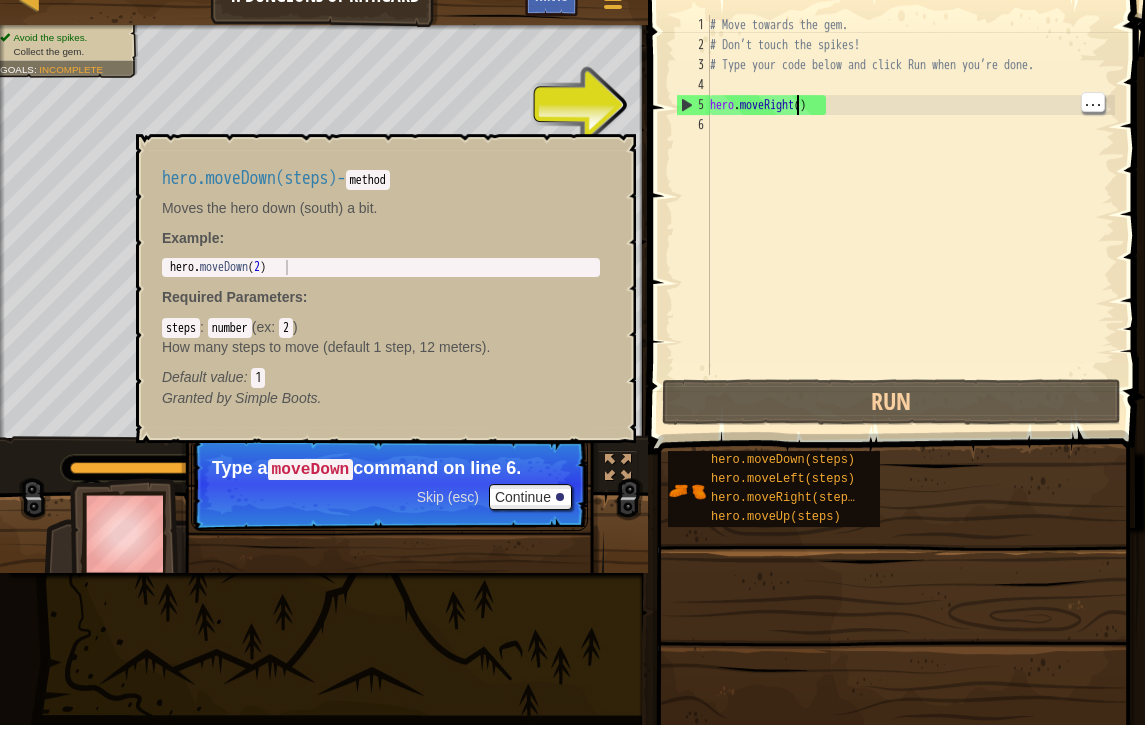 click on "hero.moveDown(steps)" at bounding box center [783, 485] 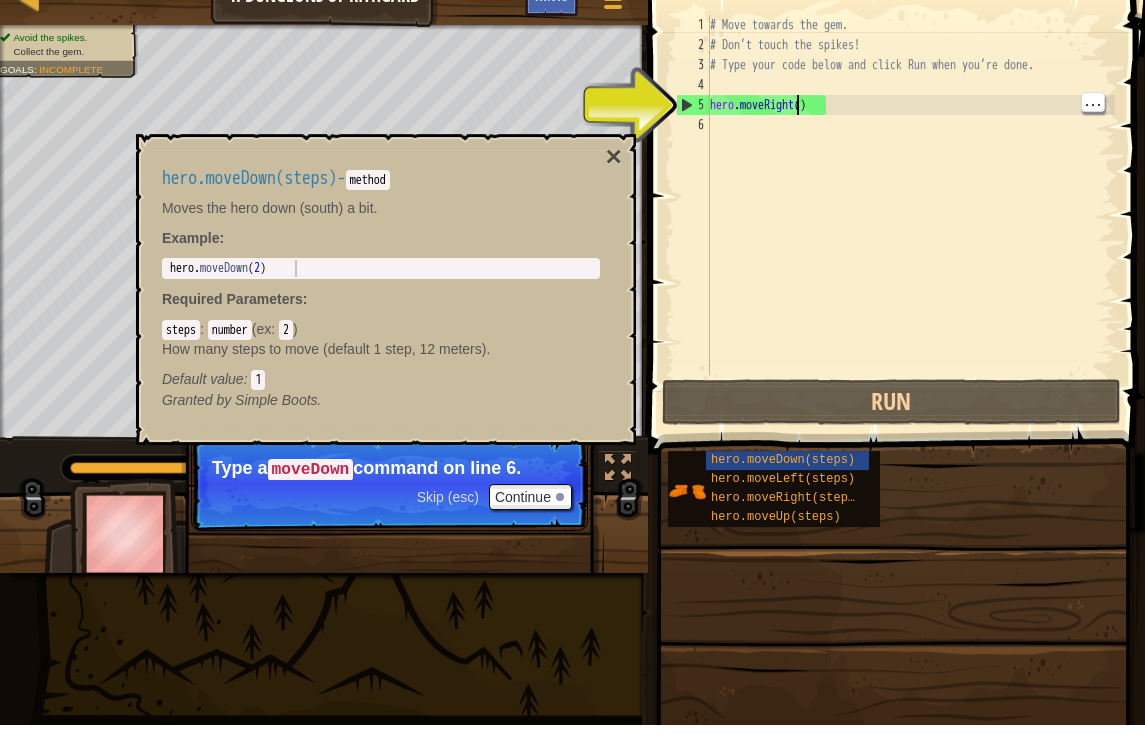 click on "# Move towards the gem. # Don’t touch the spikes! # Type your code below and click Run when you’re done. hero . moveRight ( )" at bounding box center (910, 240) 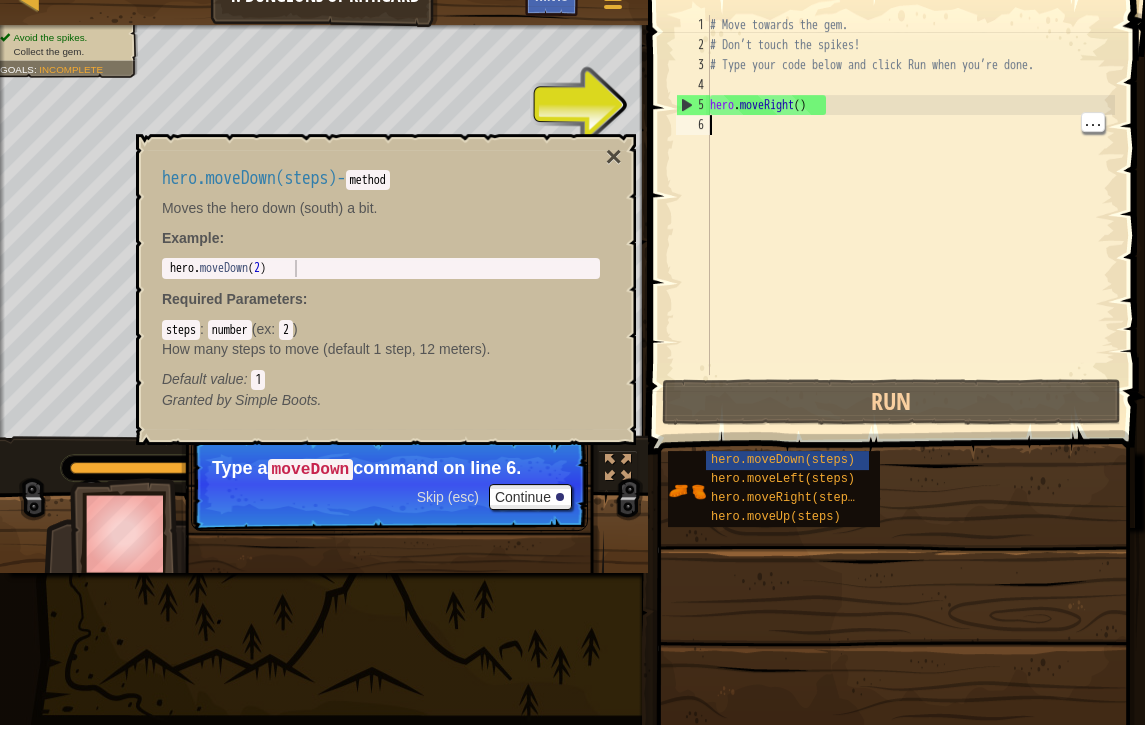 click on "Map Introduction to Computer Science 1. Dungeons of Kithgard Game Menu Done Hints 1     [REDACTED] Solution × Hints Videos 1 2 3 4 5 6 # Move towards the gem. # Don’t touch the spikes! # Type your code below and click Run when you’re done. hero . moveRight (" at bounding box center [572, 375] 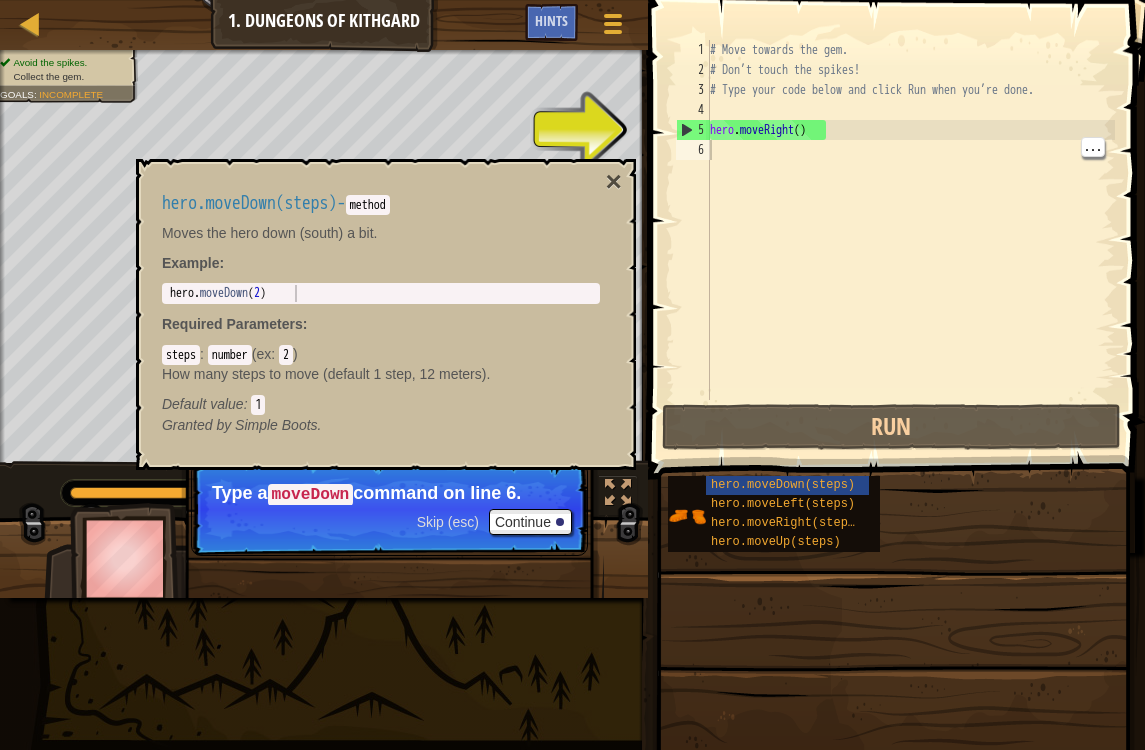 click on "# Move towards the gem. # Don’t touch the spikes! # Type your code below and click Run when you’re done. hero . moveRight ( )" at bounding box center (910, 240) 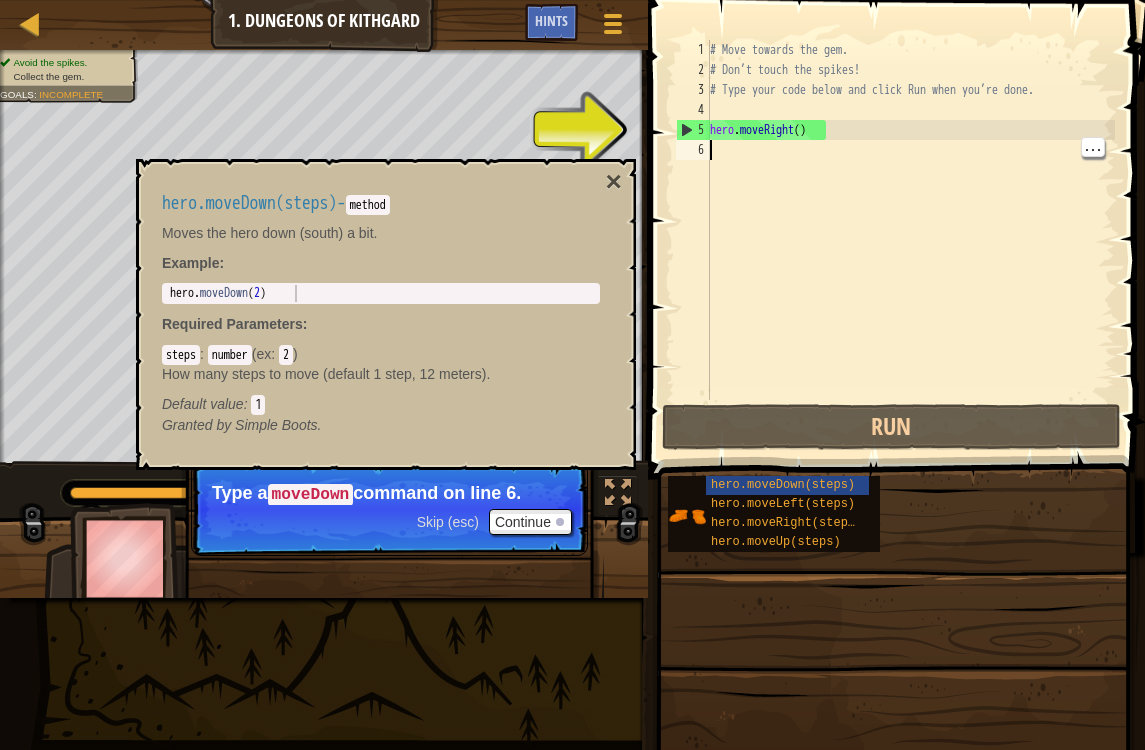 click on "hero.moveDown(steps)  -  method Moves the hero down (south) a bit.
Example : 1 hero . moveDown ( 2 )     [REDACTED] Required Parameters : steps : number  ( ex : 2 ) How many steps to move (default 1 step, 12 meters).
Default value : 1 Granted by Simple Boots." at bounding box center (386, 314) 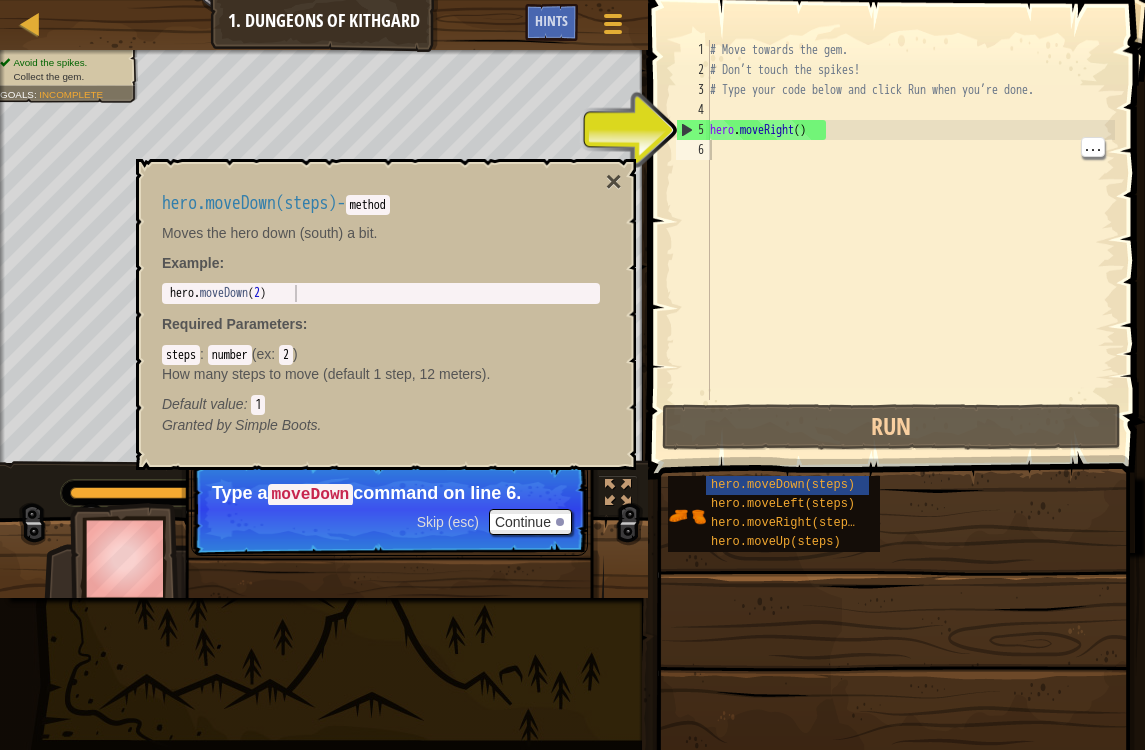 click on "hero.moveDown(steps)  -  method Moves the hero down (south) a bit.
Example : 1 hero . moveDown ( 2 )     [REDACTED] Required Parameters : steps : number  ( ex : 2 ) How many steps to move (default 1 step, 12 meters).
Default value : 1 Granted by Simple Boots." at bounding box center [386, 314] 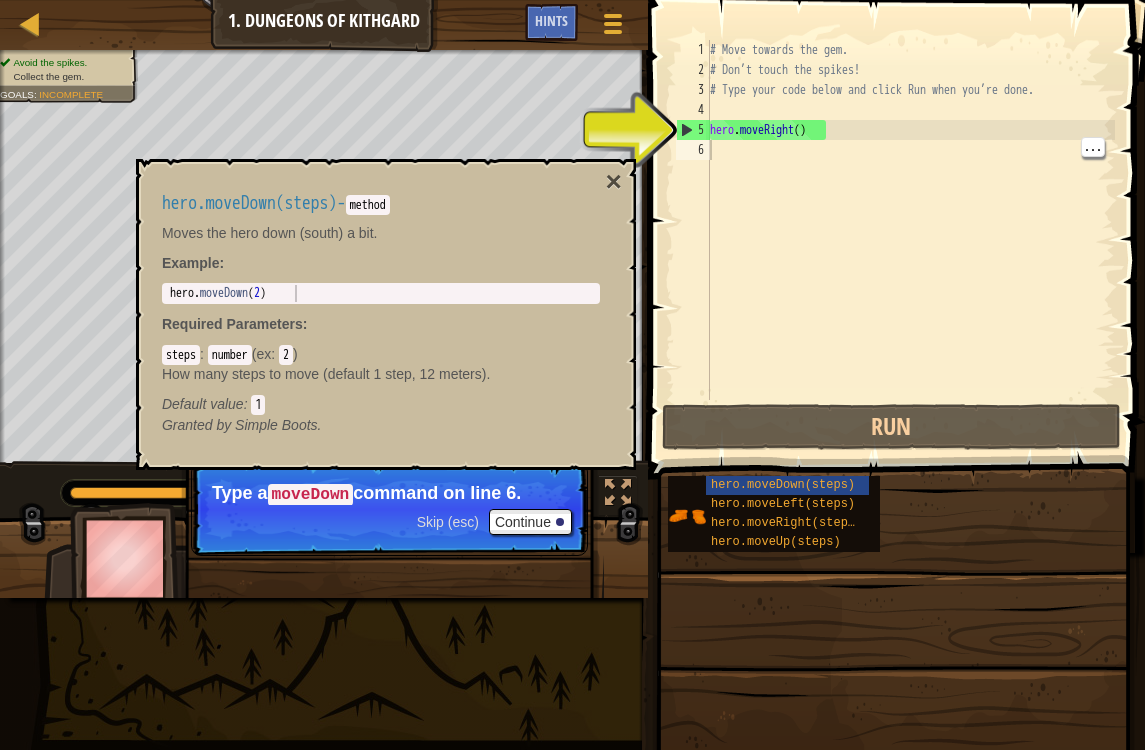 click on "×" at bounding box center [614, 182] 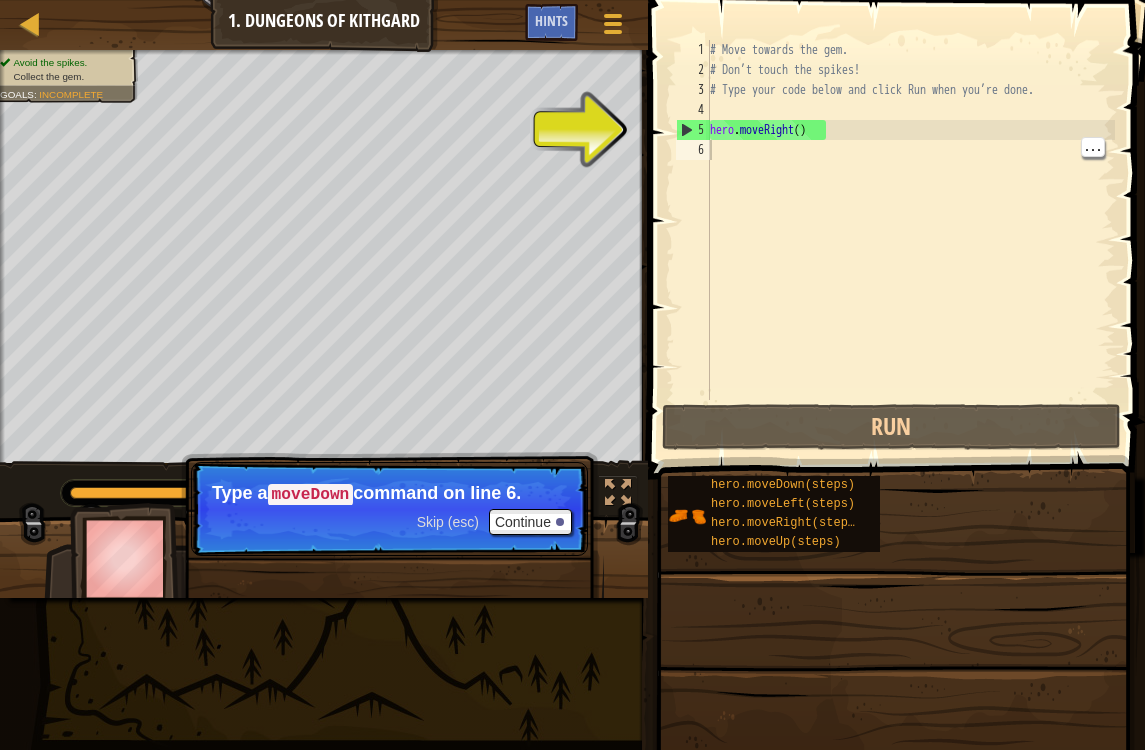 click on "# Move towards the gem. # Don’t touch the spikes! # Type your code below and click Run when you’re done. hero . moveRight ( )" at bounding box center [910, 240] 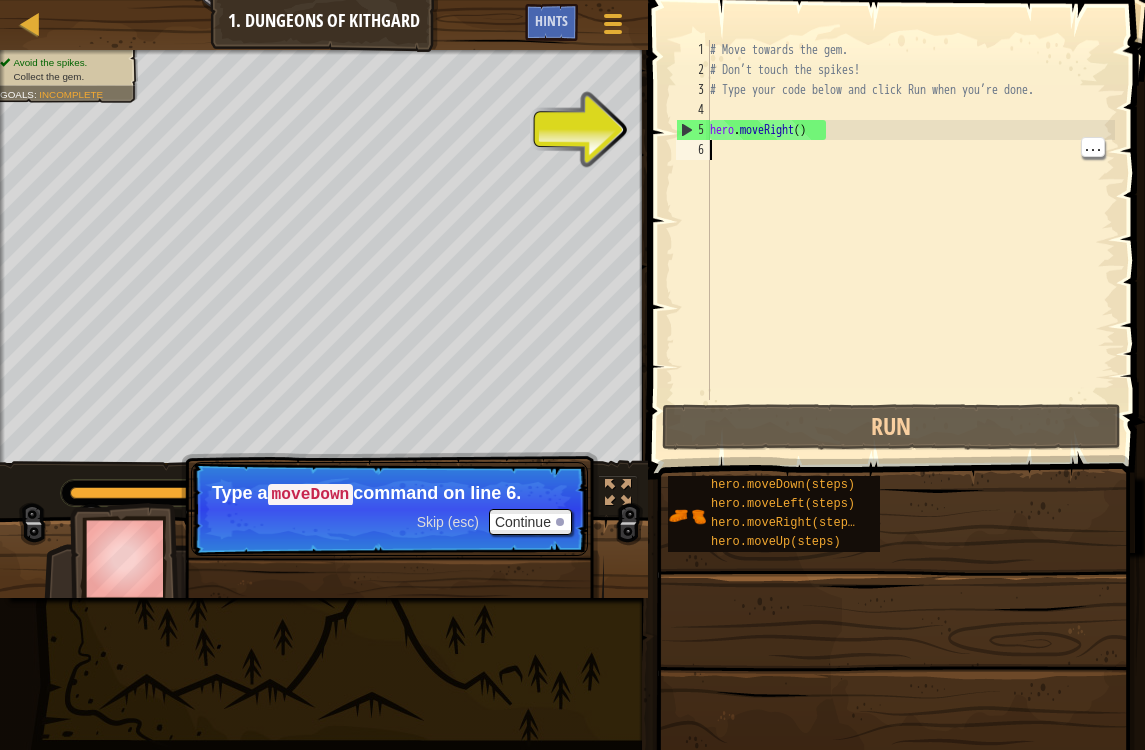 type on "hero.moveRight()" 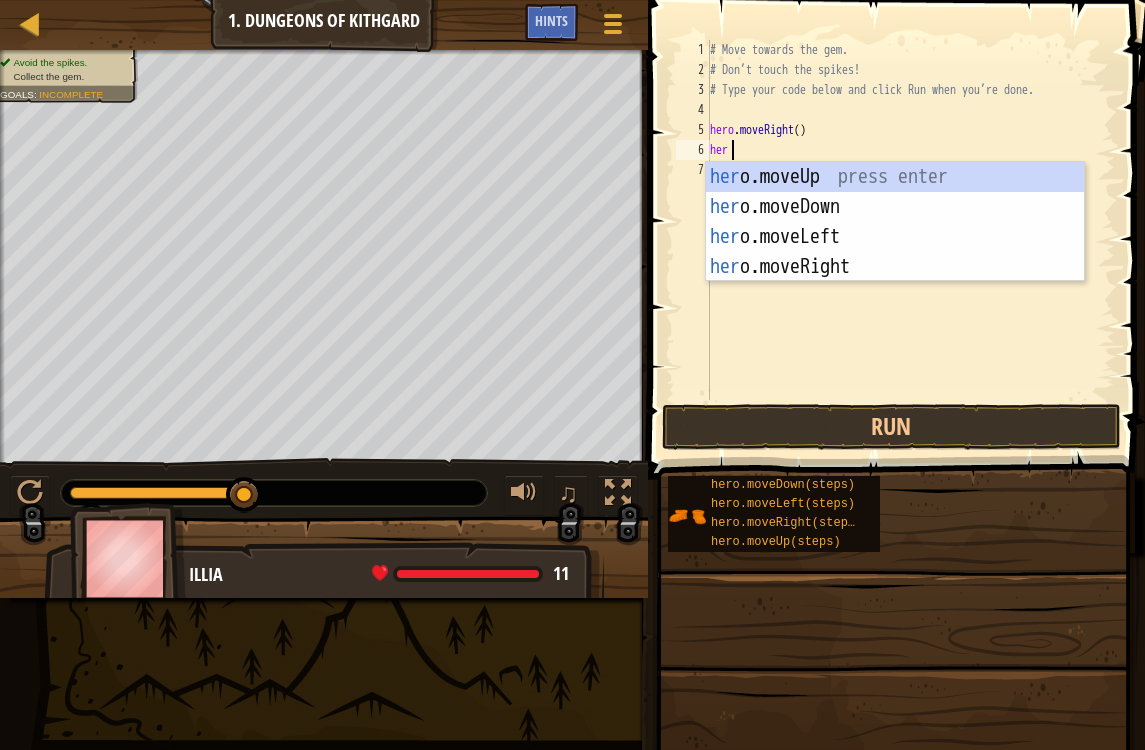 click at bounding box center (898, 211) 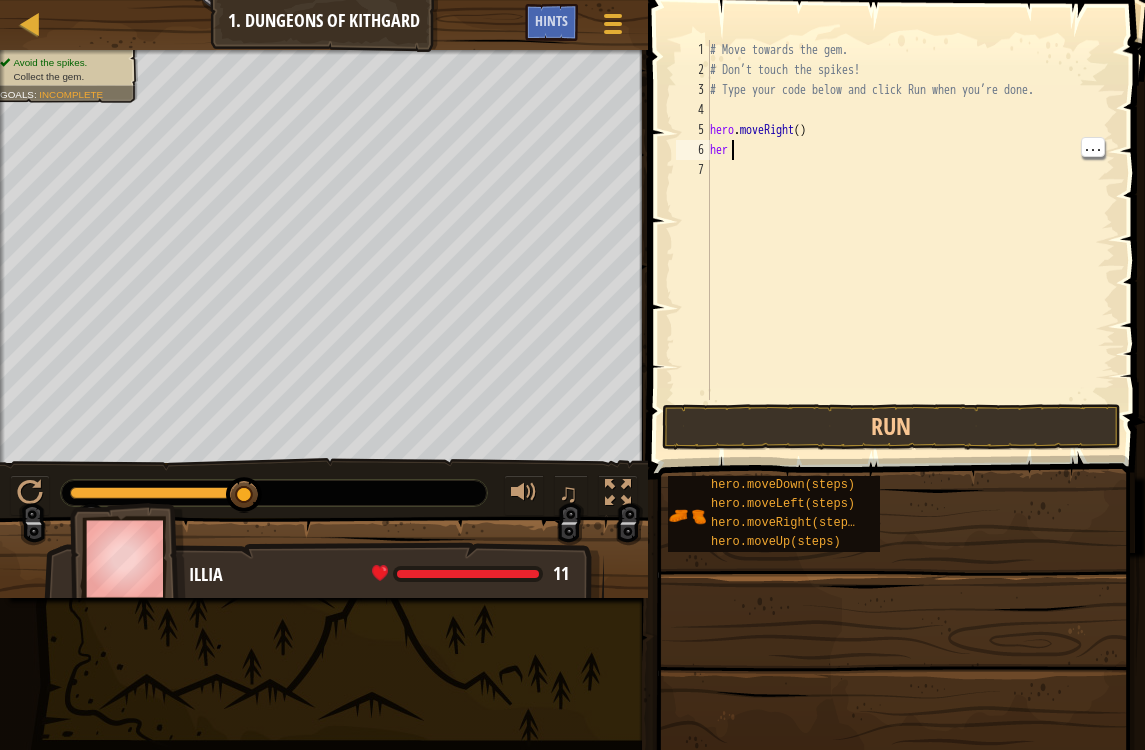 type on "hero" 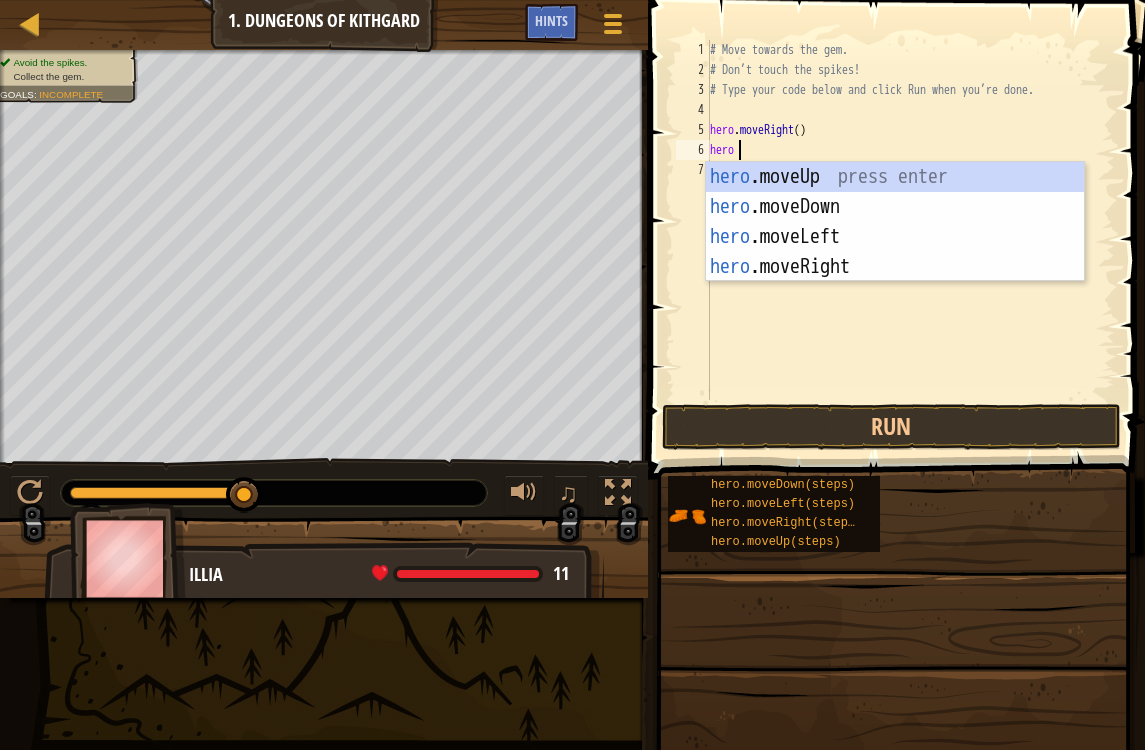 scroll, scrollTop: 10, scrollLeft: 1, axis: both 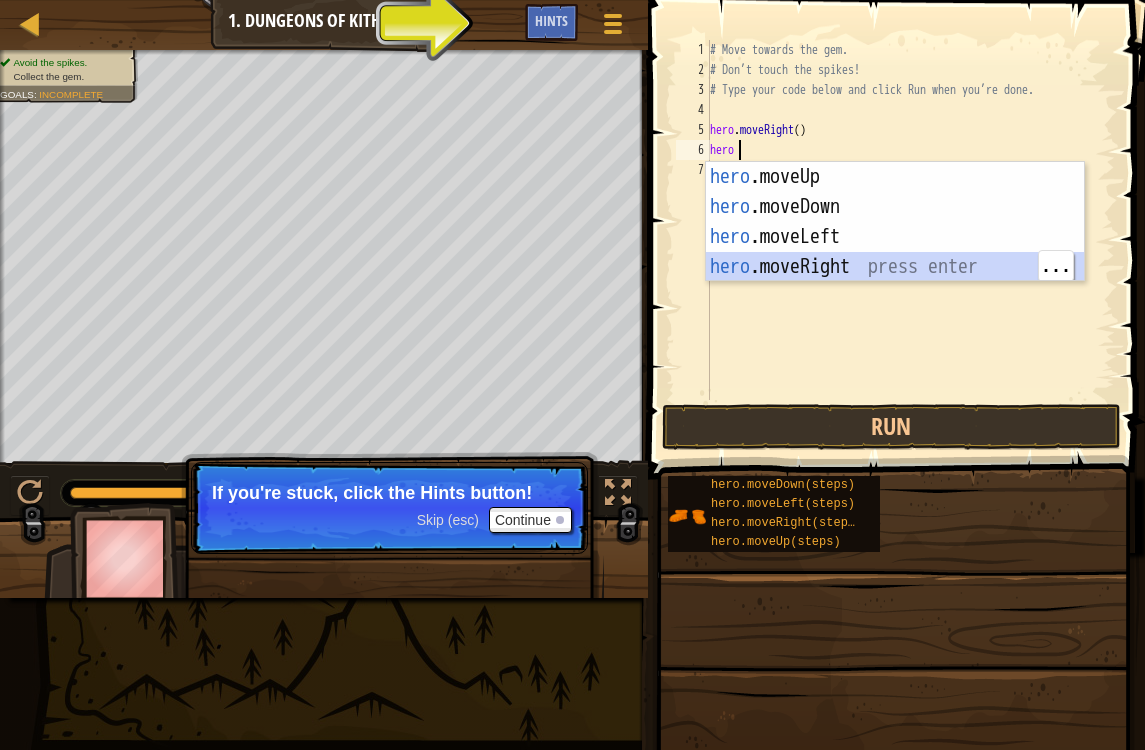 click on "hero .moveUp press enter hero .moveDown press enter hero .moveLeft press enter hero .moveRight press enter" at bounding box center (895, 252) 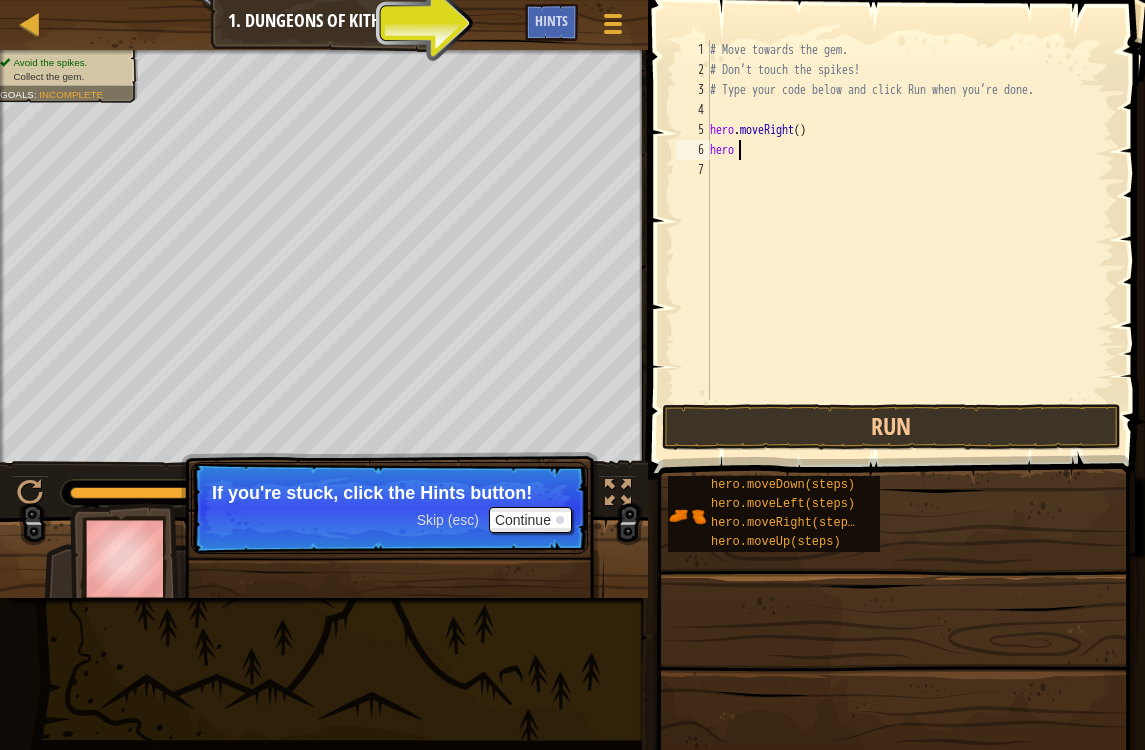 scroll, scrollTop: 10, scrollLeft: 0, axis: vertical 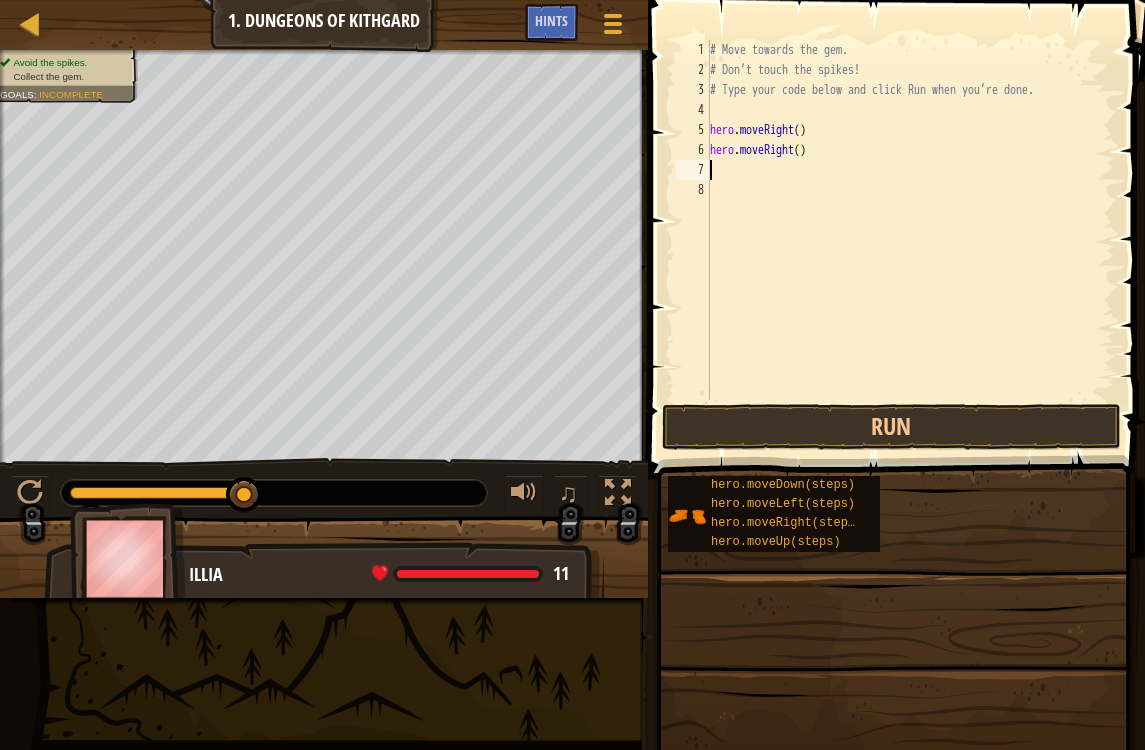 click on "Run" at bounding box center (891, 427) 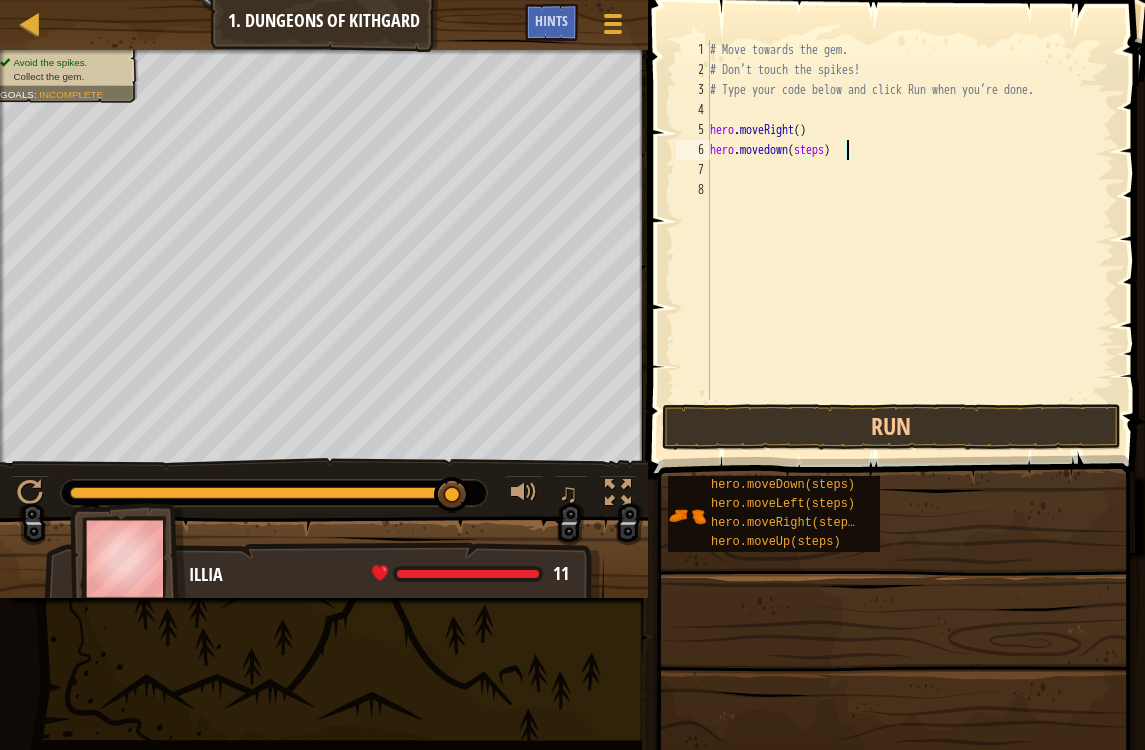 scroll, scrollTop: 10, scrollLeft: 11, axis: both 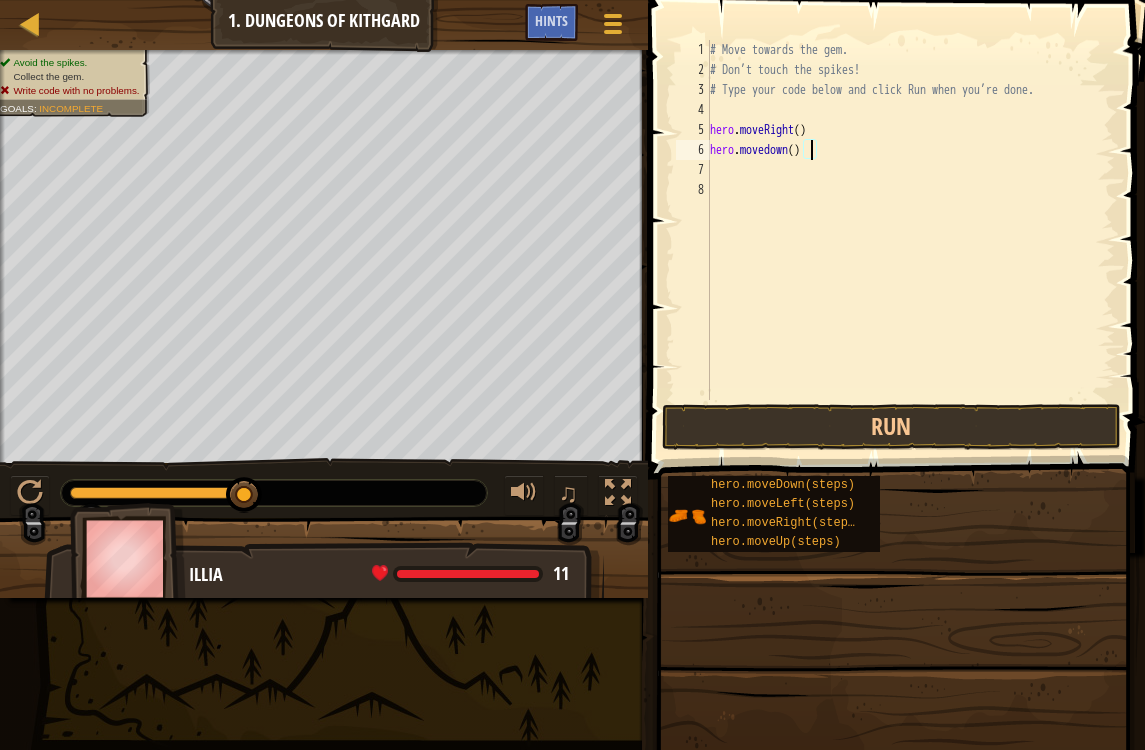 click on "Run" at bounding box center (891, 427) 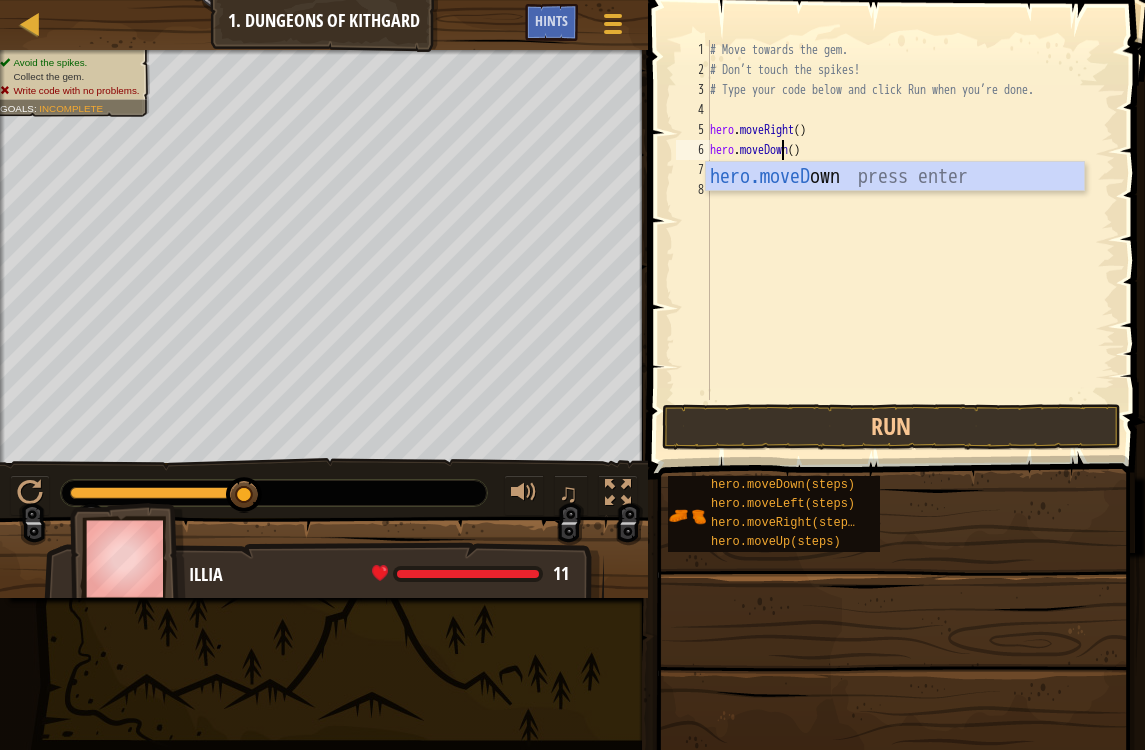 scroll, scrollTop: 10, scrollLeft: 5, axis: both 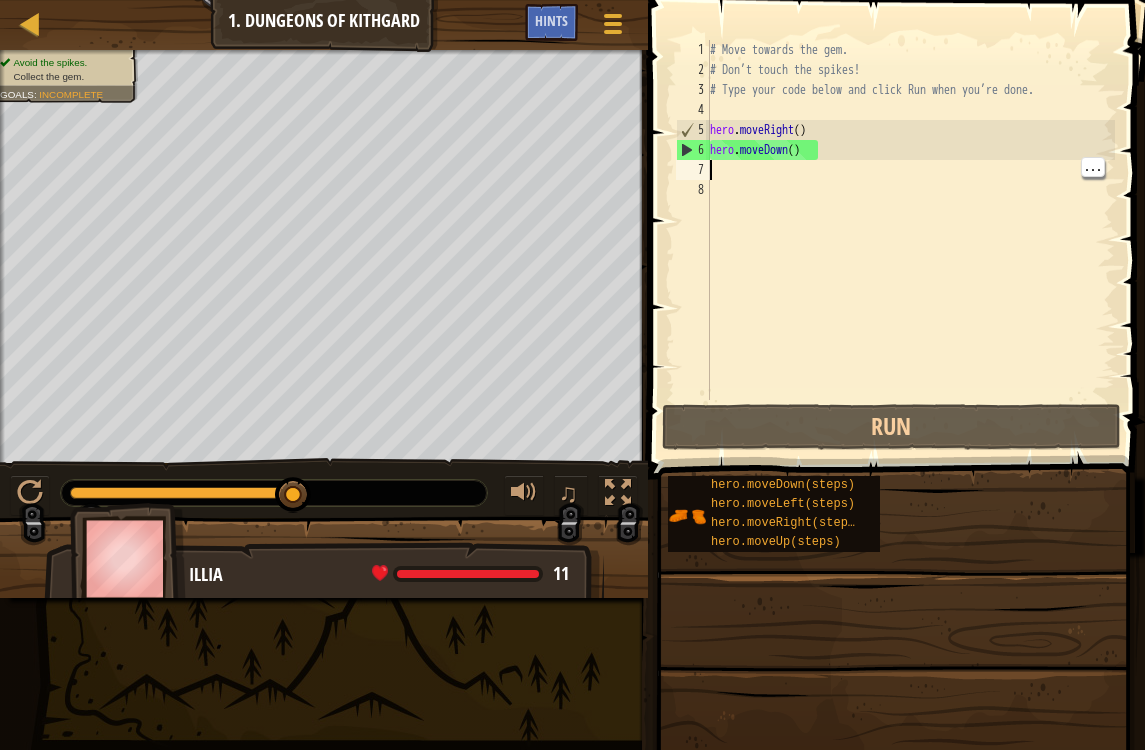 click on "# Move towards the gem. # Don’t touch the spikes! # Type your code below and click Run when you’re done. hero . moveRight ( ) hero . moveDown ( )" at bounding box center [910, 240] 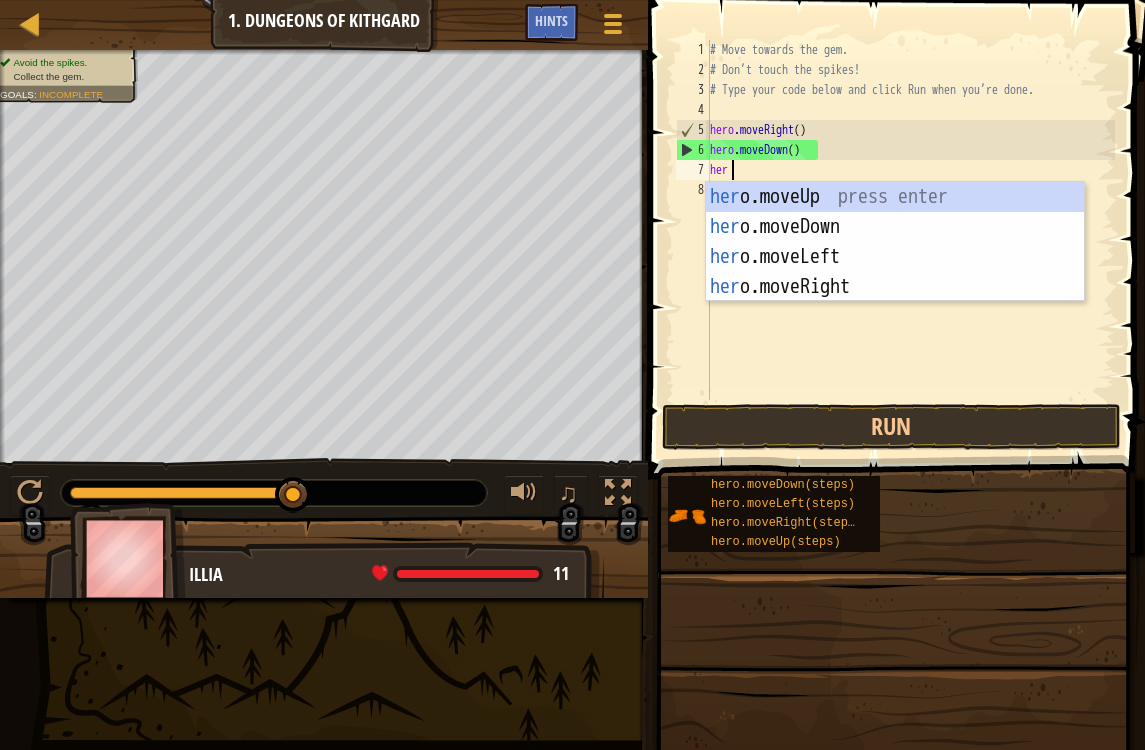 scroll, scrollTop: 10, scrollLeft: 1, axis: both 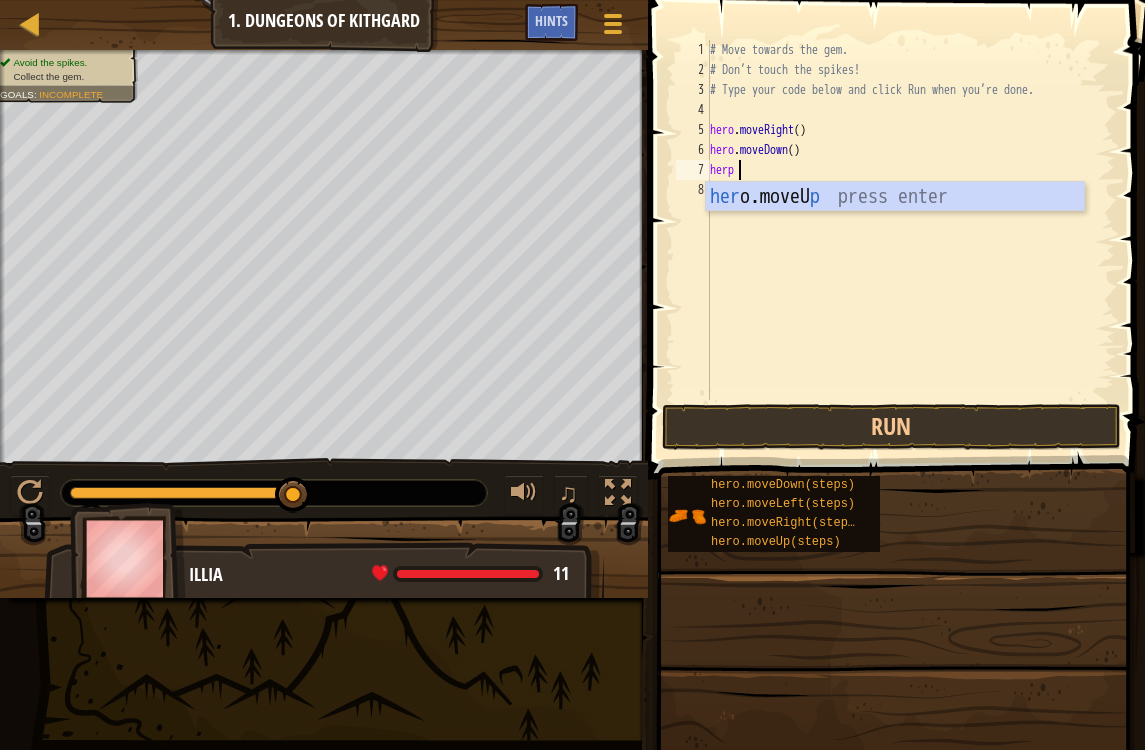 type on "her" 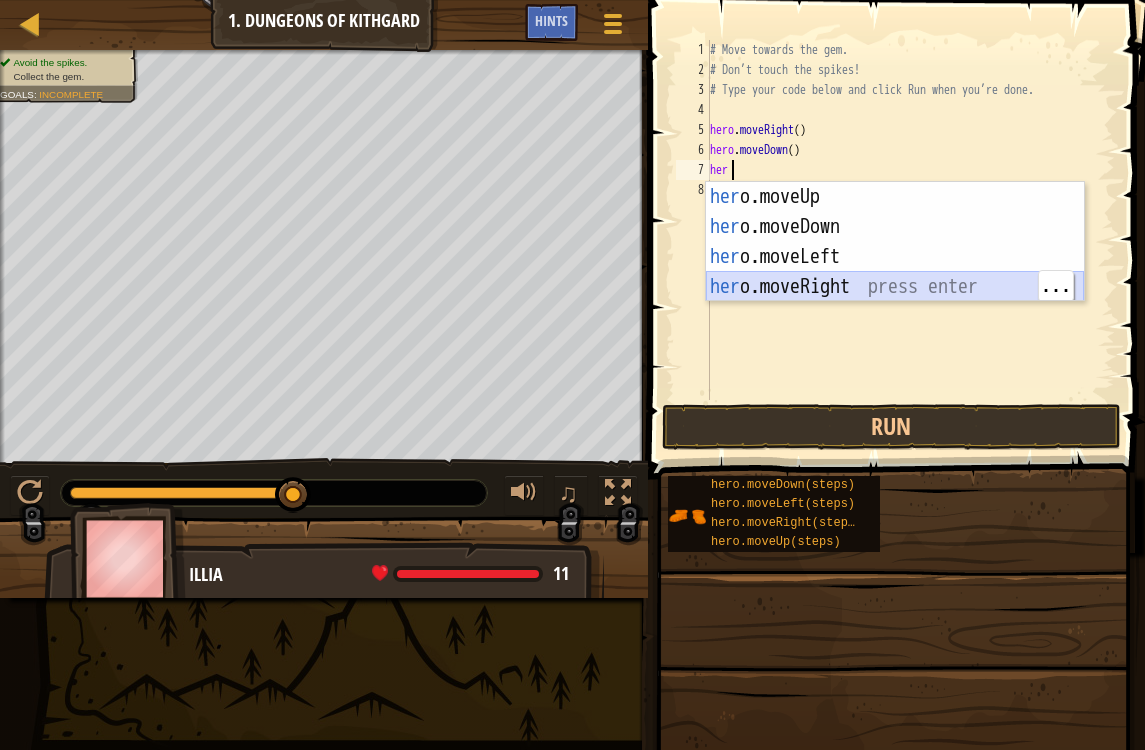 click on "her o.moveUp press enter her o.moveDown press enter her o.moveLeft press enter her o.moveRight press enter" at bounding box center (895, 272) 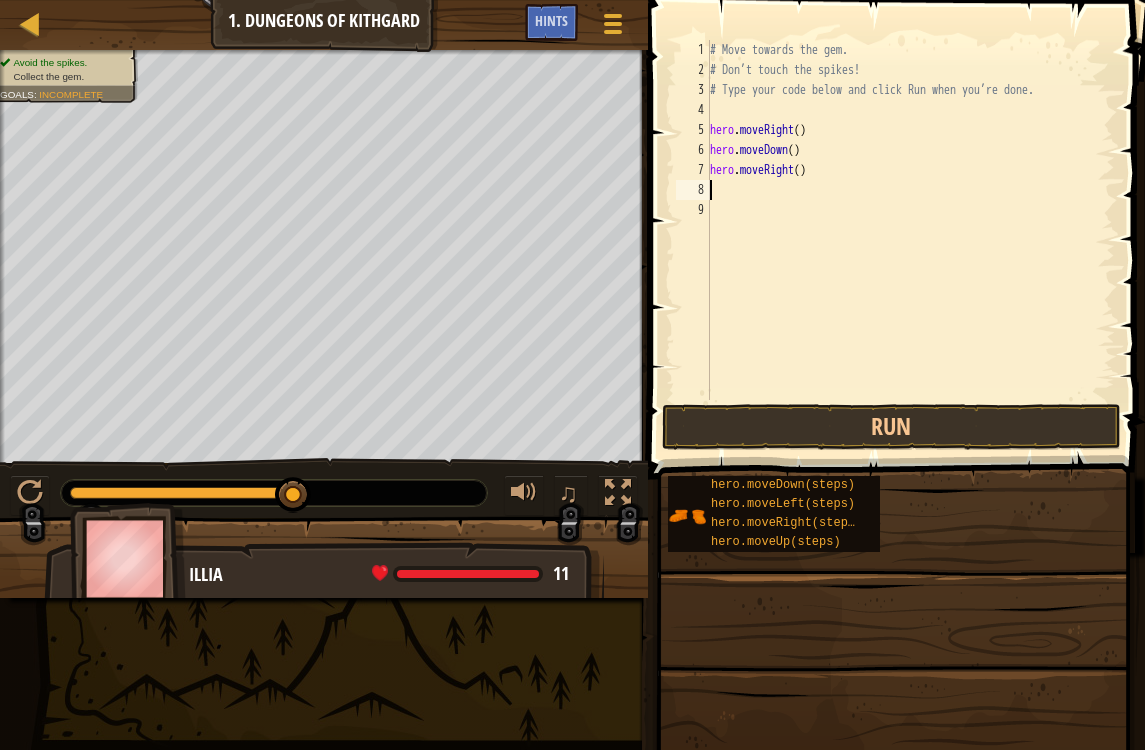 click on "Run" at bounding box center (891, 427) 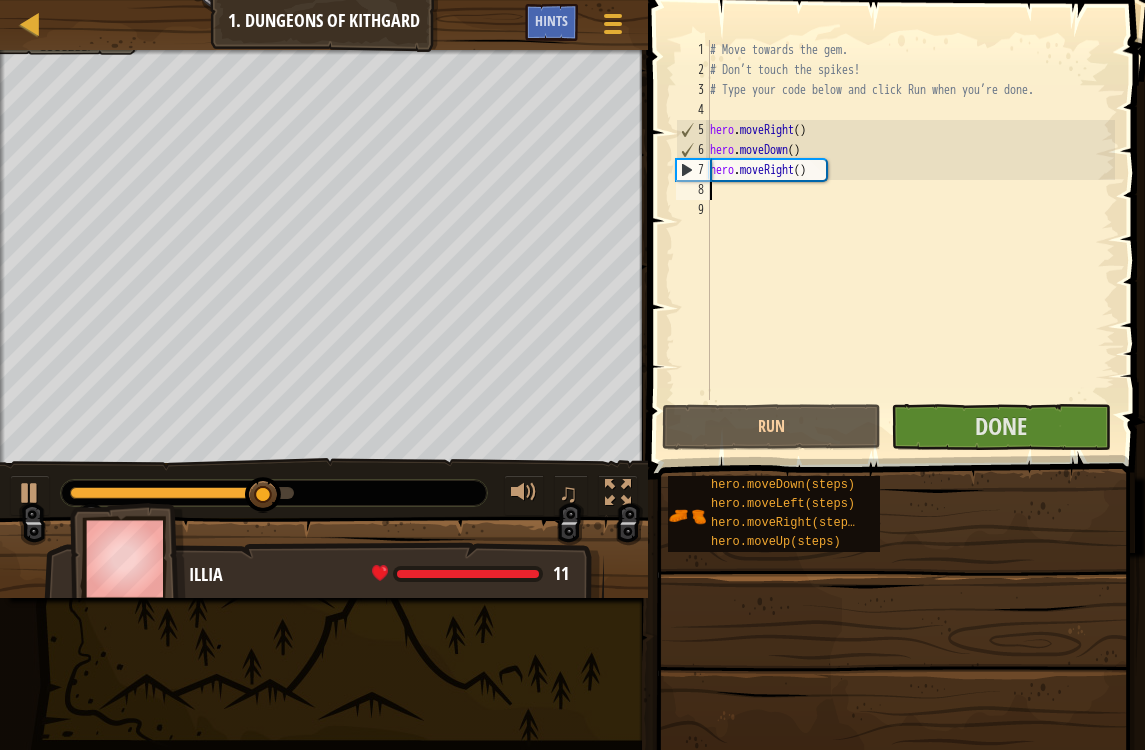 click on "Done" at bounding box center (1001, 426) 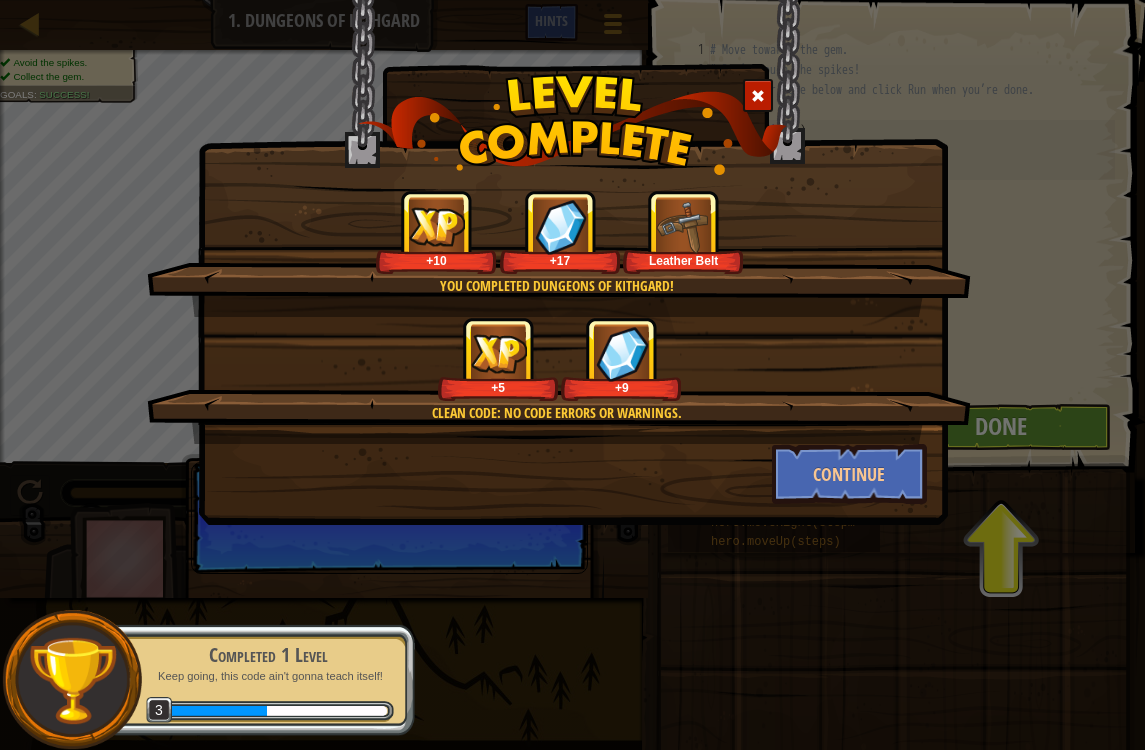 click on "Continue" at bounding box center [849, 474] 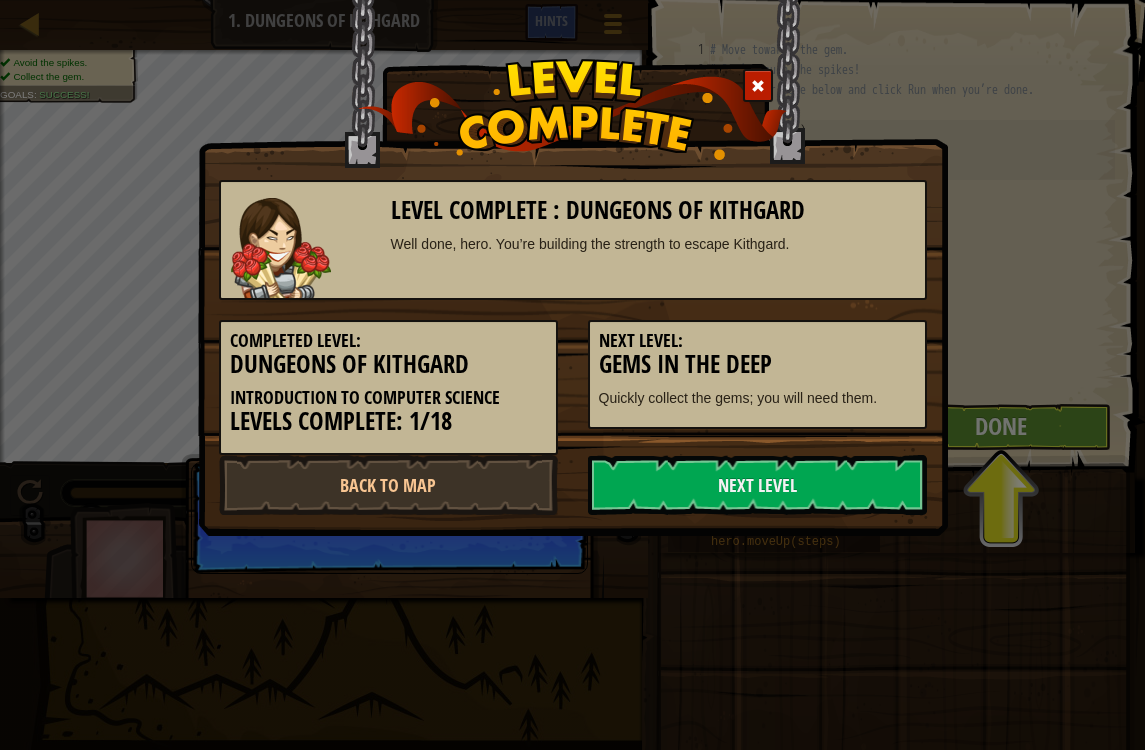 click on "Back to Map" at bounding box center [388, 485] 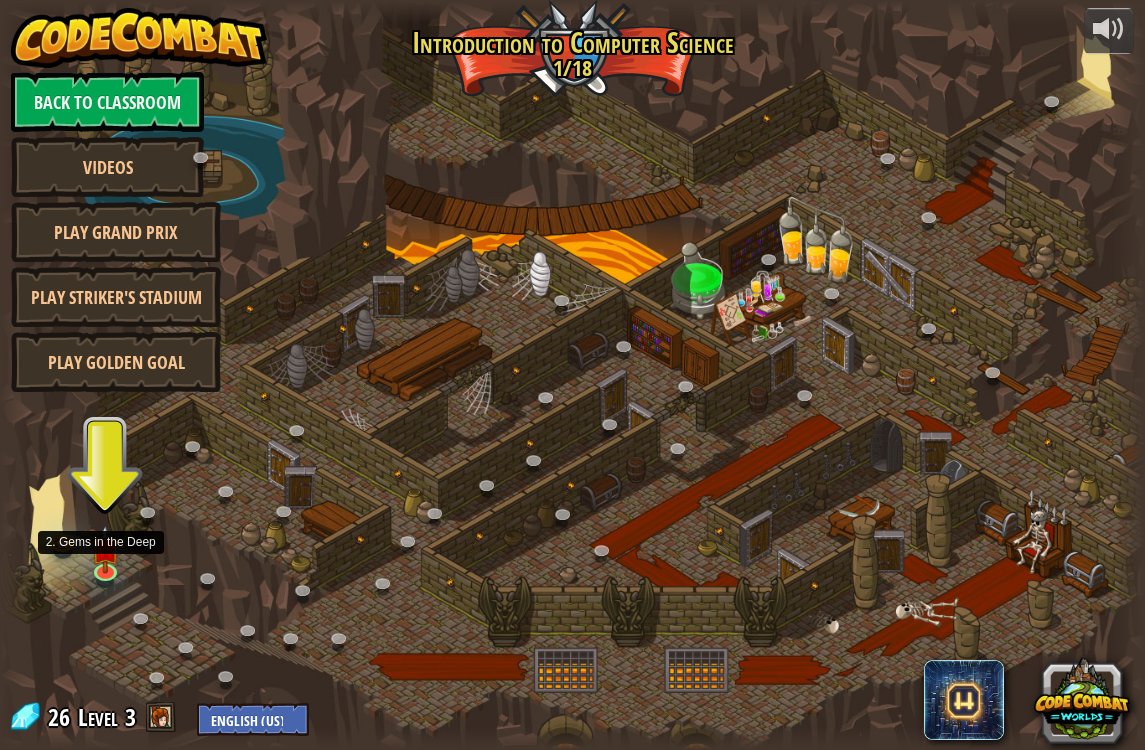 click at bounding box center (105, 548) 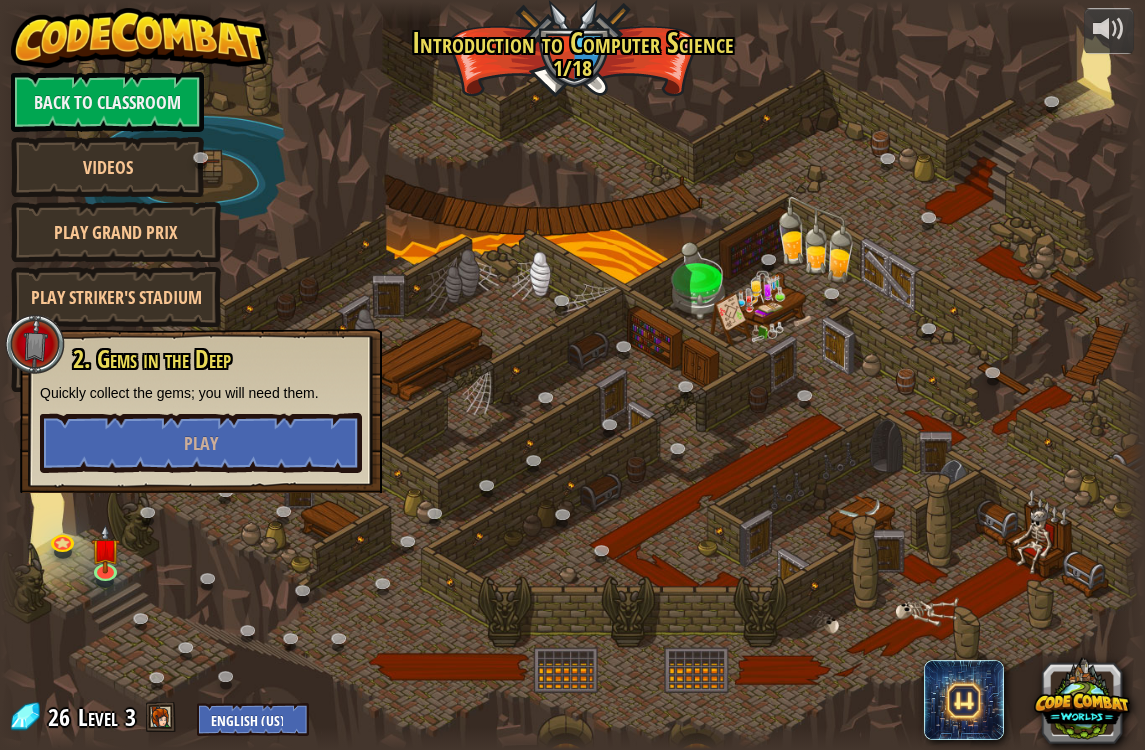 click at bounding box center (572, 375) 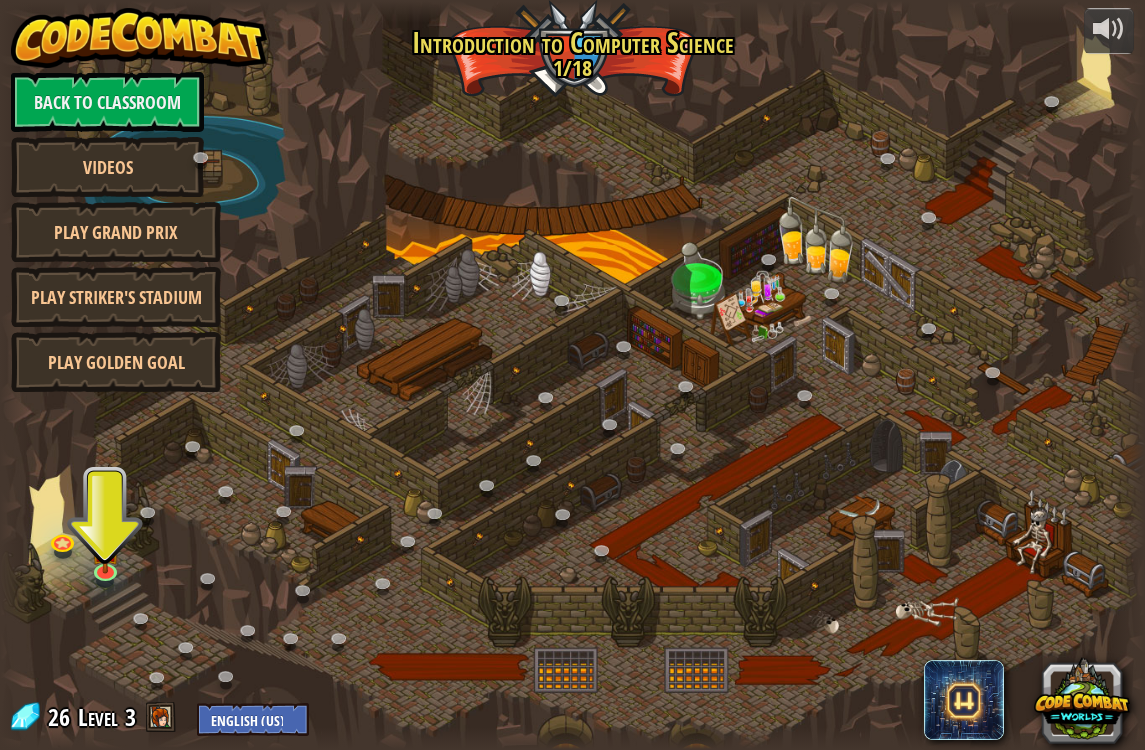 click at bounding box center [107, 573] 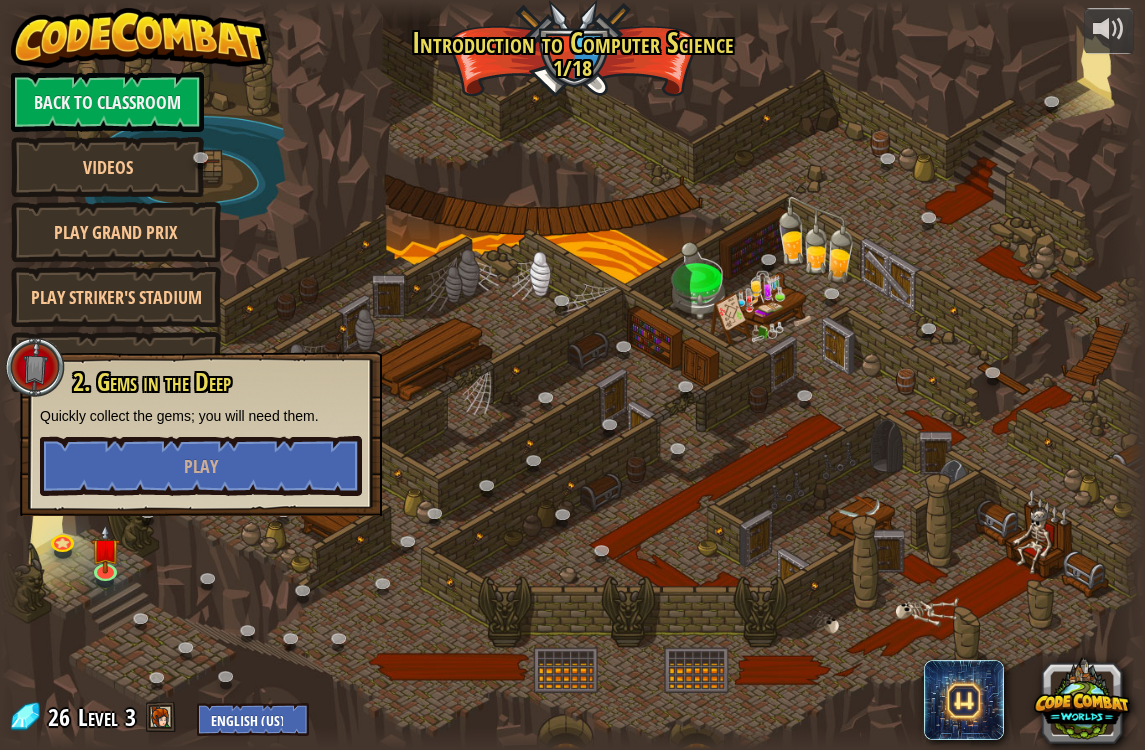 click on "Play" at bounding box center [201, 466] 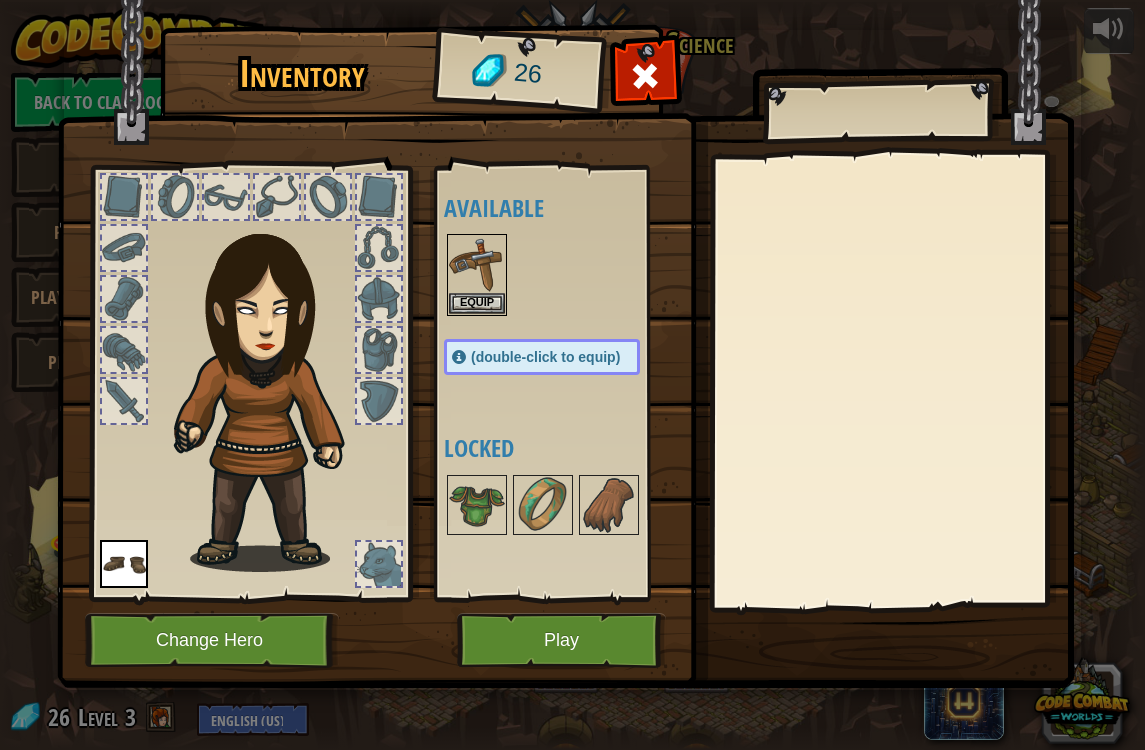click at bounding box center [477, 264] 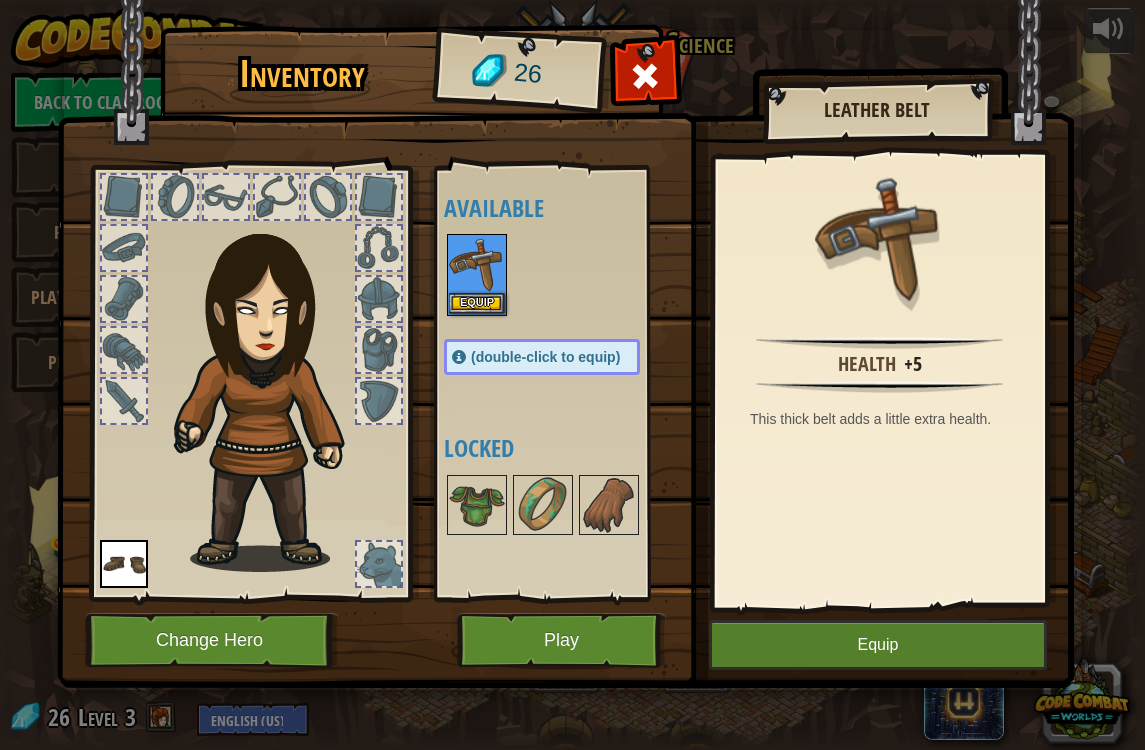 click on "Equip" at bounding box center (477, 303) 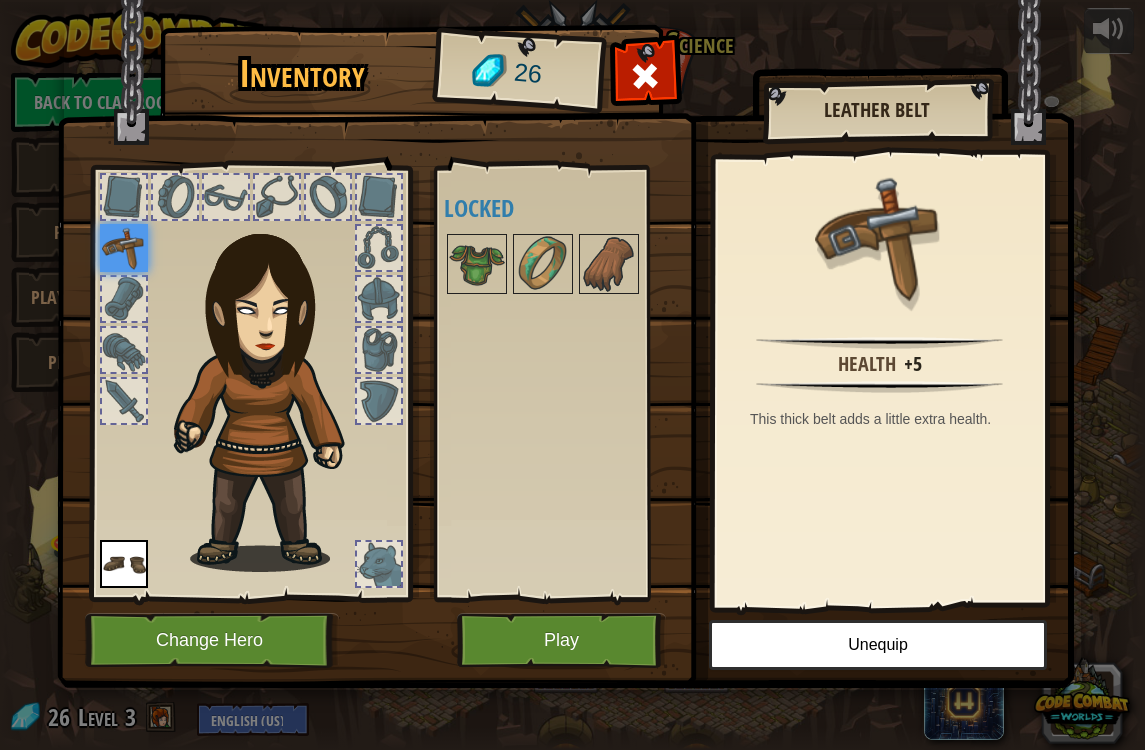 click at bounding box center [477, 264] 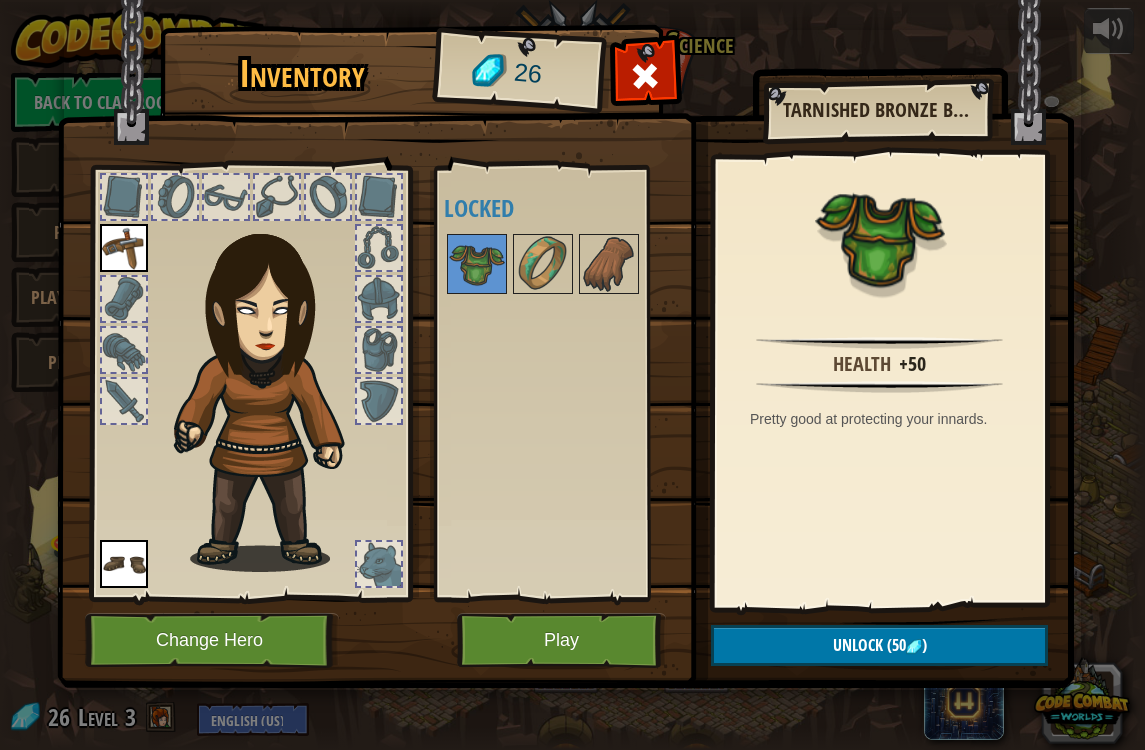click at bounding box center [543, 264] 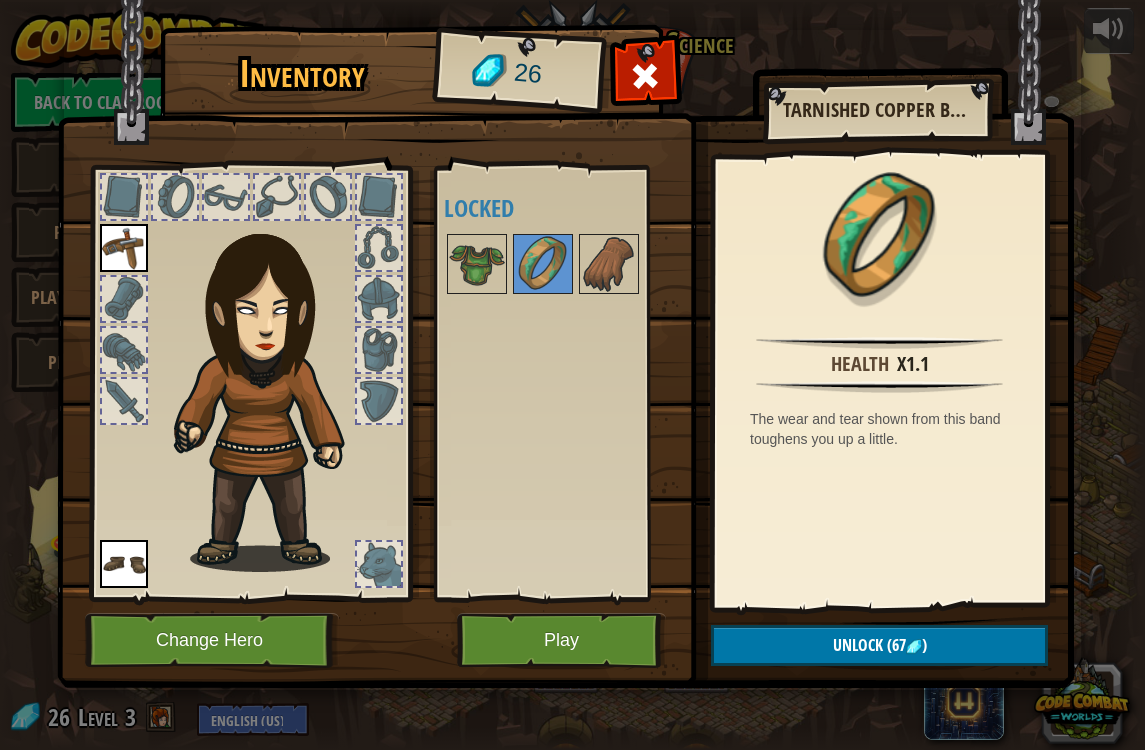 click at bounding box center [609, 264] 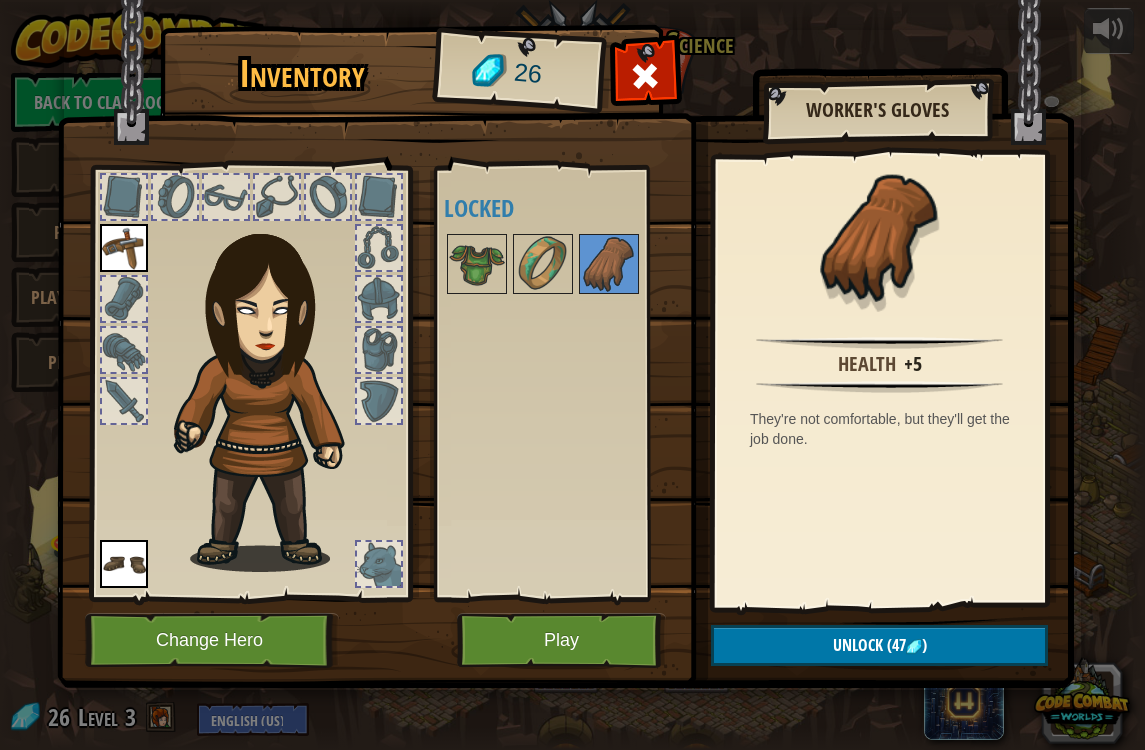 click on "Play" at bounding box center [561, 640] 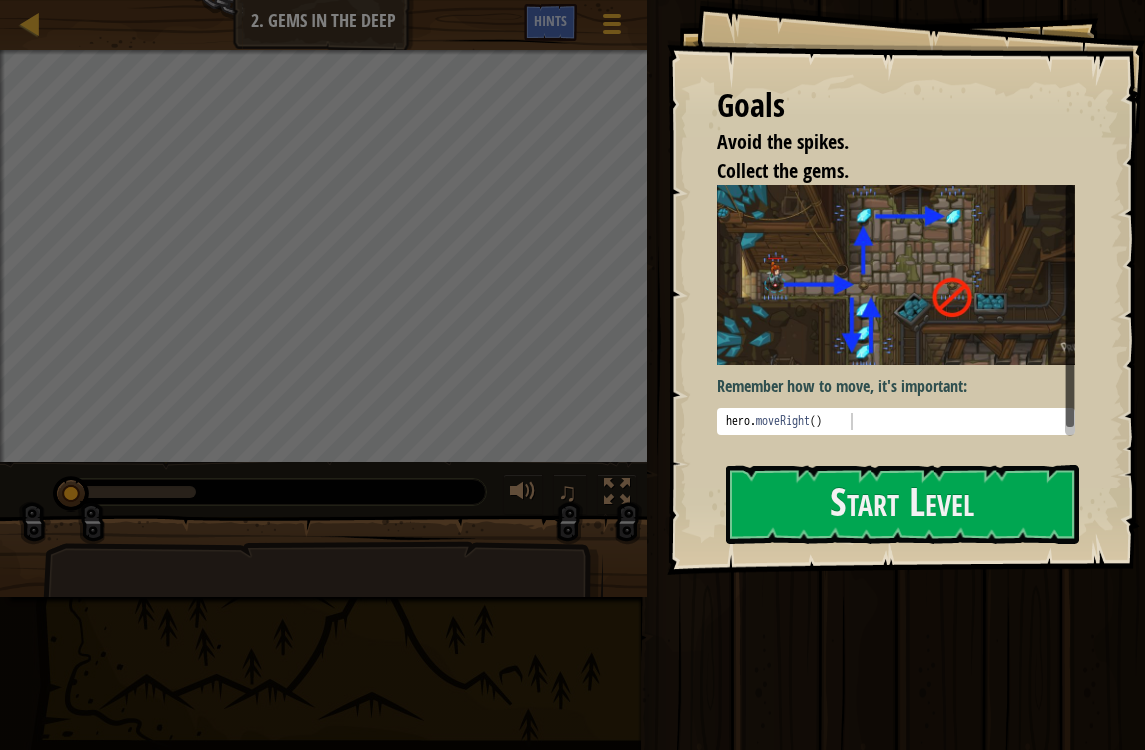click on "Start Level" at bounding box center (902, 504) 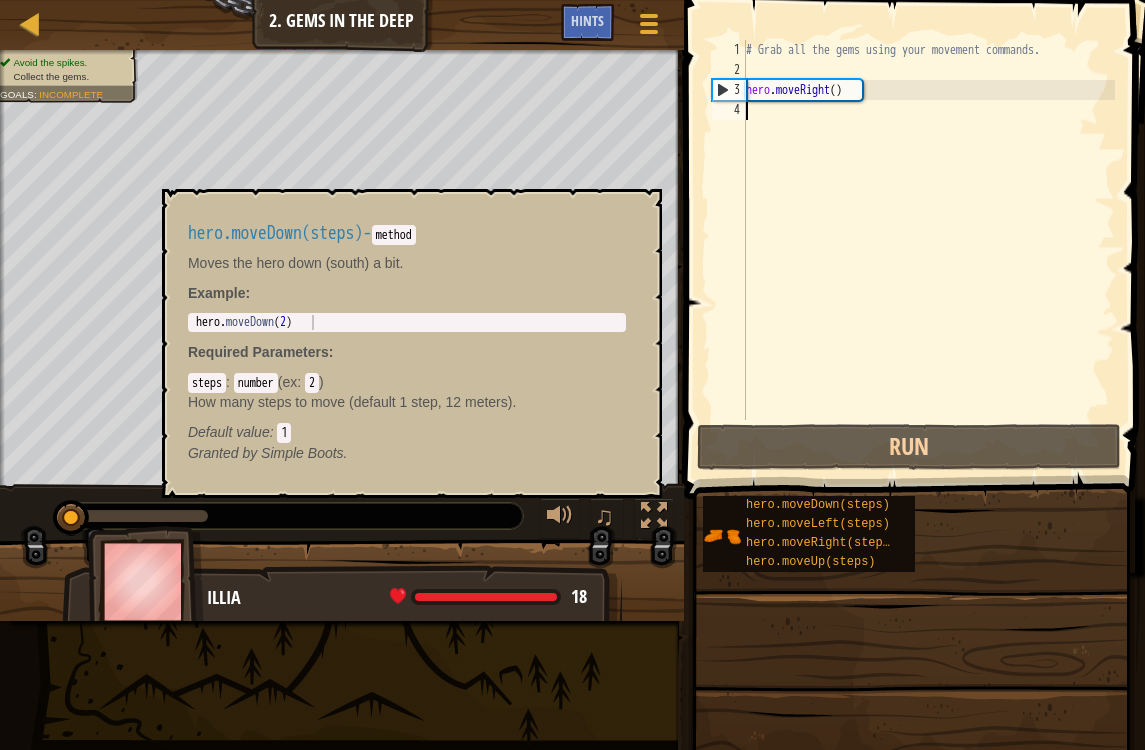 click on "hero.moveDown(steps)" at bounding box center (818, 505) 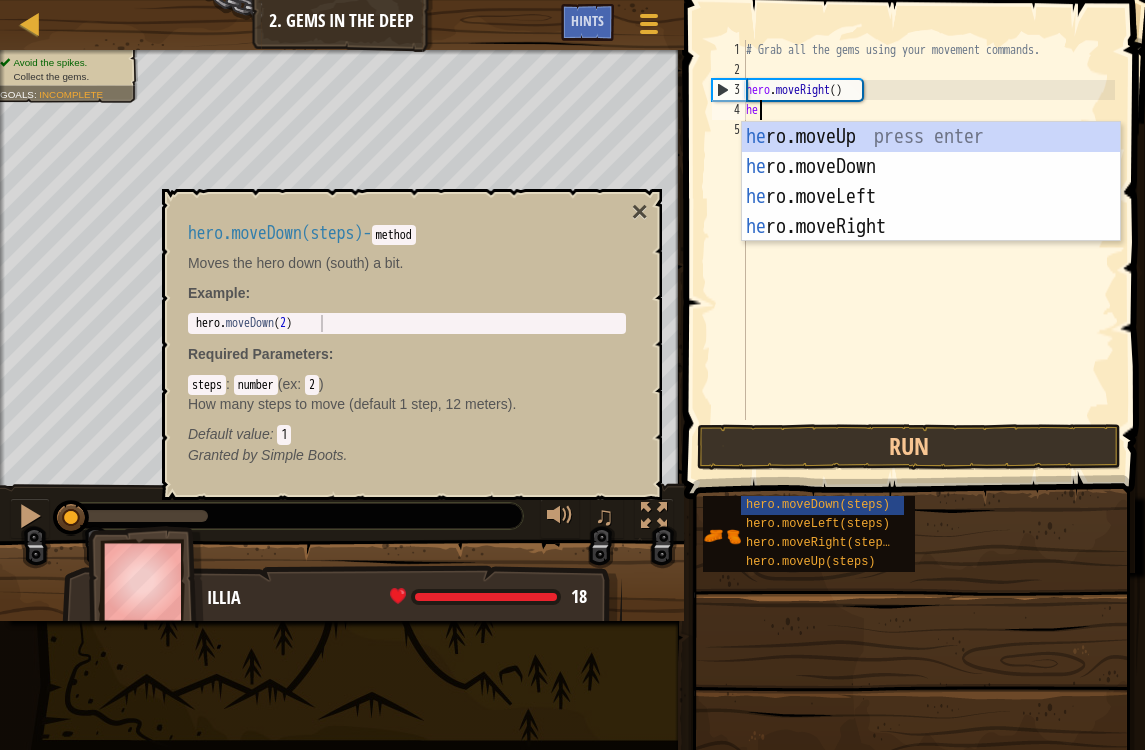 scroll, scrollTop: 10, scrollLeft: 0, axis: vertical 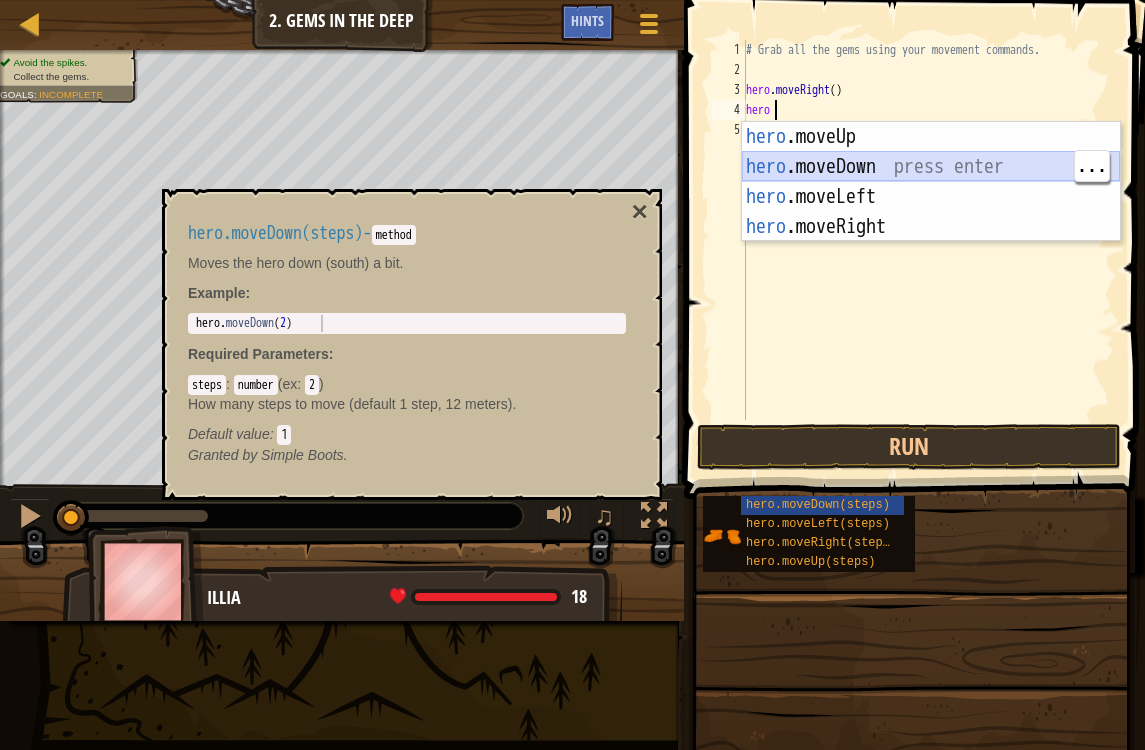 click on "hero .moveUp press enter hero .moveDown press enter hero .moveLeft press enter hero .moveRight press enter" at bounding box center [931, 212] 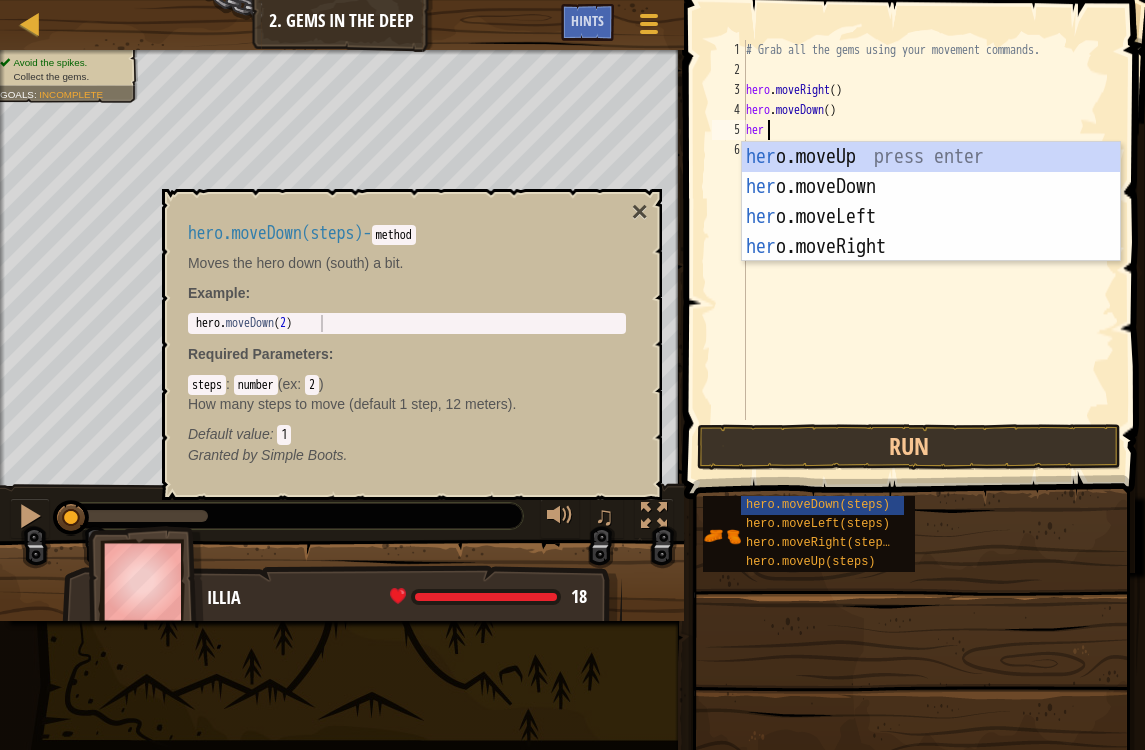 type on "hero" 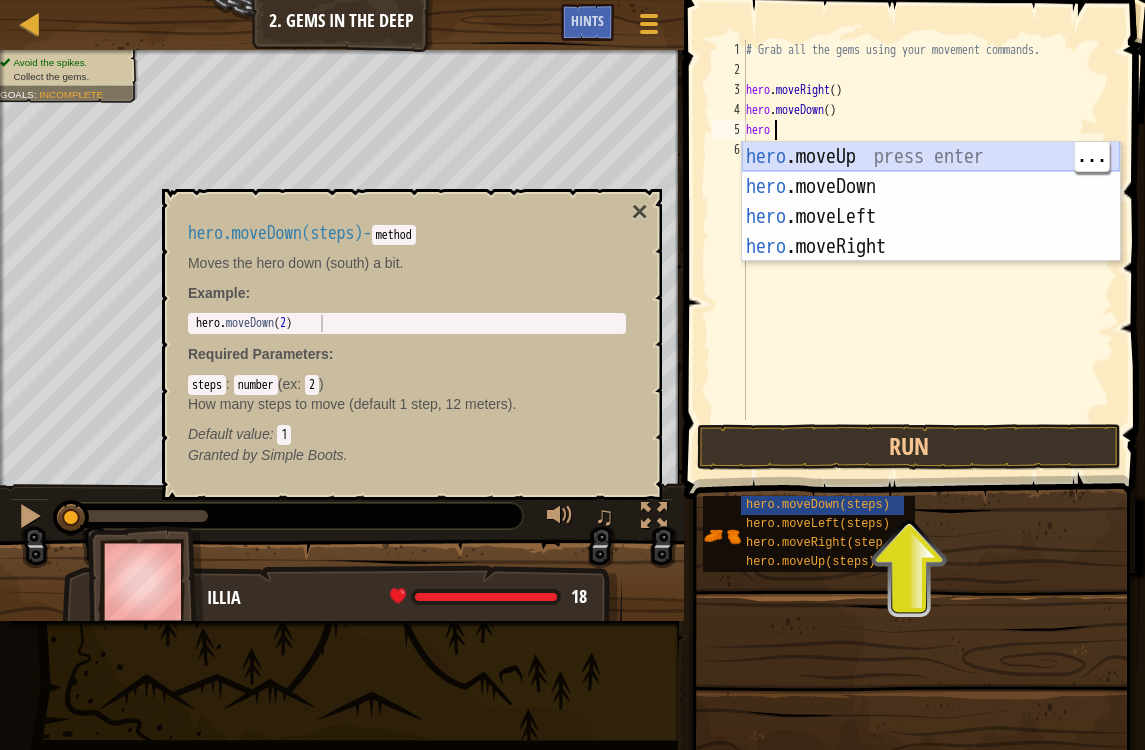 click on "hero .moveUp press enter hero .moveDown press enter hero .moveLeft press enter hero .moveRight press enter" at bounding box center (931, 232) 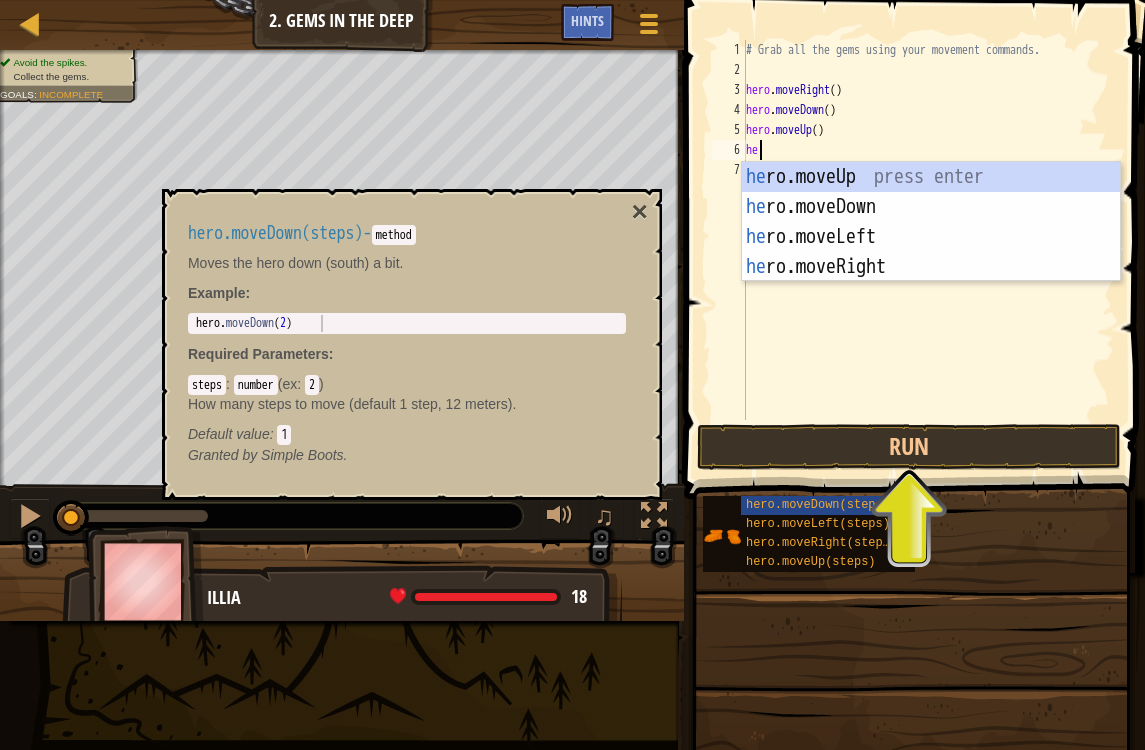 type on "hero" 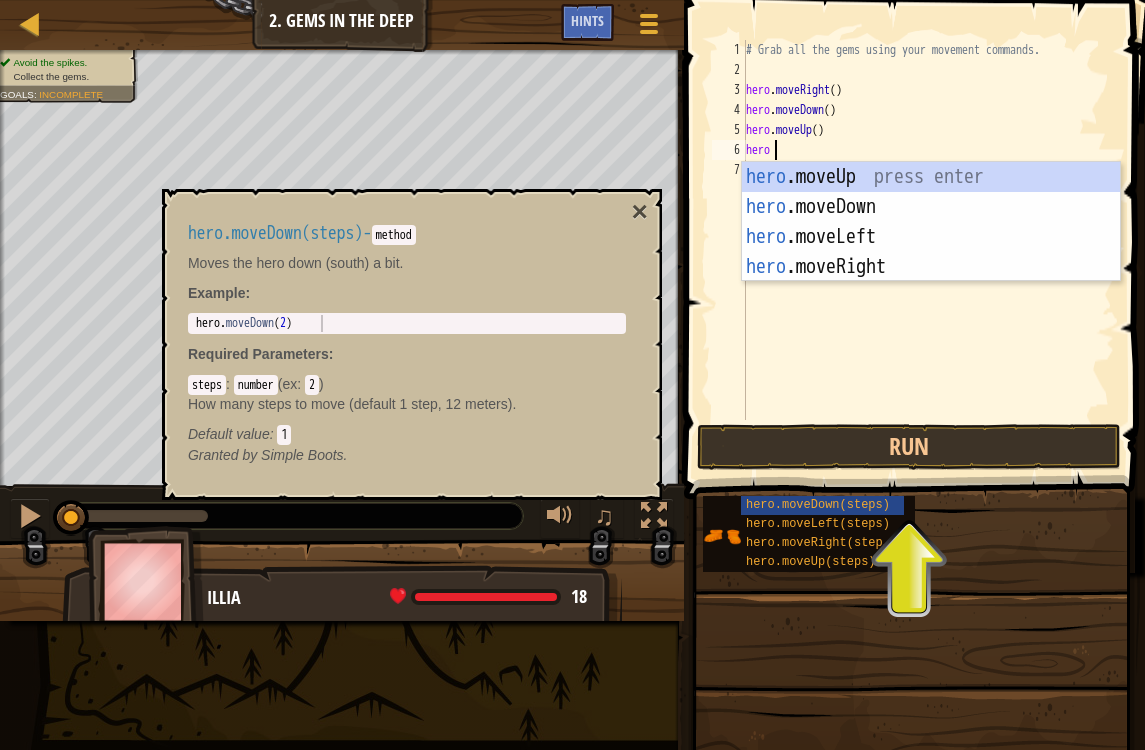 scroll, scrollTop: 10, scrollLeft: 1, axis: both 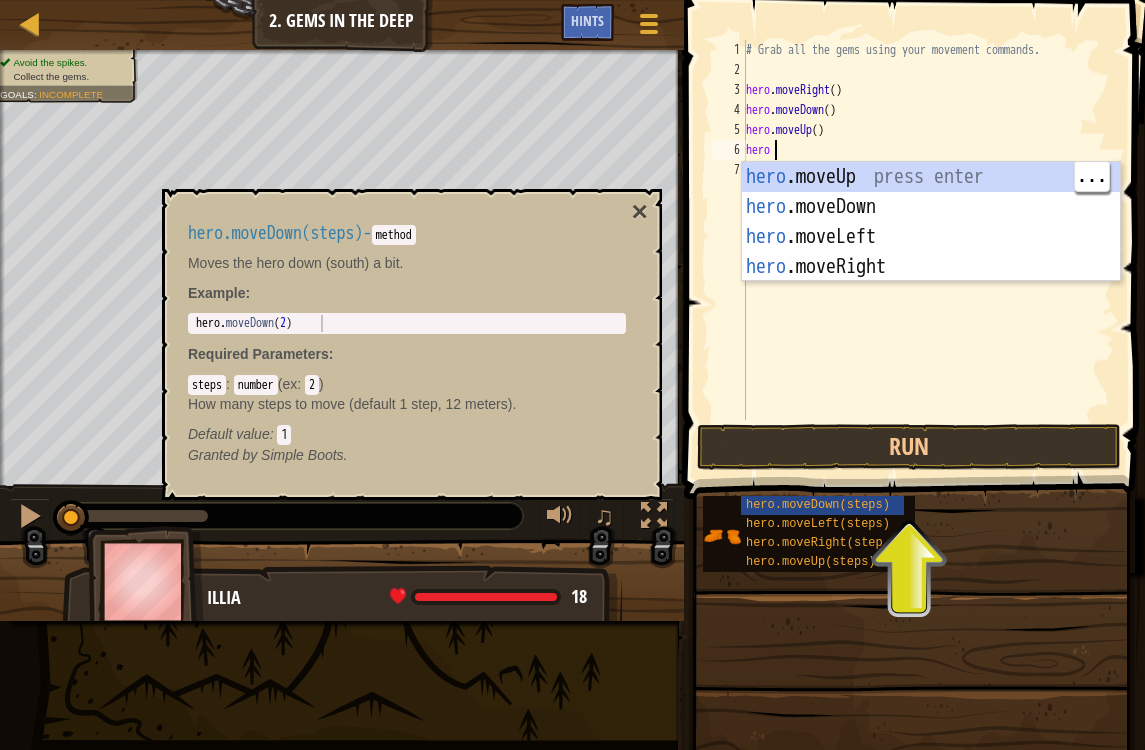 click on "hero .moveUp press enter hero .moveDown press enter hero .moveLeft press enter hero .moveRight press enter" at bounding box center [931, 252] 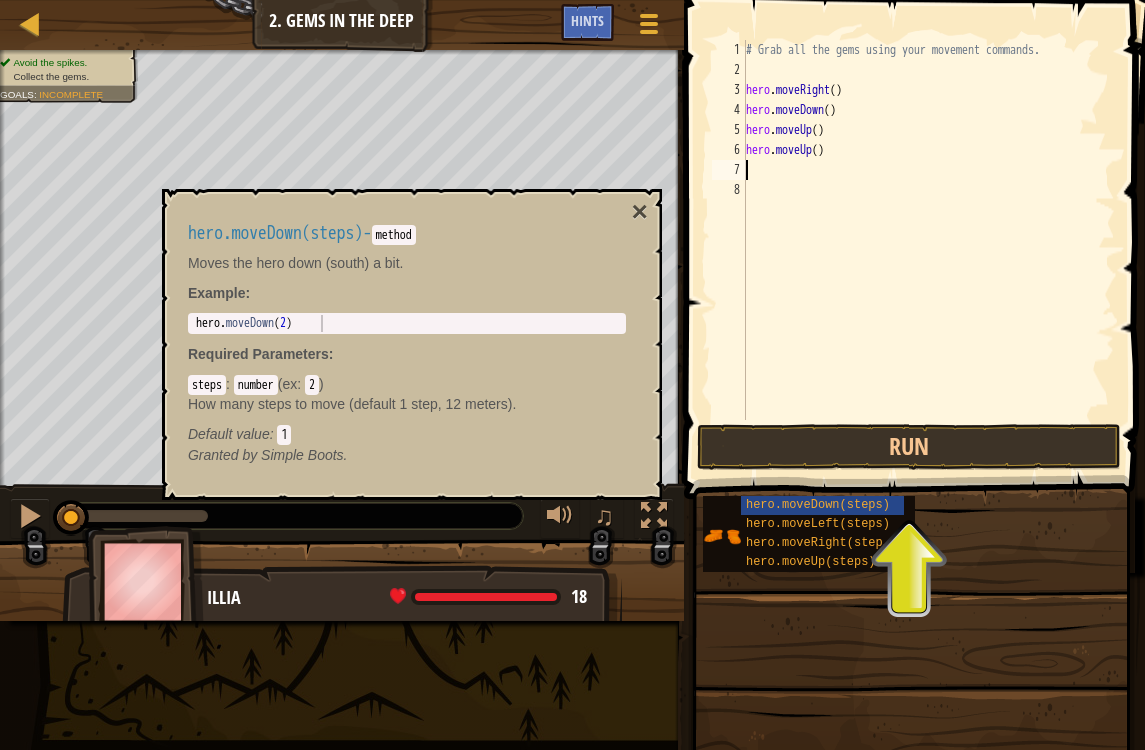 scroll, scrollTop: 10, scrollLeft: 0, axis: vertical 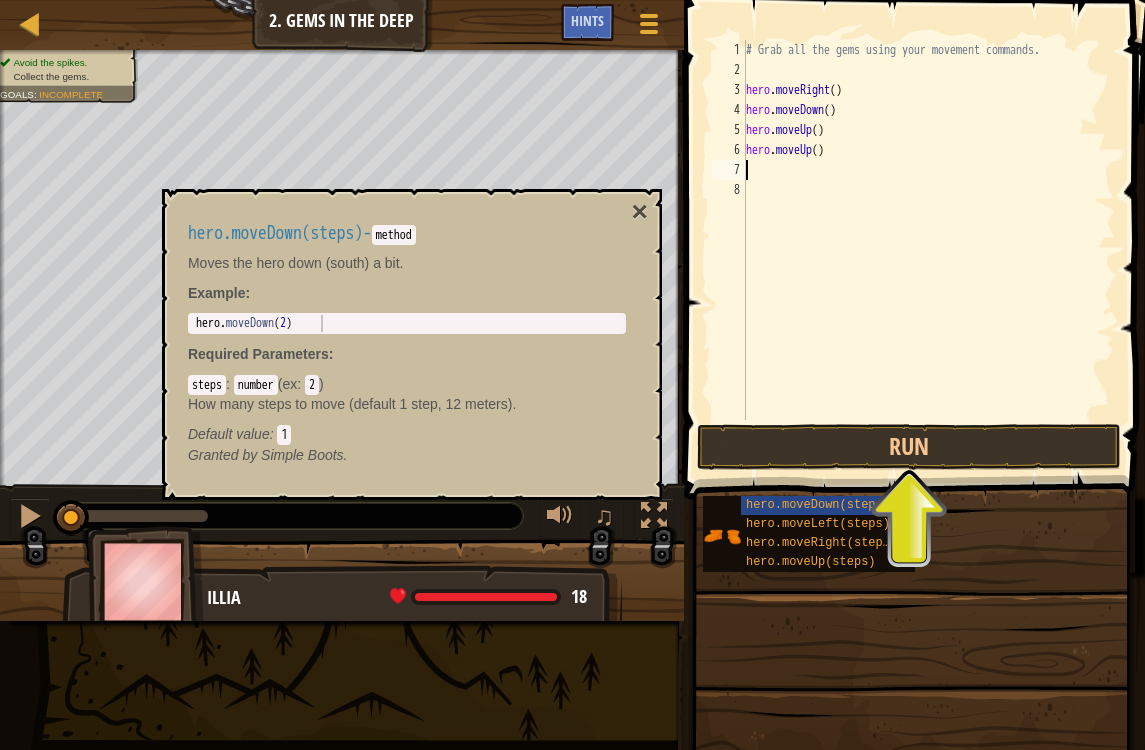 click on "×" at bounding box center [640, 212] 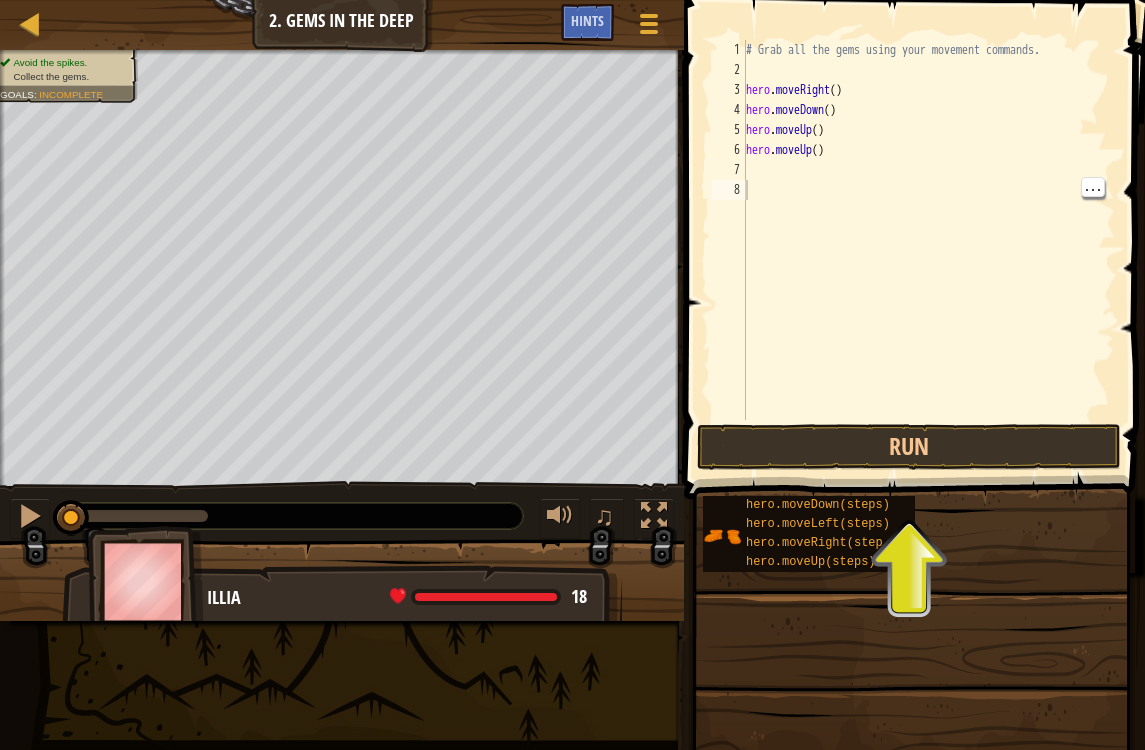 click on "# Grab all the gems using your movement commands. hero . moveRight ( ) hero . moveDown ( ) hero . moveUp ( ) hero . moveUp ( )" at bounding box center (928, 250) 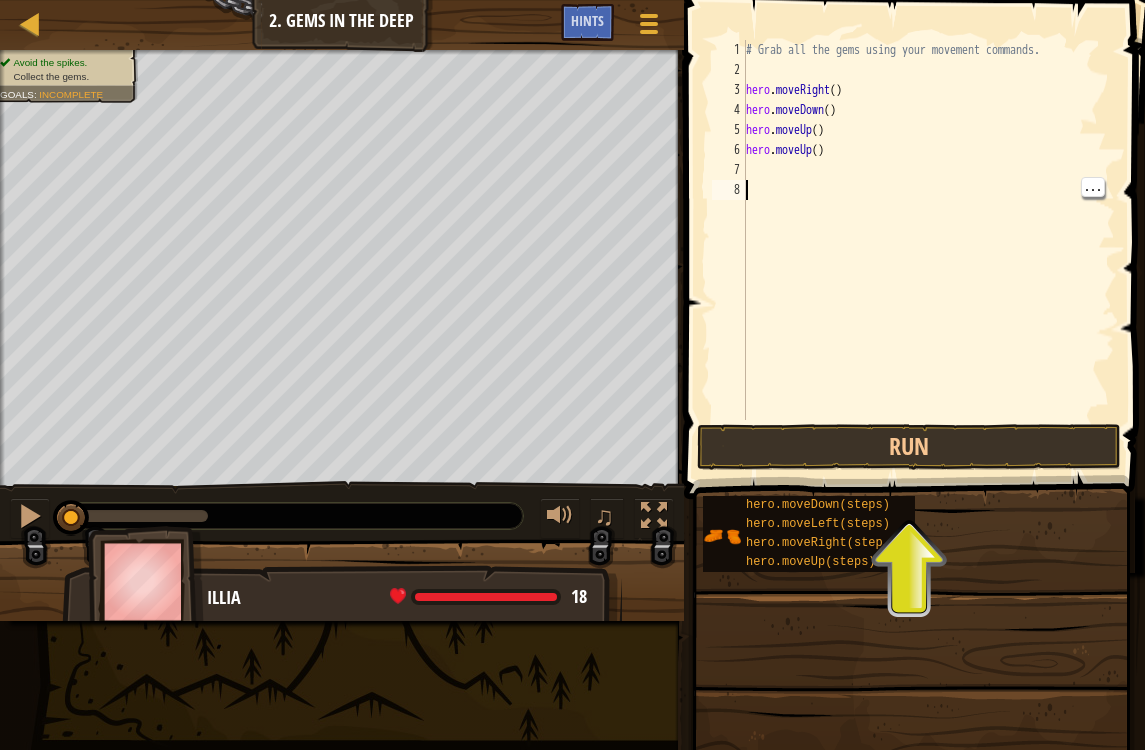 type on "hero.moveUp()" 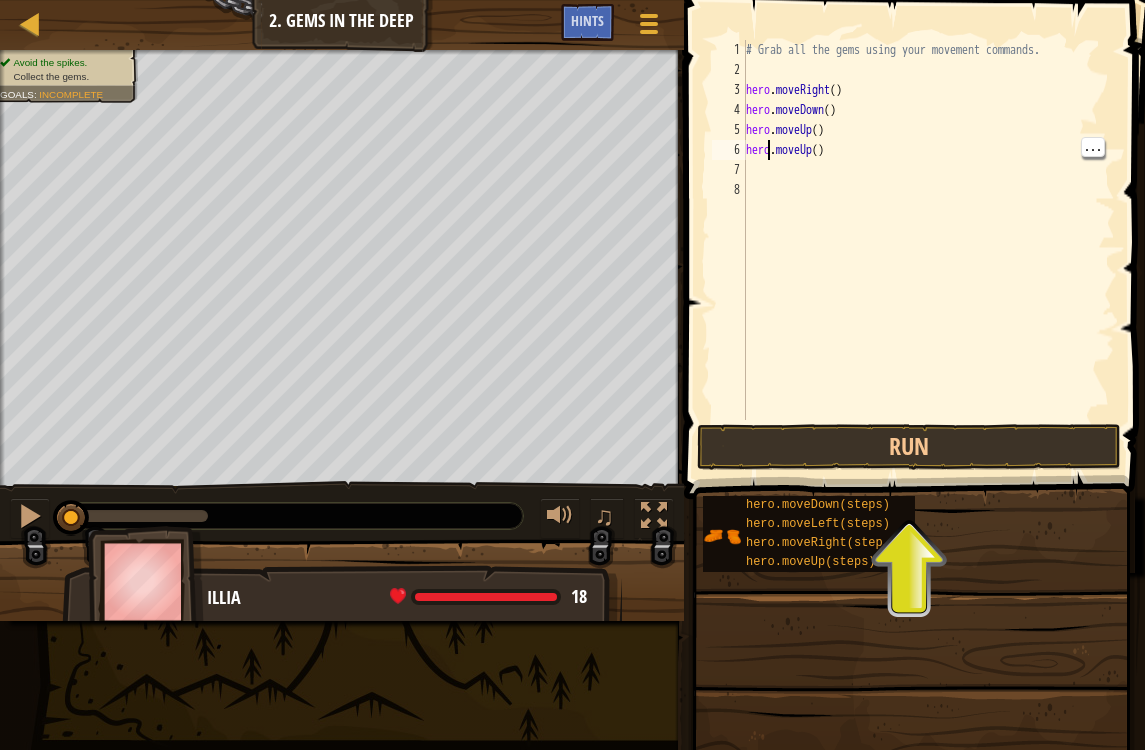 click on "# Grab all the gems using your movement commands. hero . moveRight ( ) hero . moveDown ( ) hero . moveUp ( ) hero . moveUp ( )" at bounding box center [928, 250] 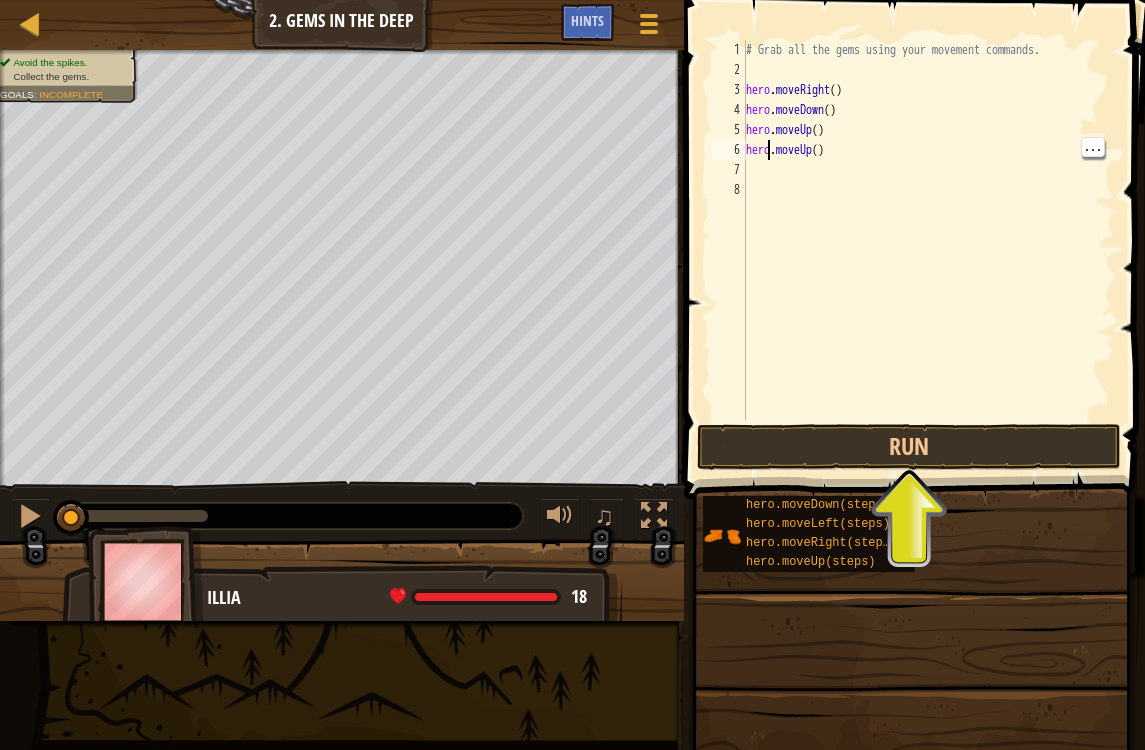 click on "# Grab all the gems using your movement commands. hero . moveRight ( ) hero . moveDown ( ) hero . moveUp ( ) hero . moveUp ( )" at bounding box center [928, 250] 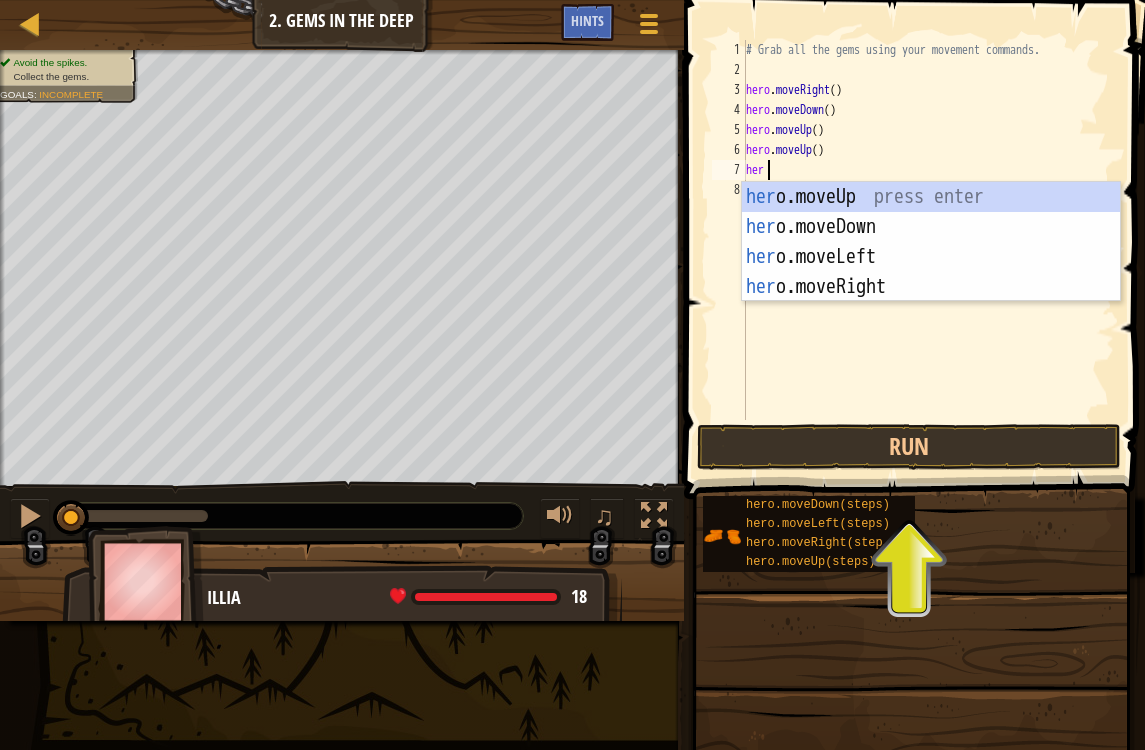 type on "hero" 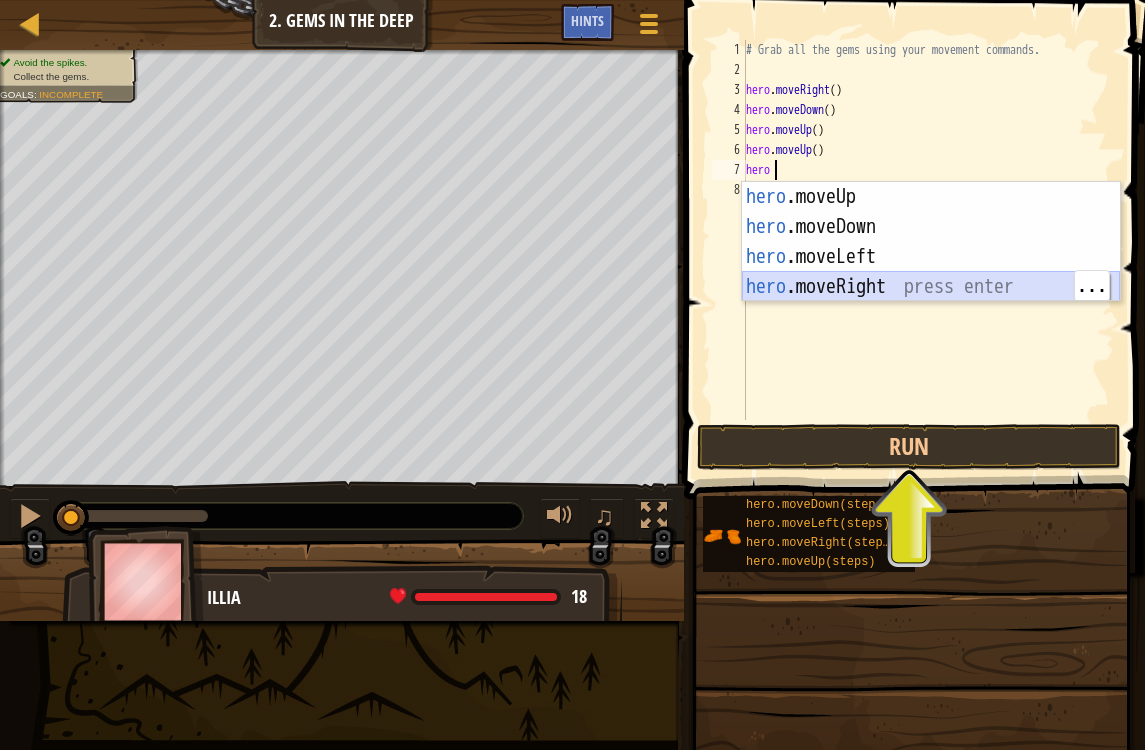 click on "hero .moveUp press enter hero .moveDown press enter hero .moveLeft press enter hero .moveRight press enter" at bounding box center (931, 272) 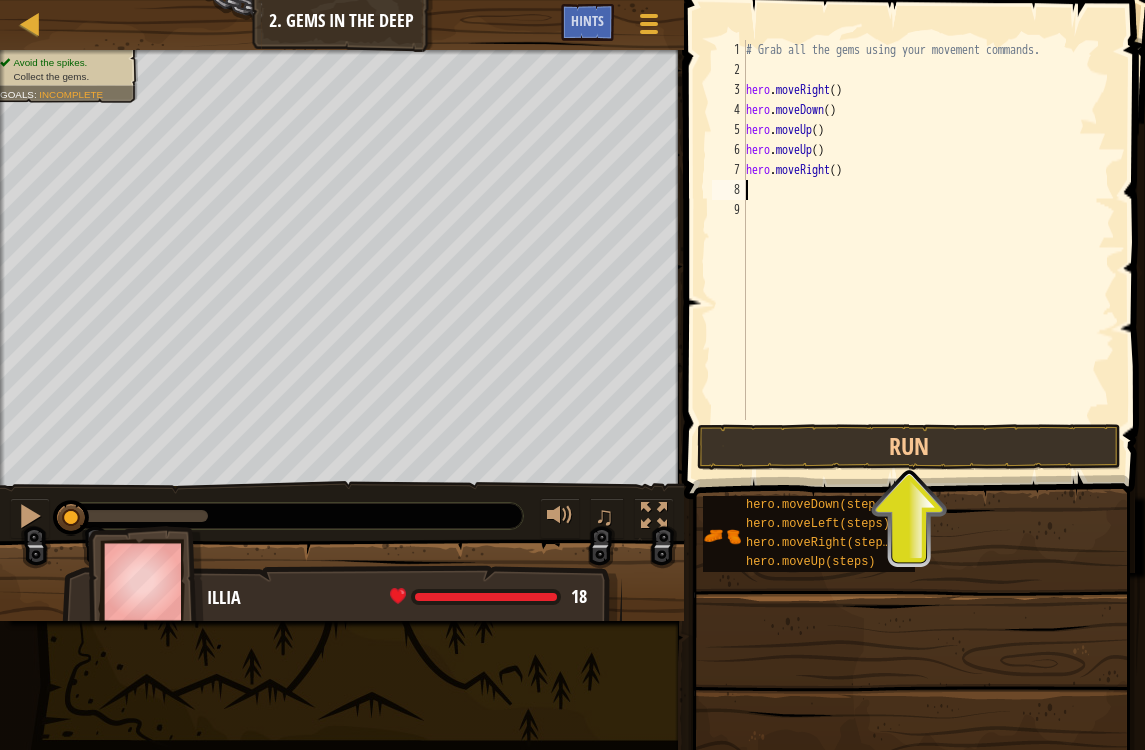 click on "Run" at bounding box center [909, 447] 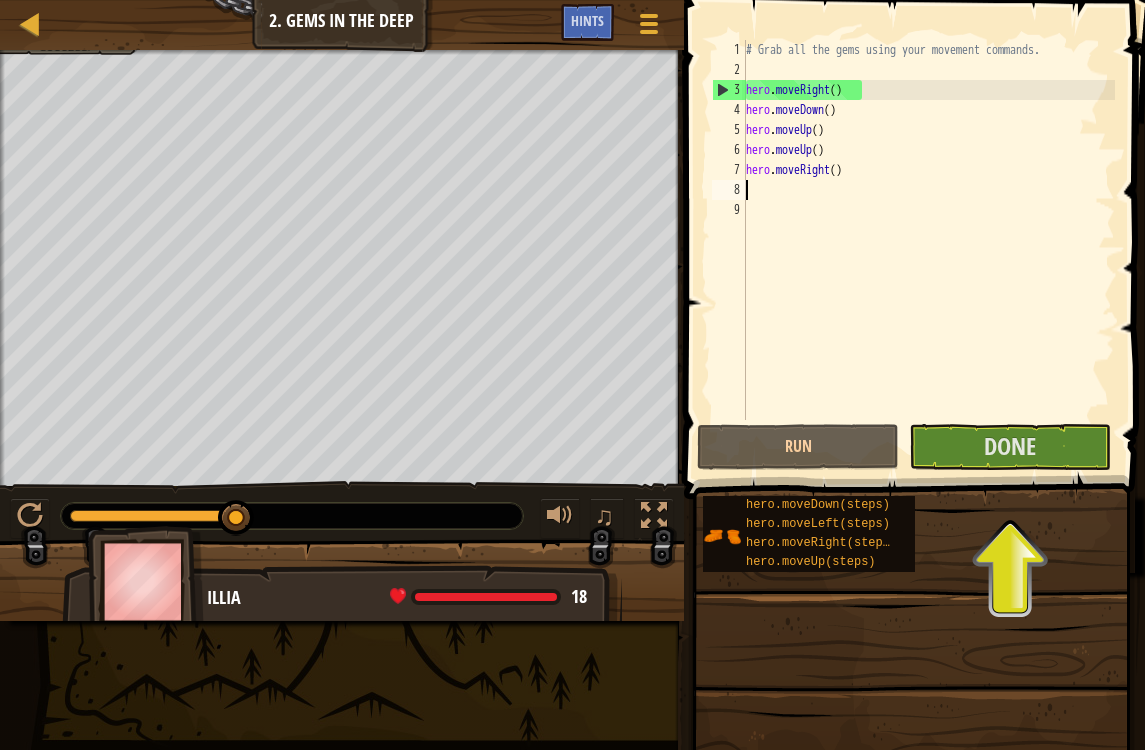 click on "Done" at bounding box center [1010, 447] 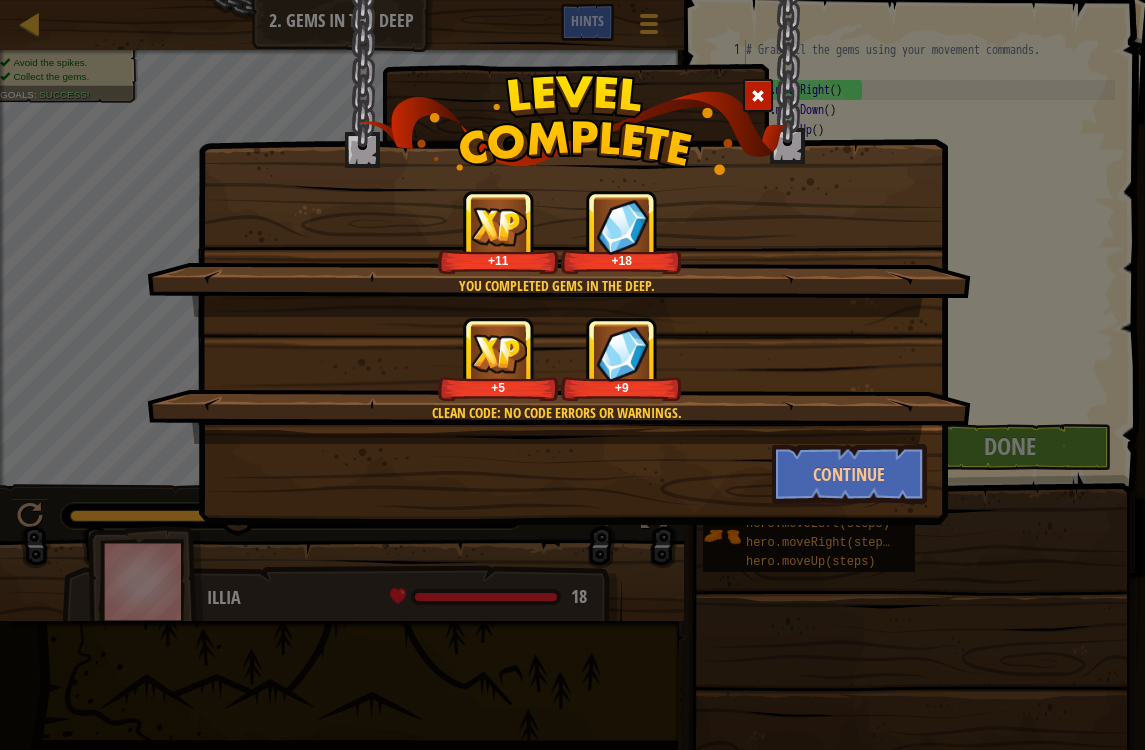 click on "Continue" at bounding box center (849, 474) 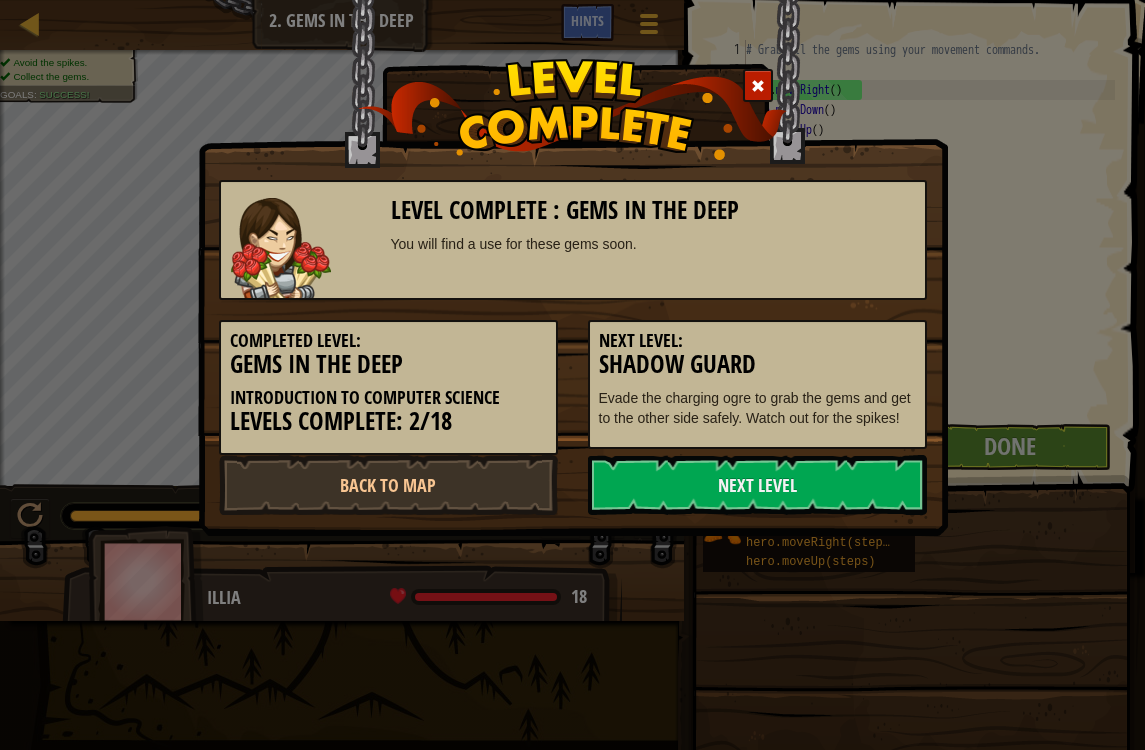 click on "Back to Map" at bounding box center [388, 485] 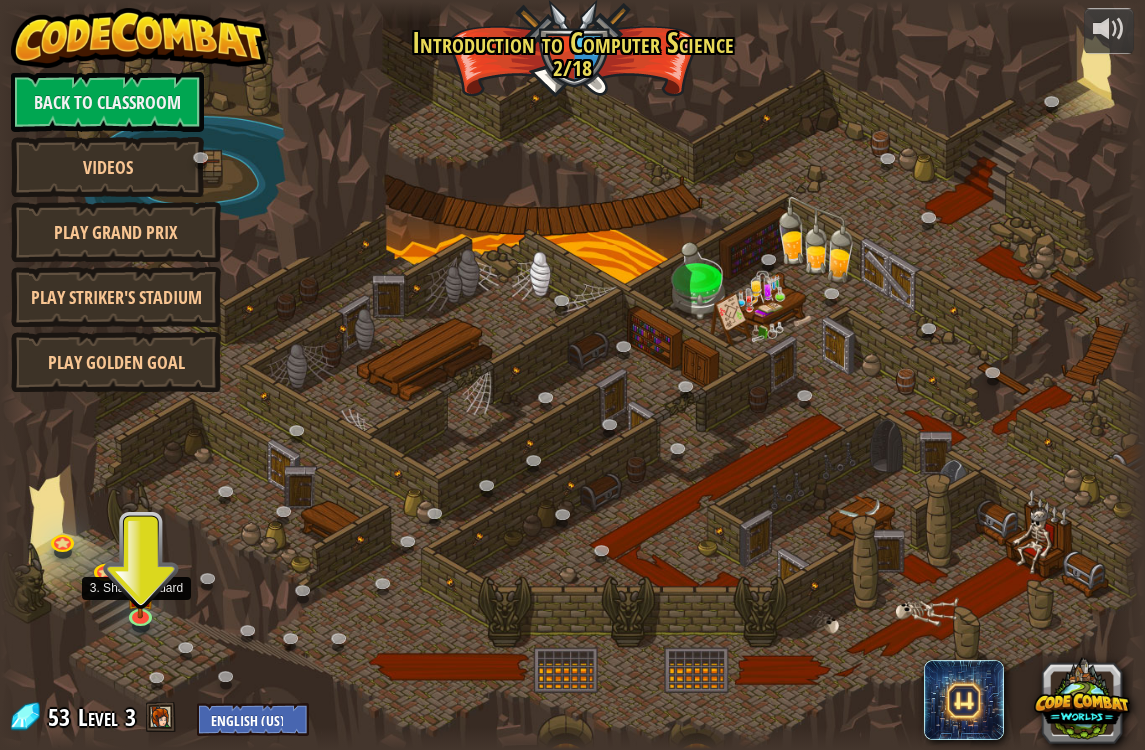 click at bounding box center [140, 594] 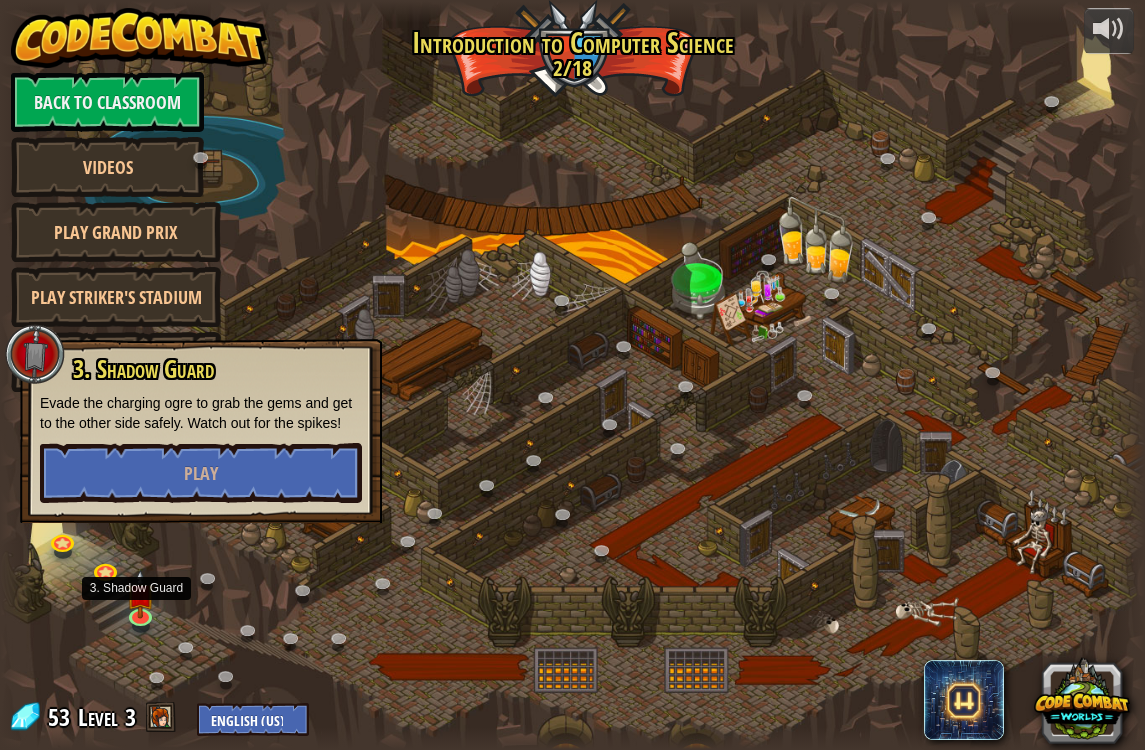 click on "Play" at bounding box center [201, 473] 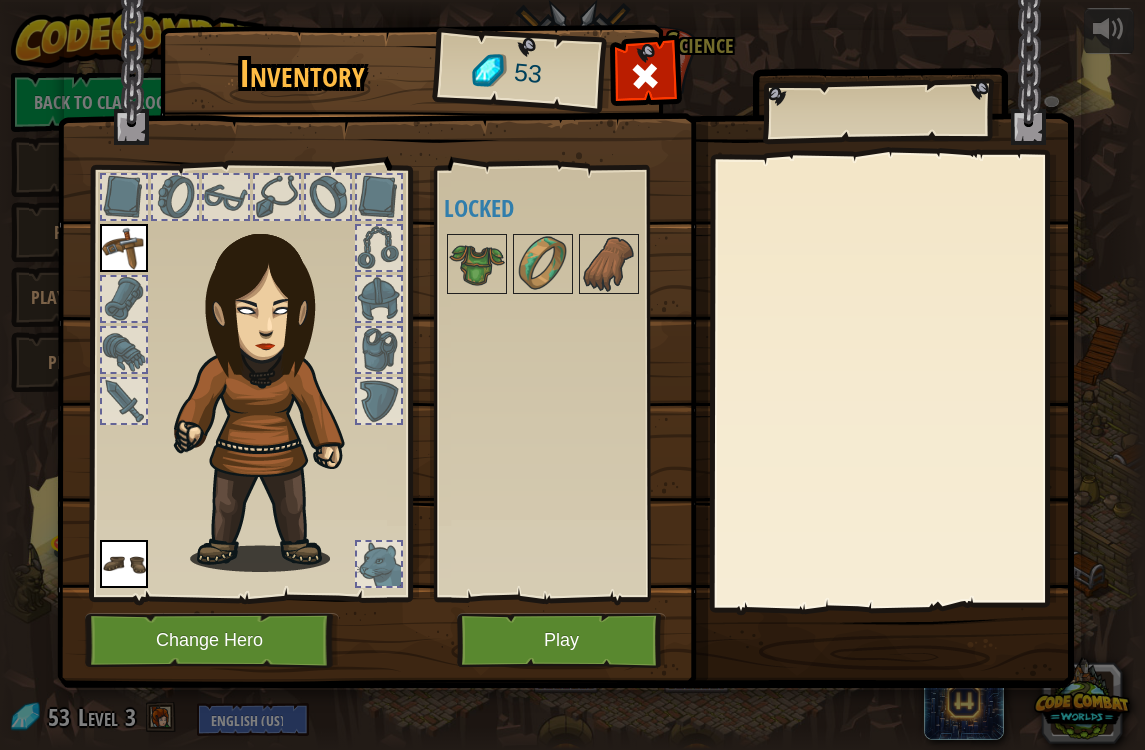 click at bounding box center (477, 264) 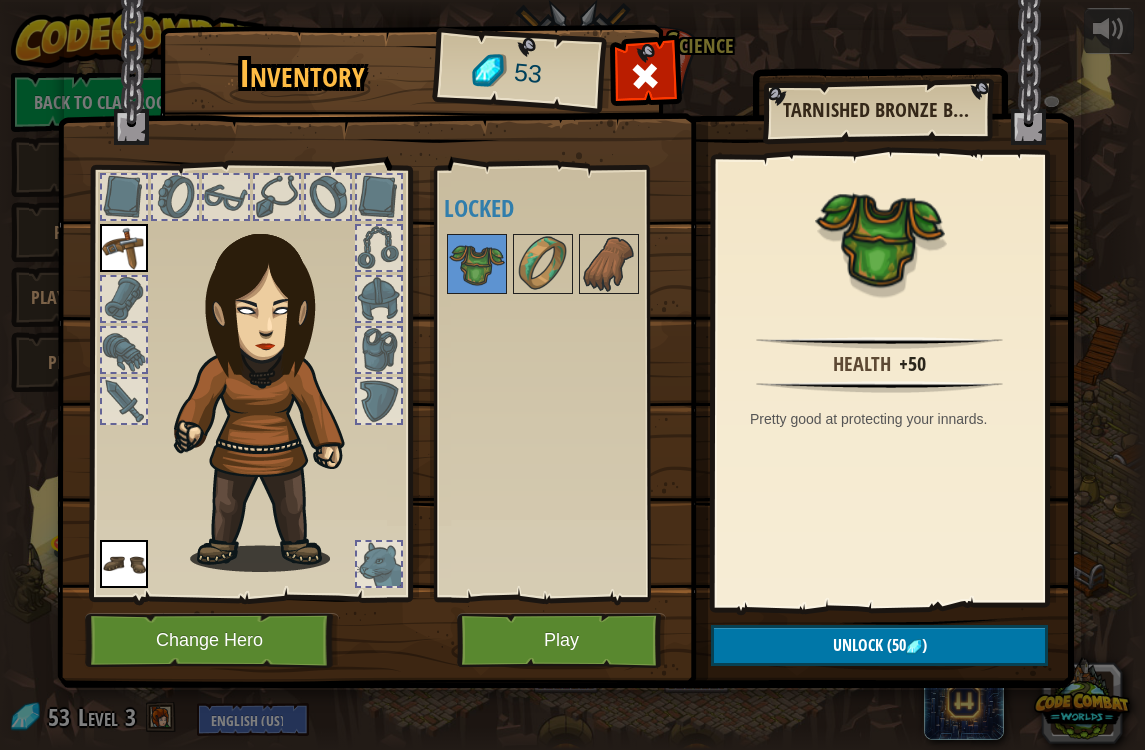 click at bounding box center [543, 264] 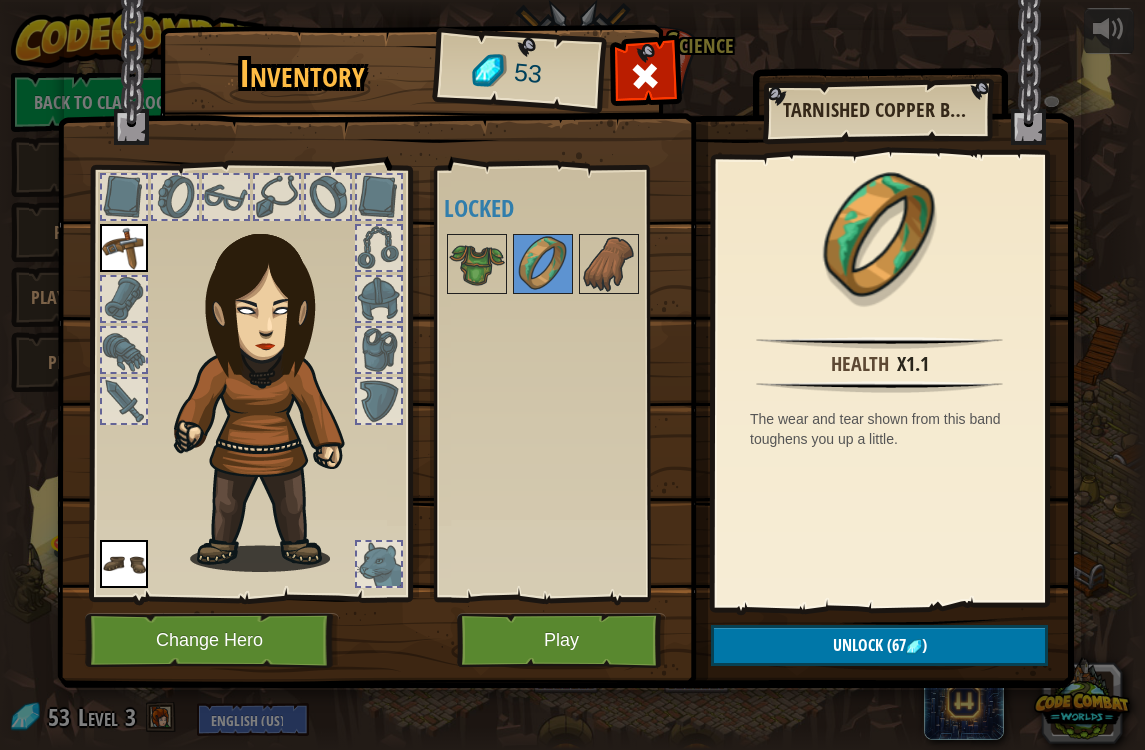 click at bounding box center [477, 264] 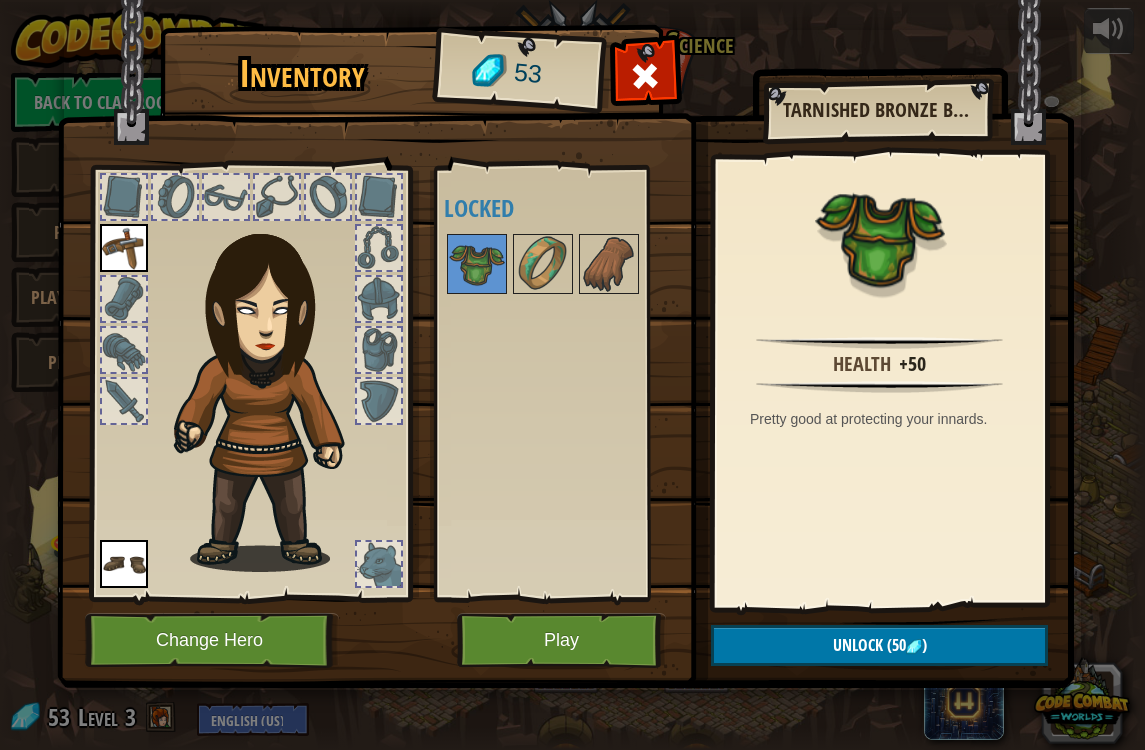 click at bounding box center (609, 264) 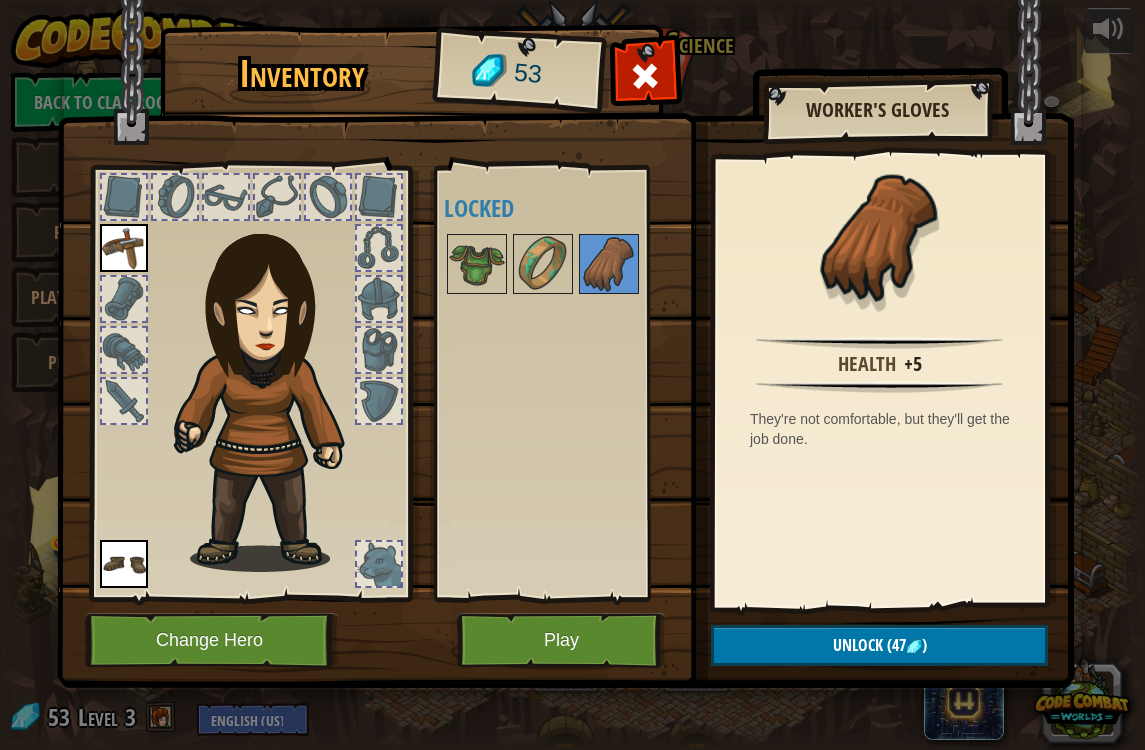 click at bounding box center [477, 264] 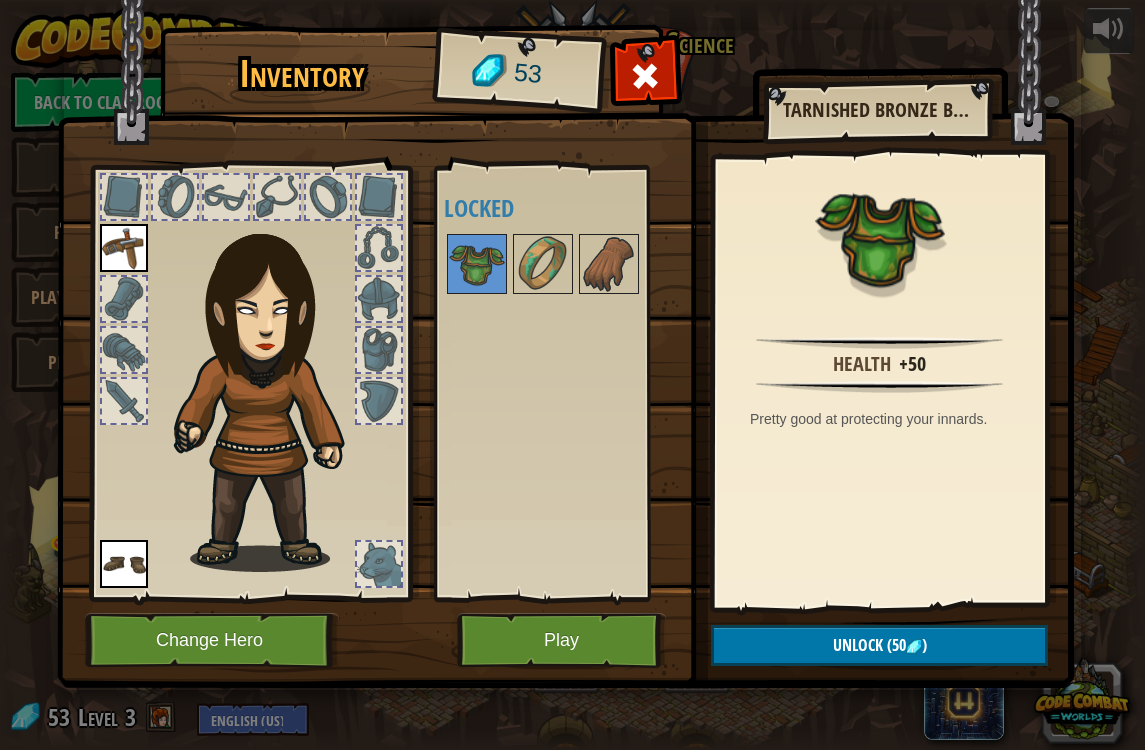 click on "Unlock" at bounding box center (858, 645) 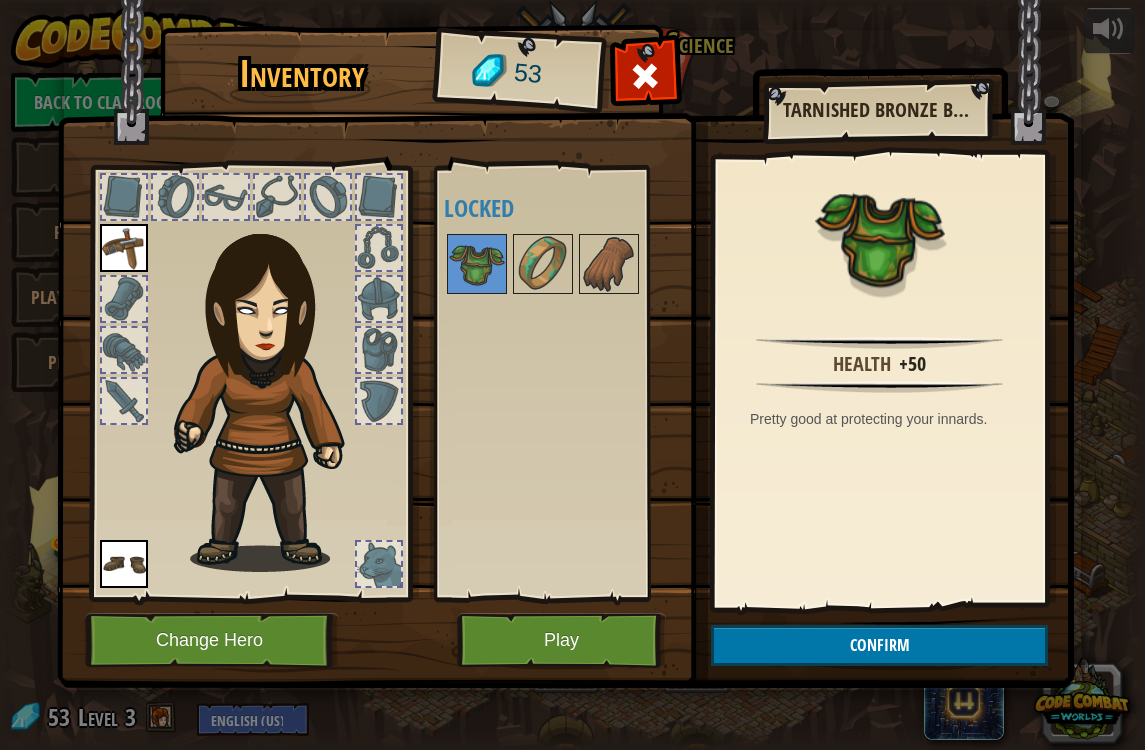 click on "Confirm" at bounding box center (879, 645) 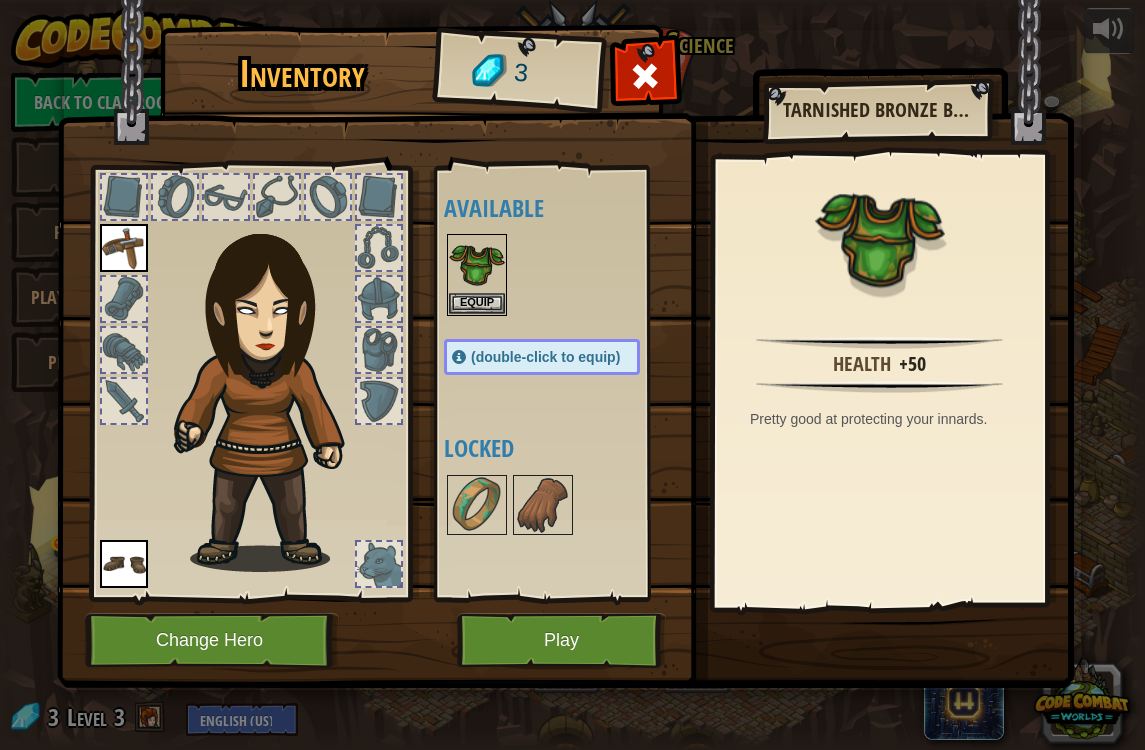 click at bounding box center (477, 264) 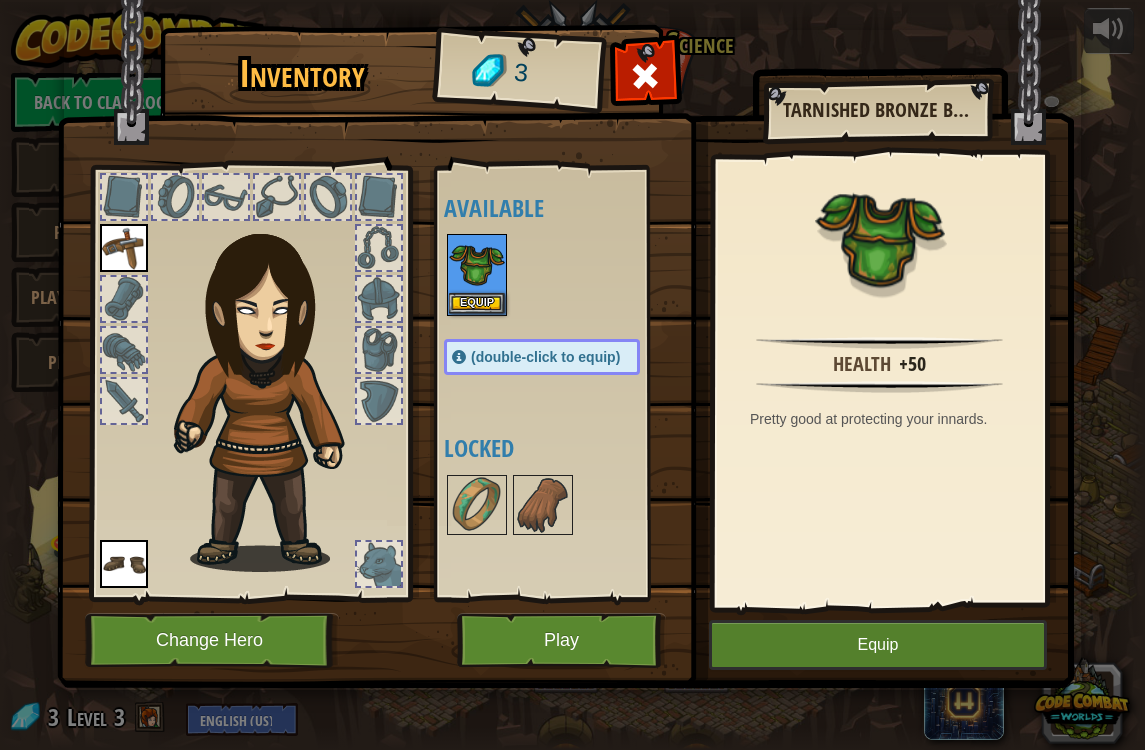 click on "Equip" at bounding box center [477, 303] 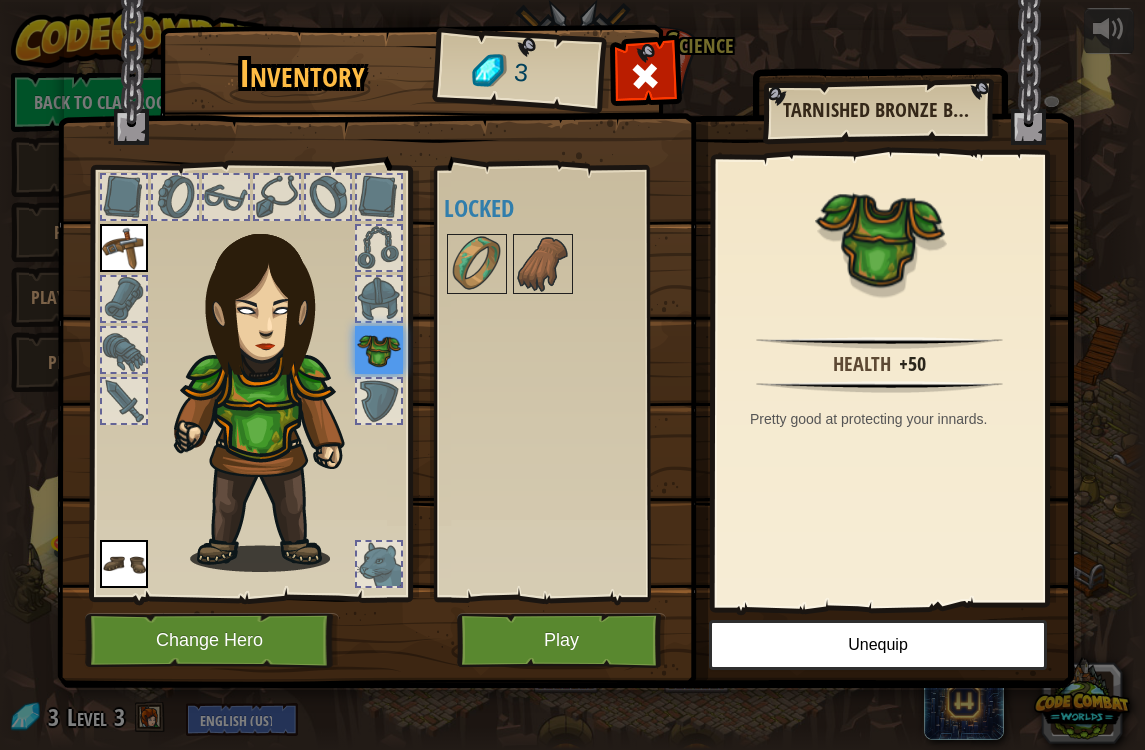 click at bounding box center [565, 325] 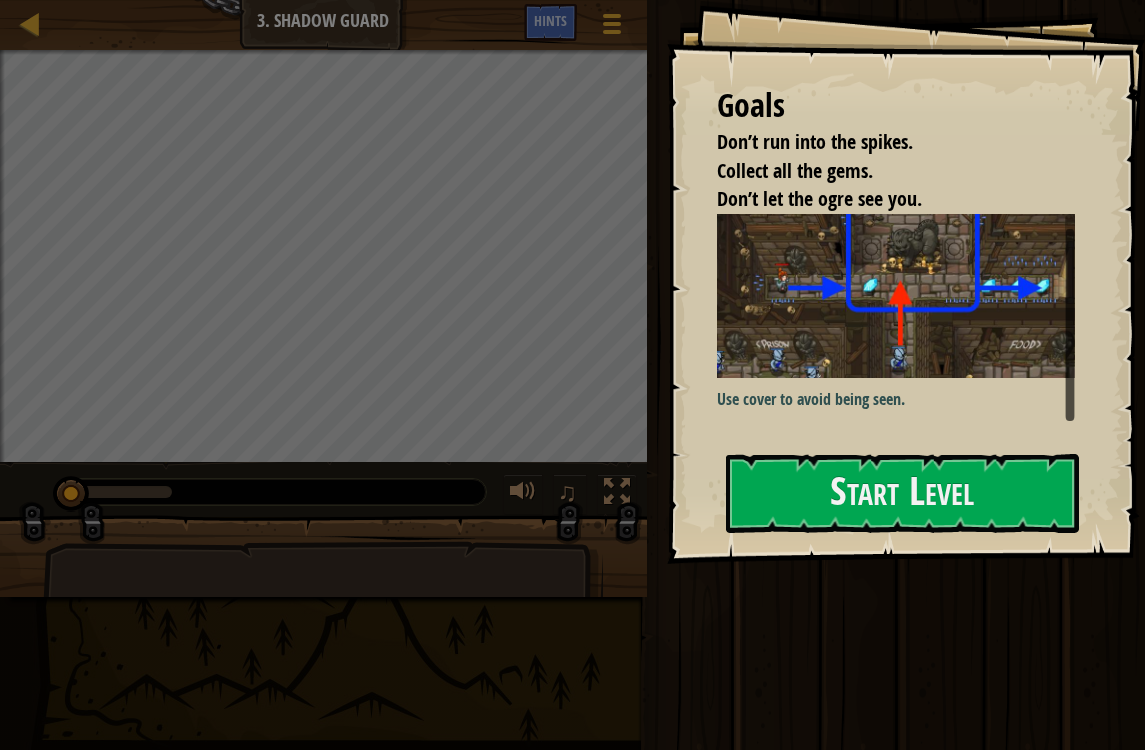 scroll, scrollTop: 17, scrollLeft: 0, axis: vertical 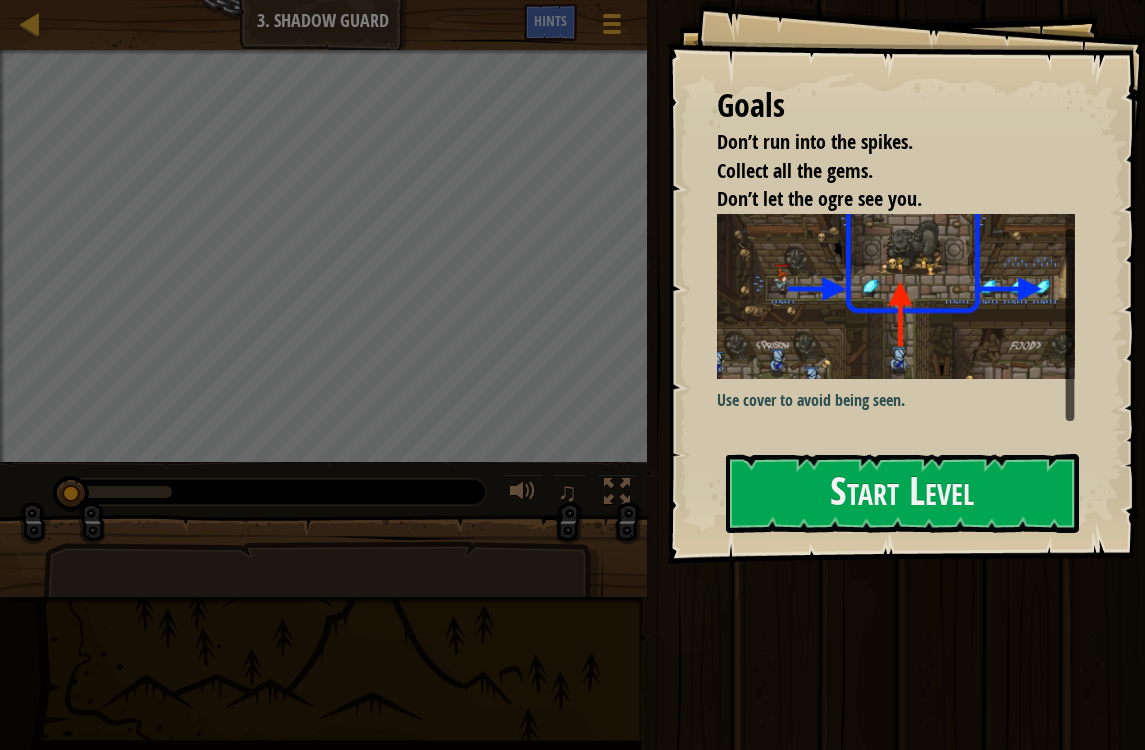 click on "Start Level" at bounding box center [902, 493] 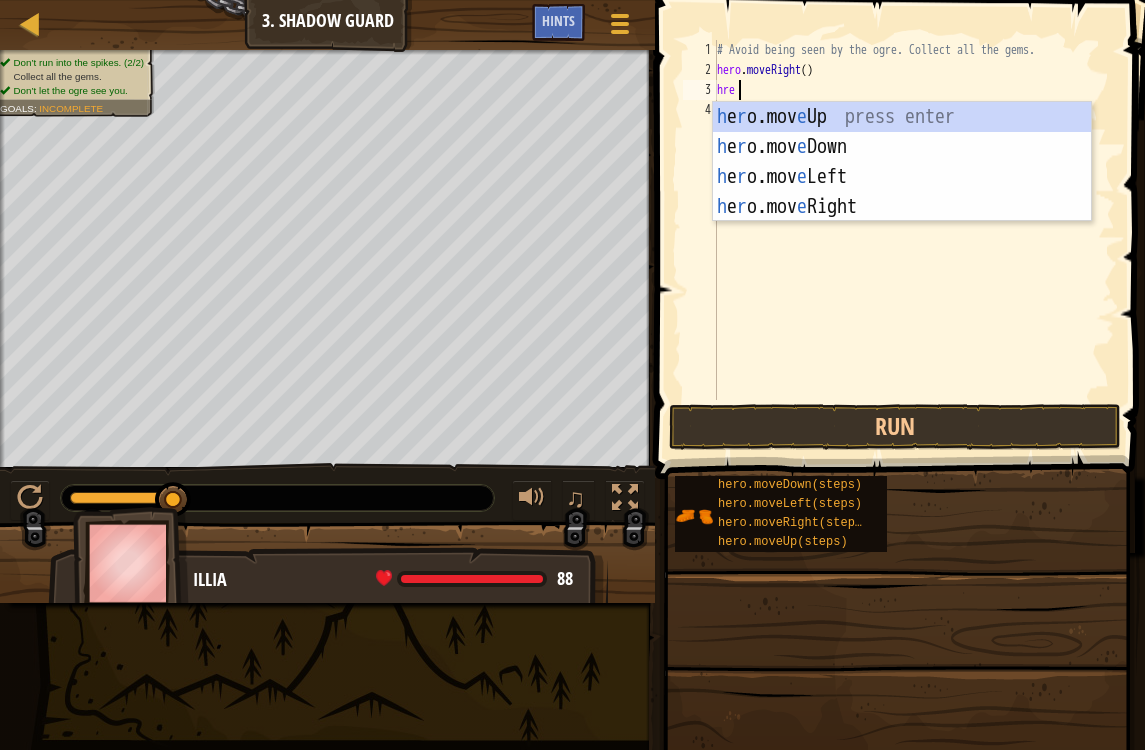 scroll, scrollTop: 10, scrollLeft: 0, axis: vertical 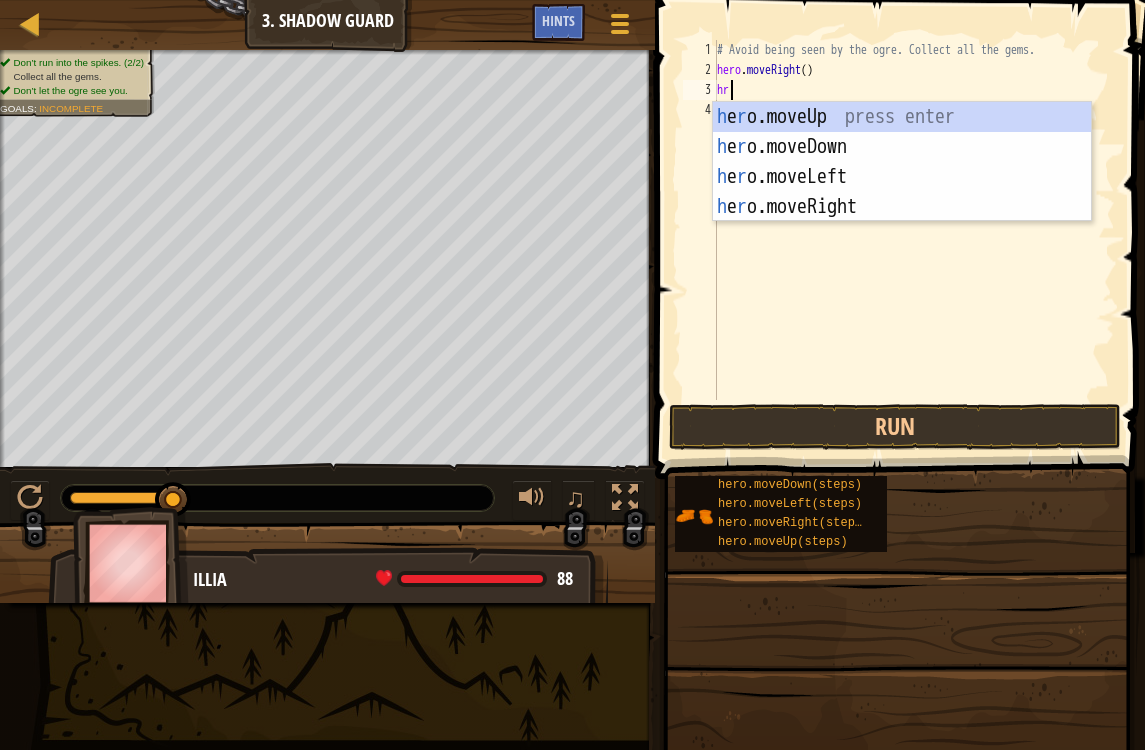 type on "h" 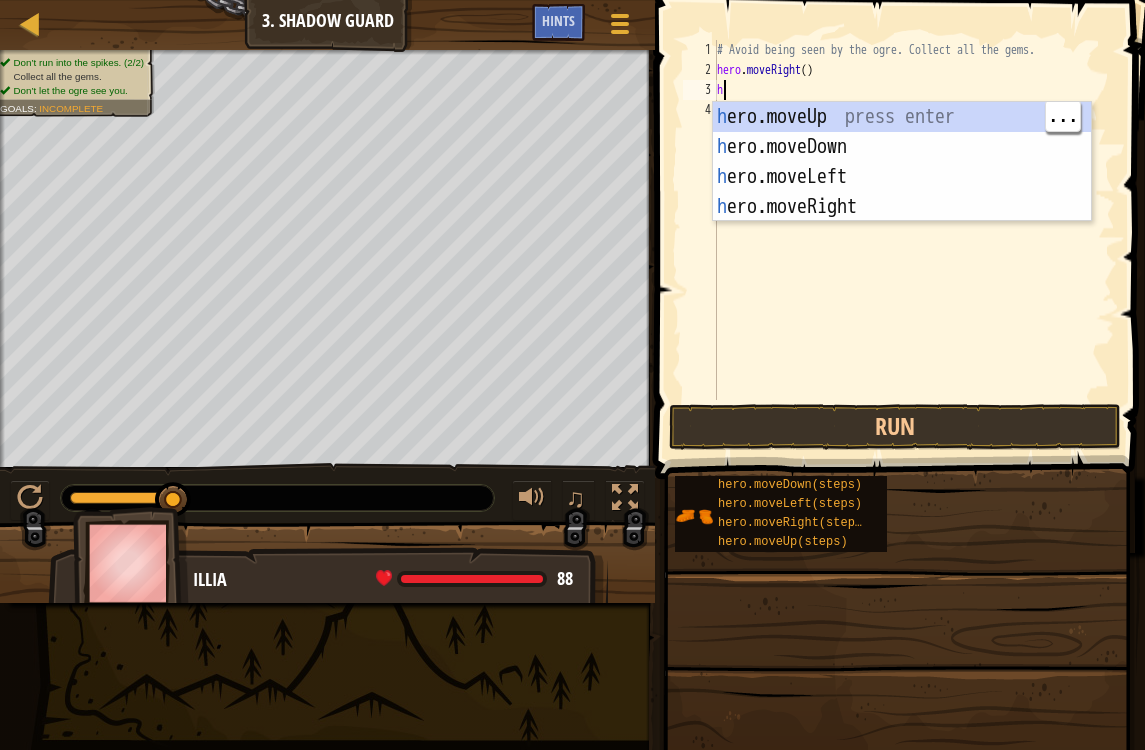 click on "h ero.moveUp press enter h ero.moveDown press enter h ero.moveLeft press enter h ero.moveRight press enter" at bounding box center [902, 192] 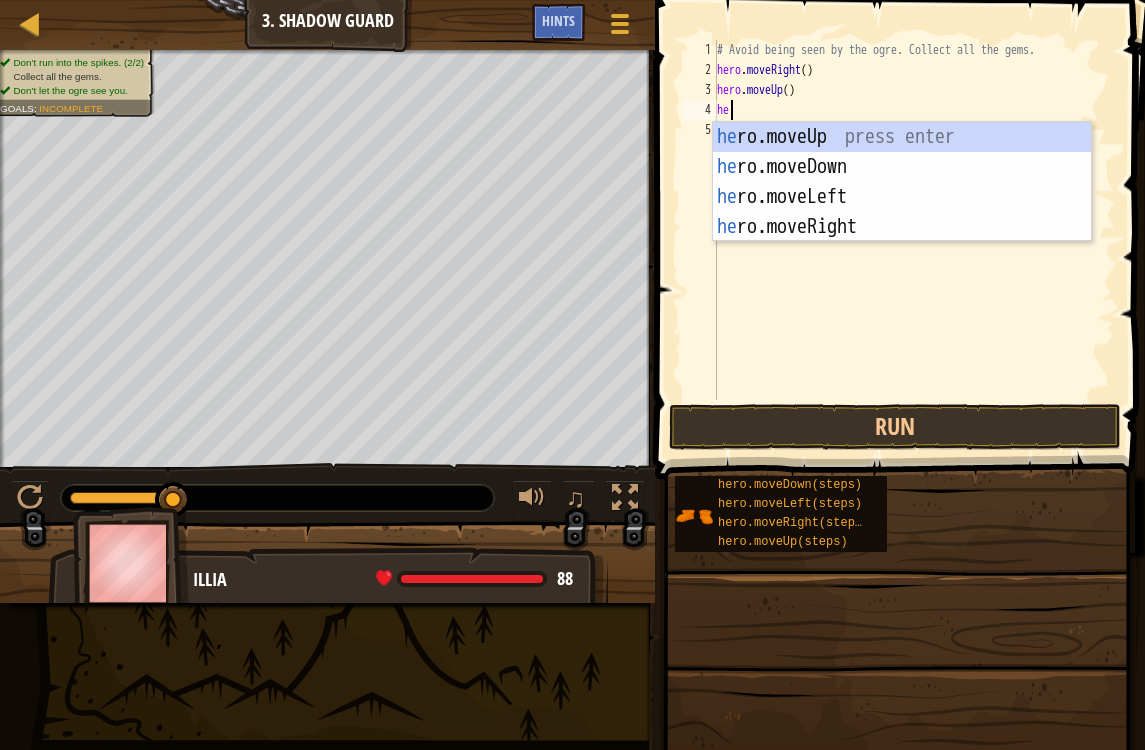scroll, scrollTop: 10, scrollLeft: 1, axis: both 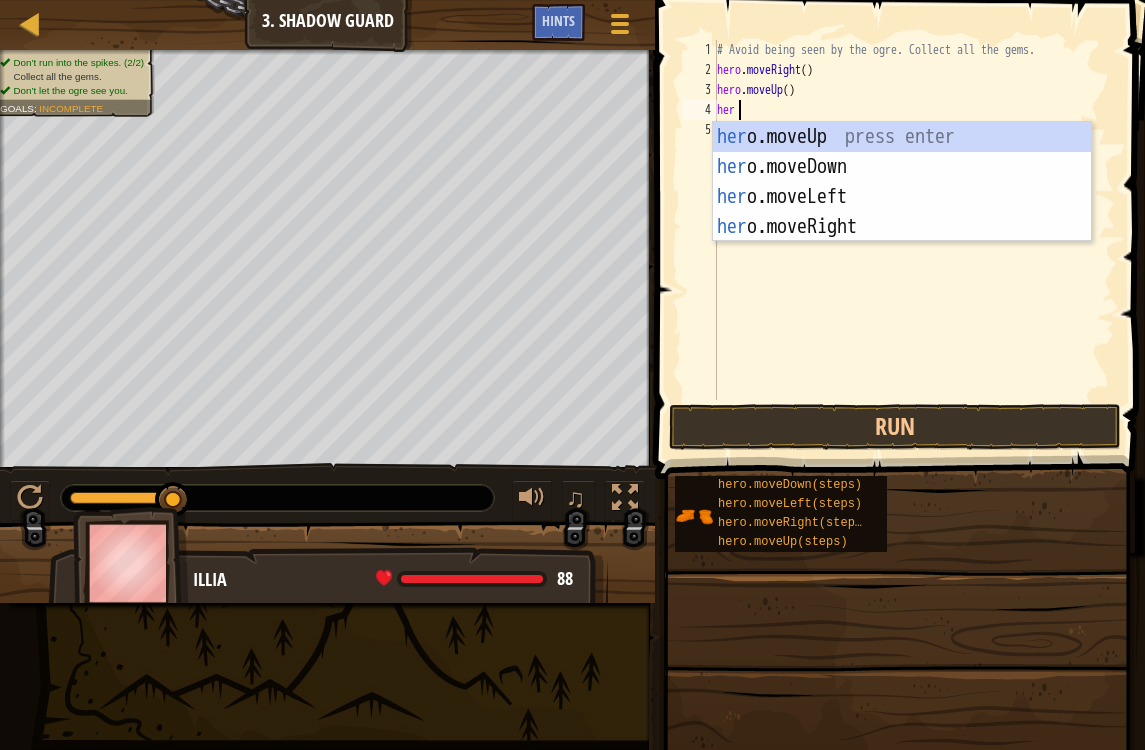 type on "hero" 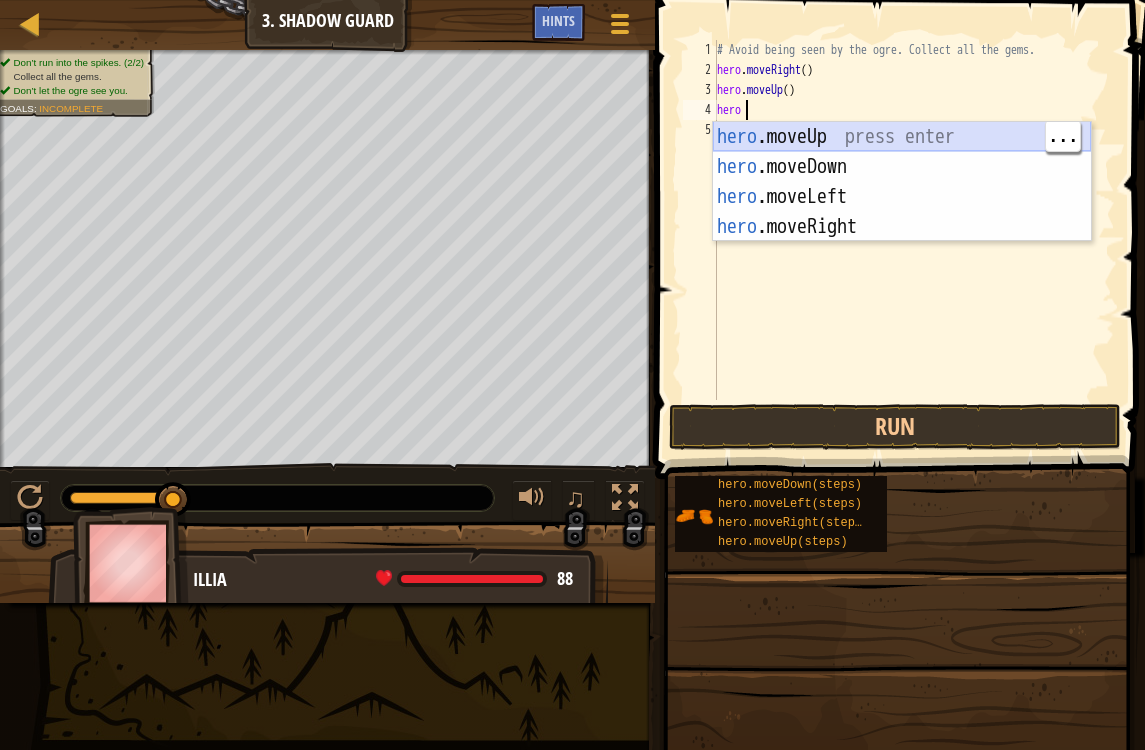 click on "hero .moveUp press enter hero .moveDown press enter hero .moveLeft press enter hero .moveRight press enter" at bounding box center [902, 212] 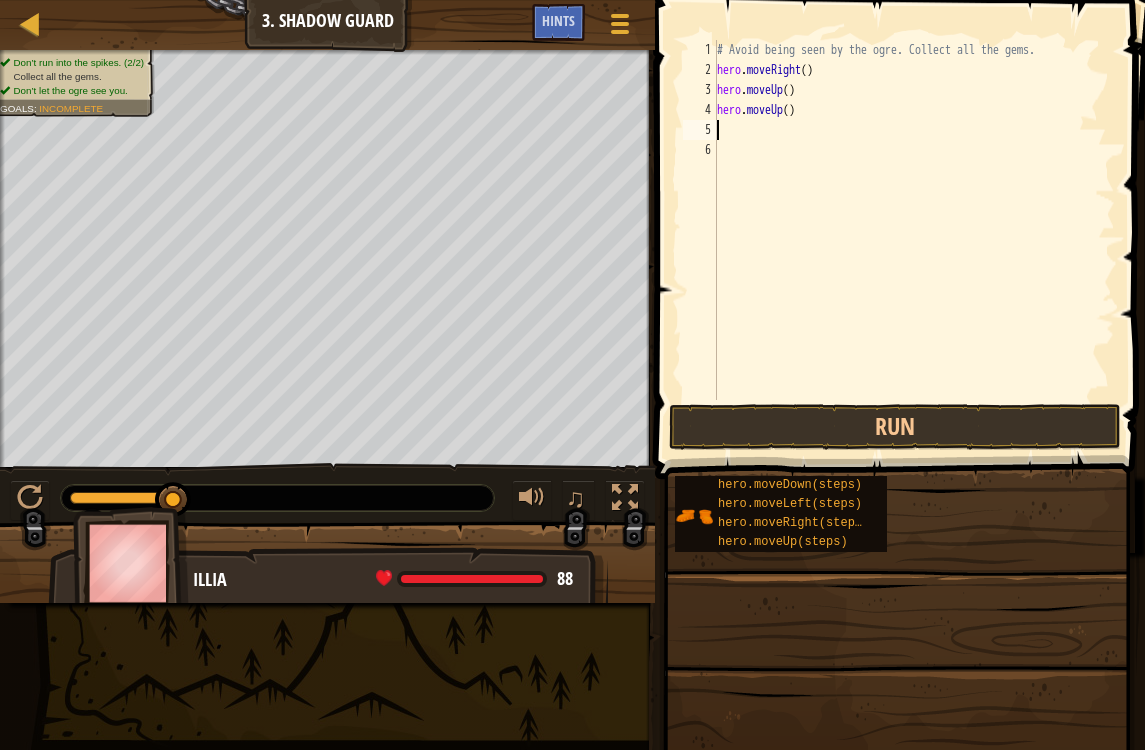 scroll, scrollTop: 10, scrollLeft: 0, axis: vertical 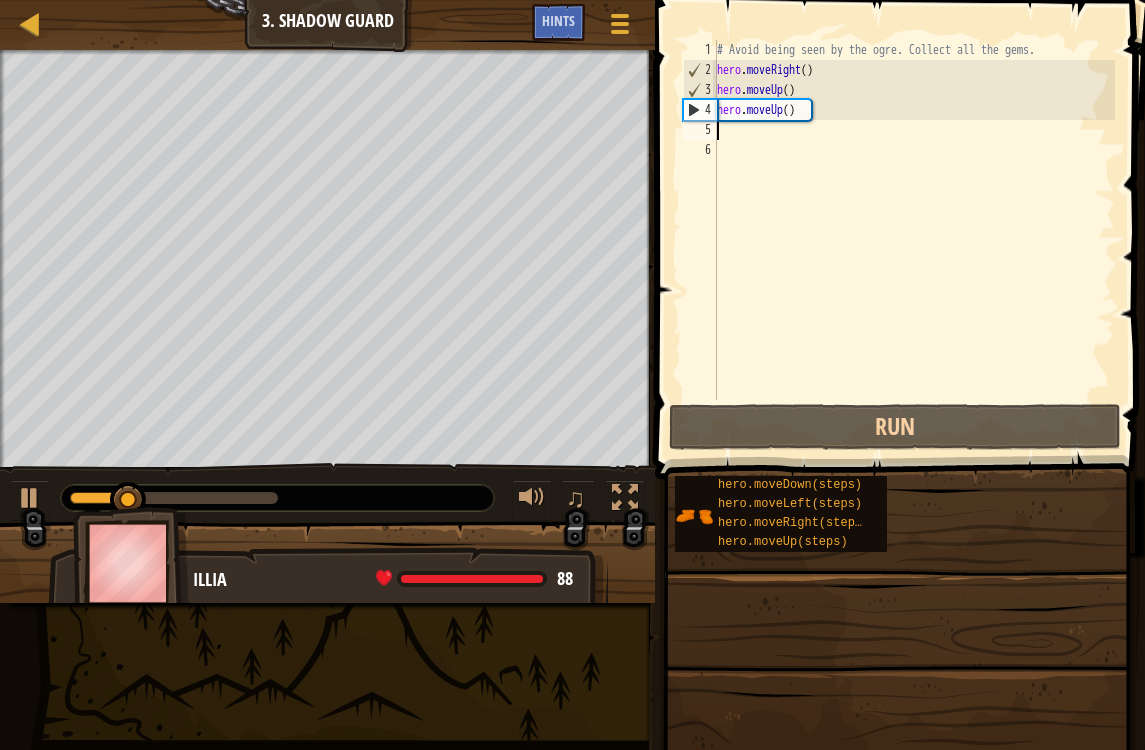 click at bounding box center (897, 751) 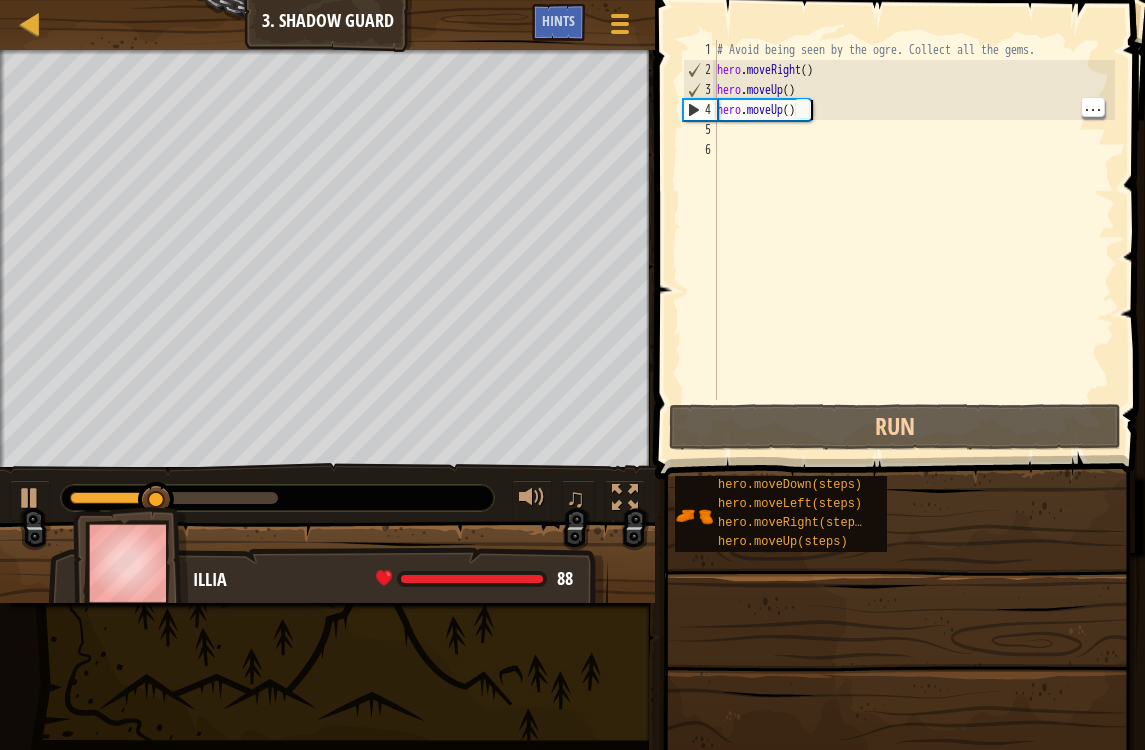 click on "# Avoid being seen by the ogre. Collect all the gems. hero . moveRight ( ) hero . moveUp ( ) hero . moveUp ( )" at bounding box center [914, 240] 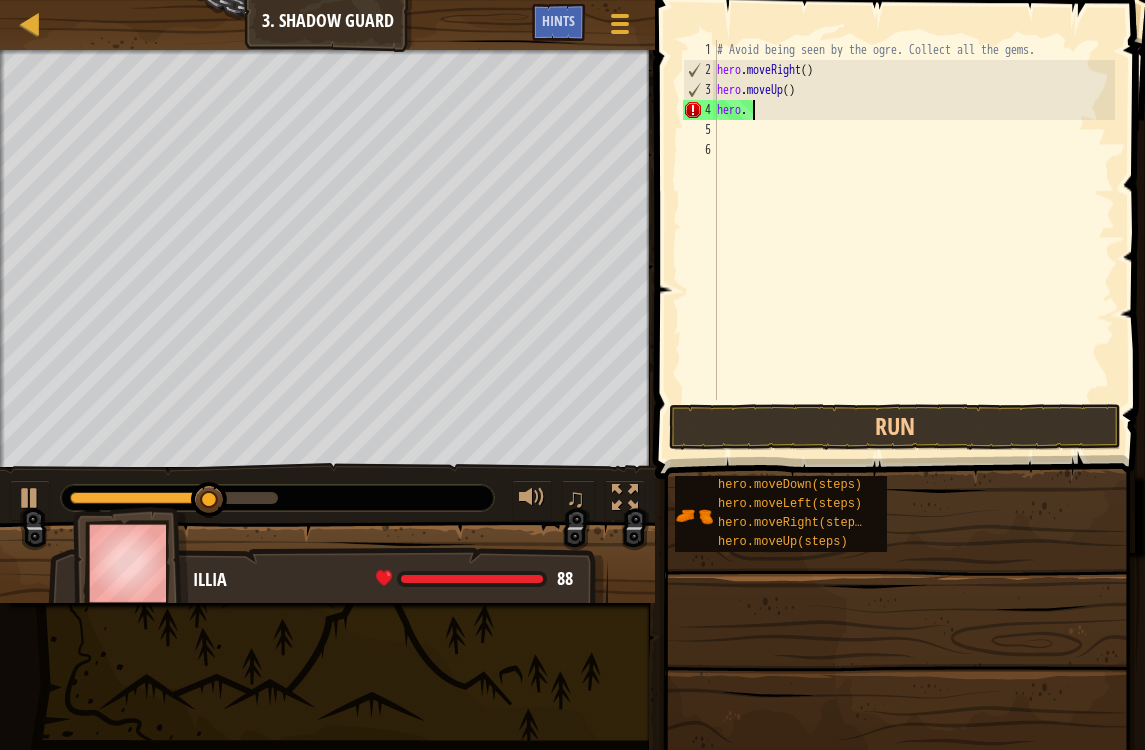 type on "hero.m" 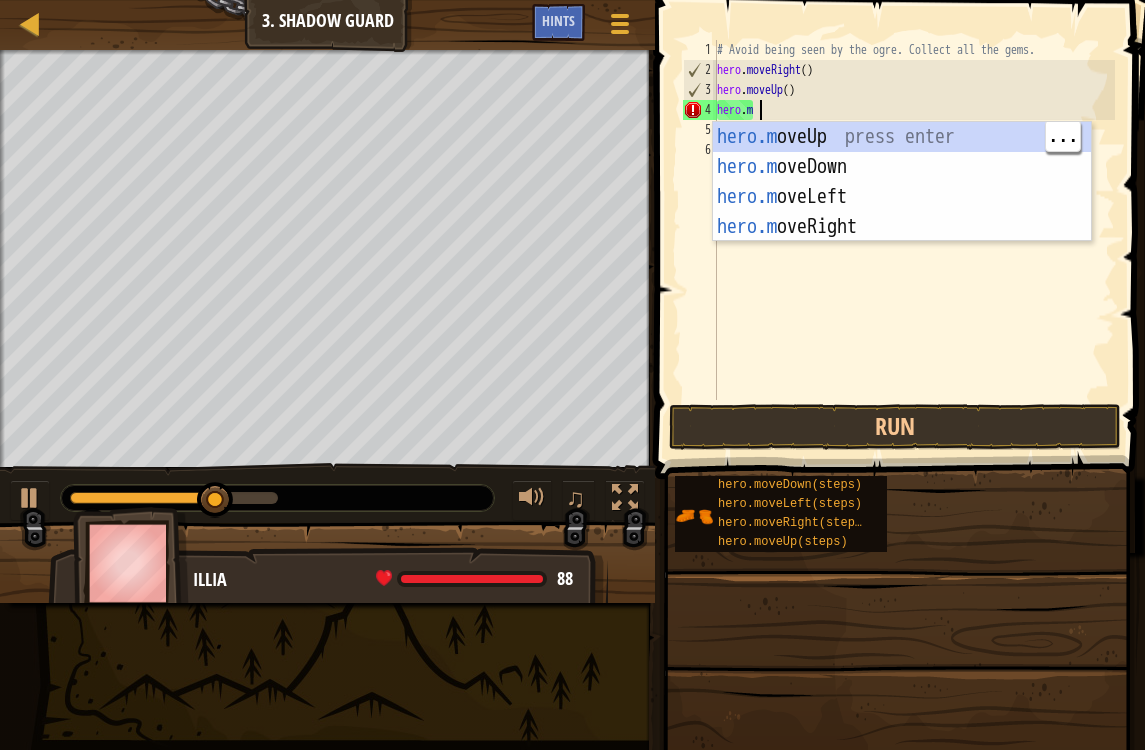 scroll, scrollTop: 10, scrollLeft: 3, axis: both 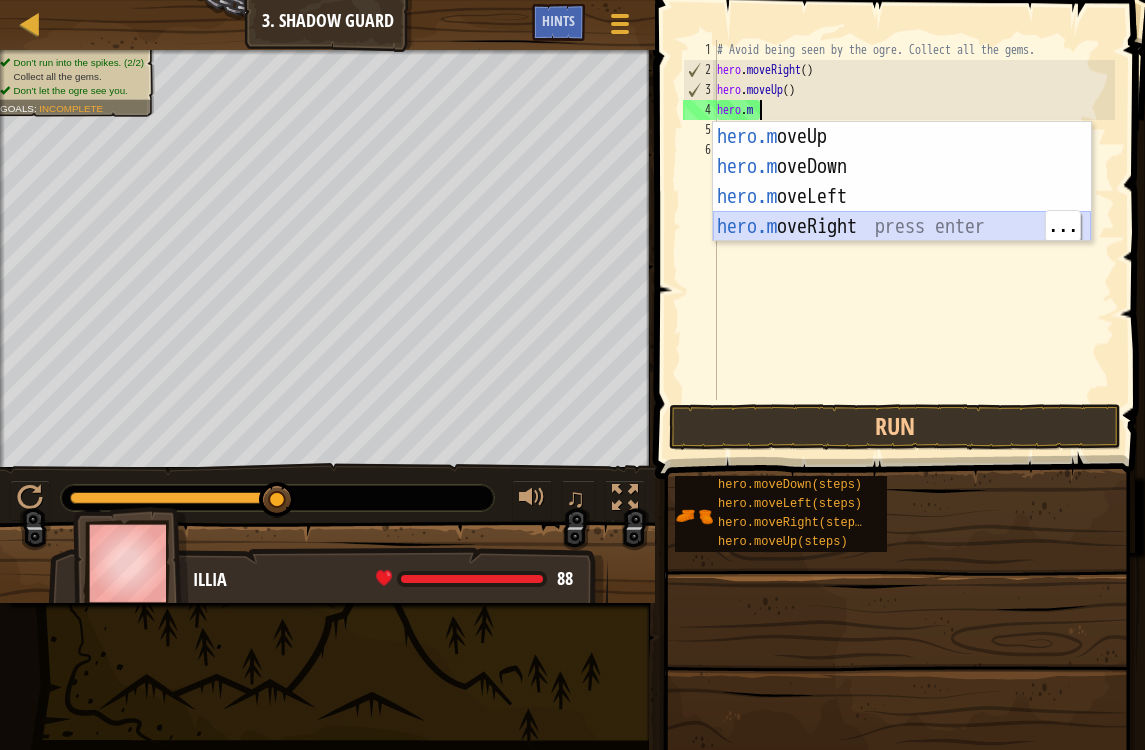 click on "hero.m oveUp press enter hero.m oveDown press enter hero.m oveLeft press enter hero.m oveRight press enter" at bounding box center (902, 212) 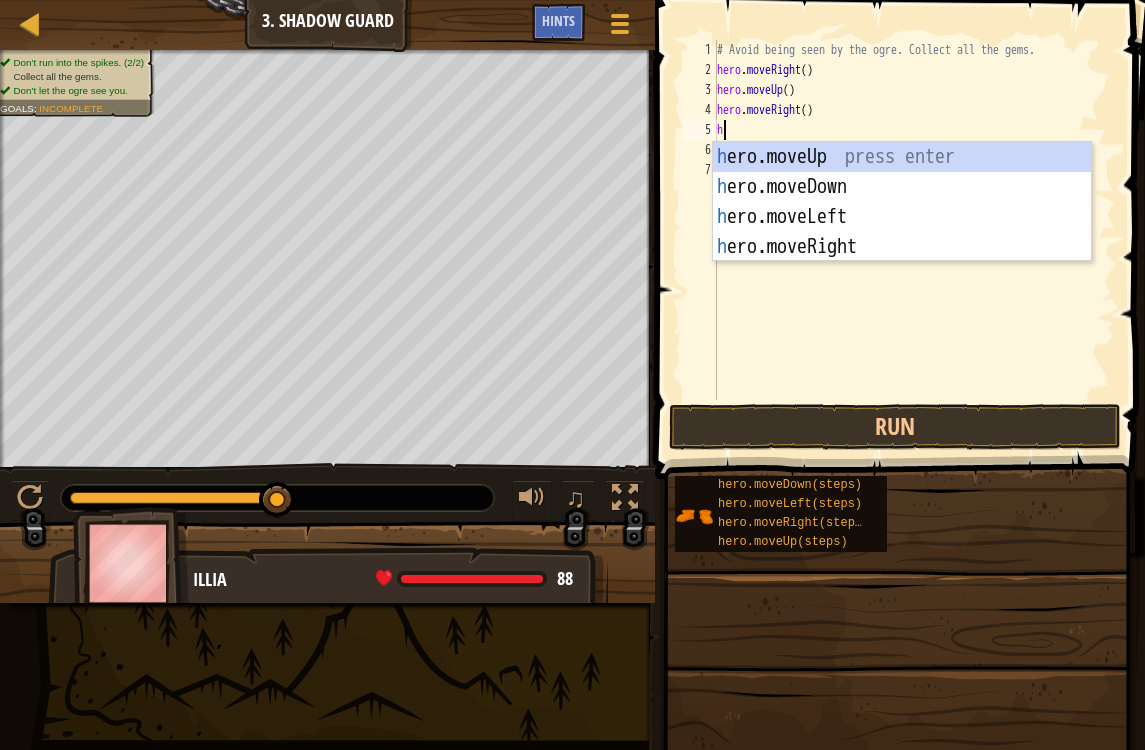 type on "her" 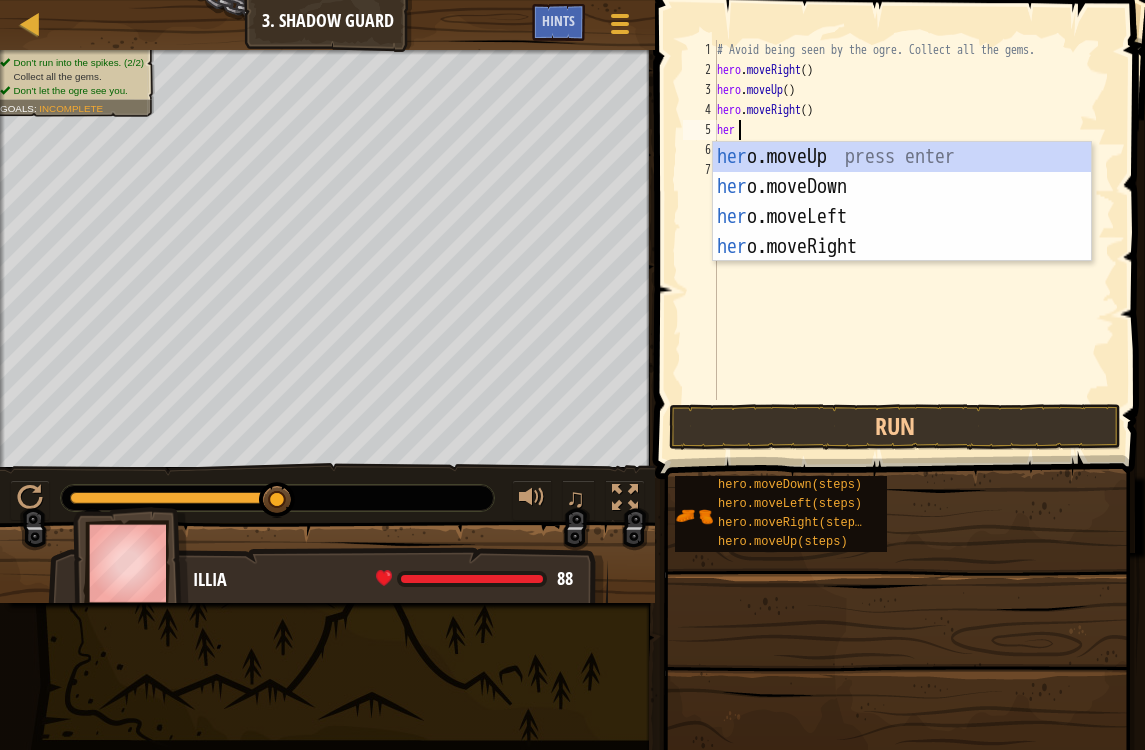 scroll, scrollTop: 10, scrollLeft: 1, axis: both 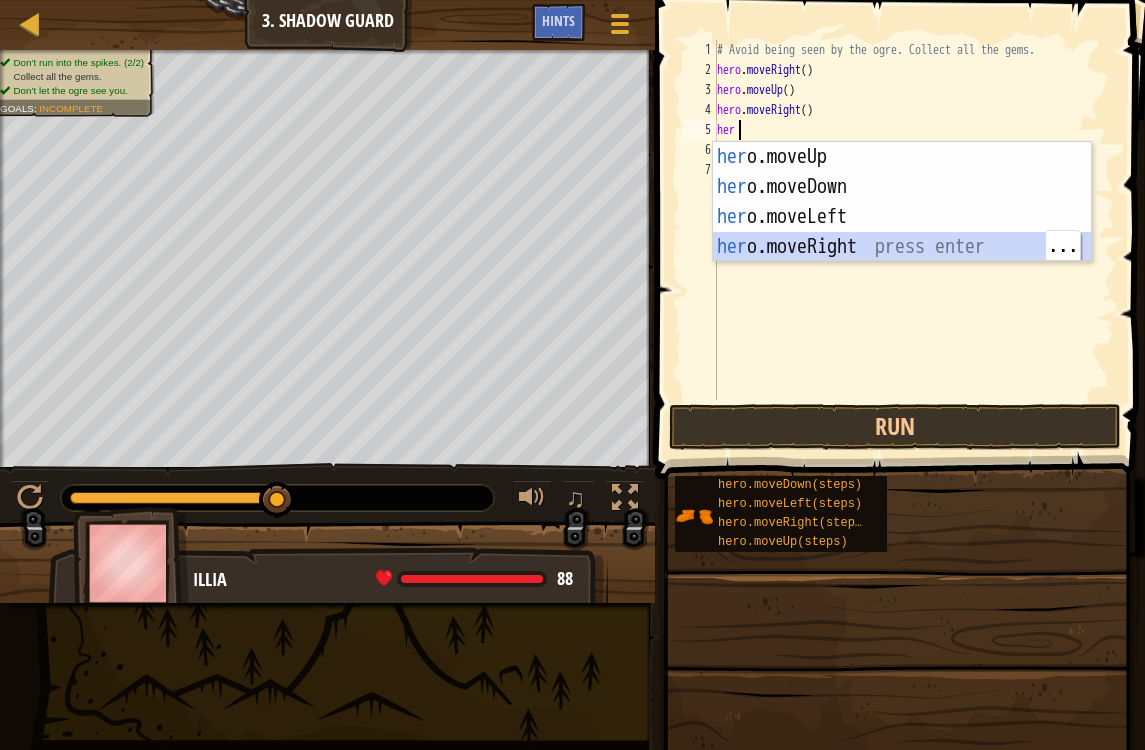 click on "her o.moveUp press enter her o.moveDown press enter her o.moveLeft press enter her o.moveRight press enter" at bounding box center (902, 232) 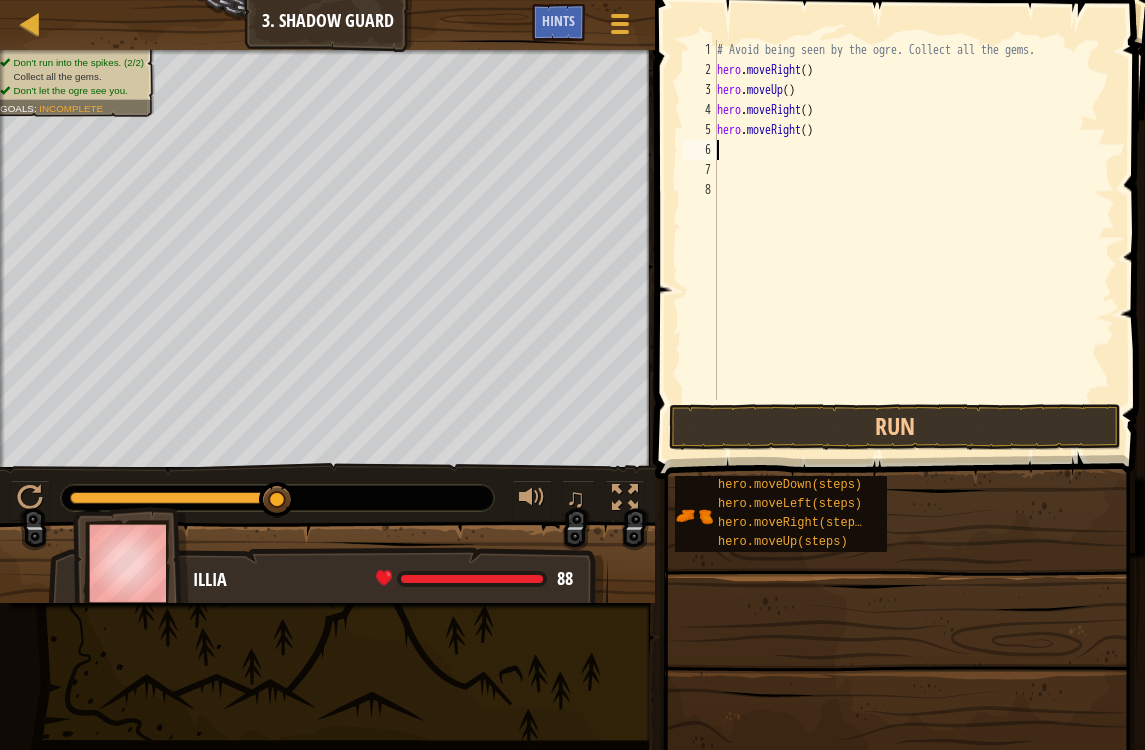 scroll, scrollTop: 10, scrollLeft: 0, axis: vertical 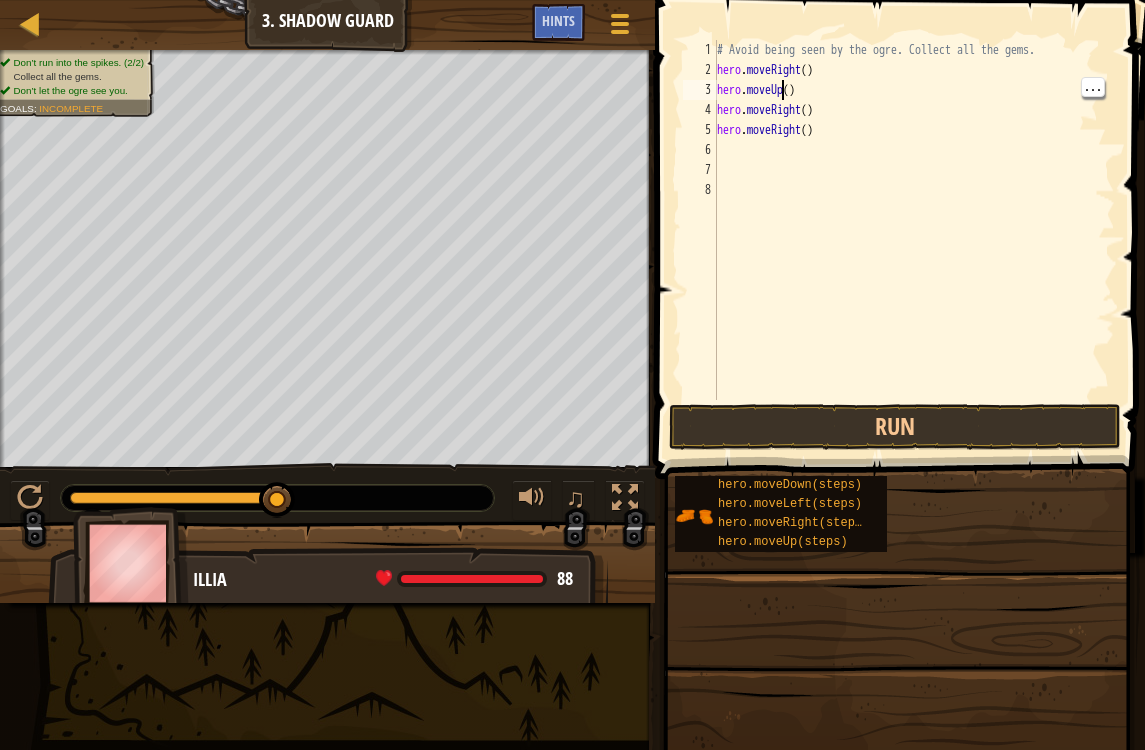 click on "Run" at bounding box center (895, 427) 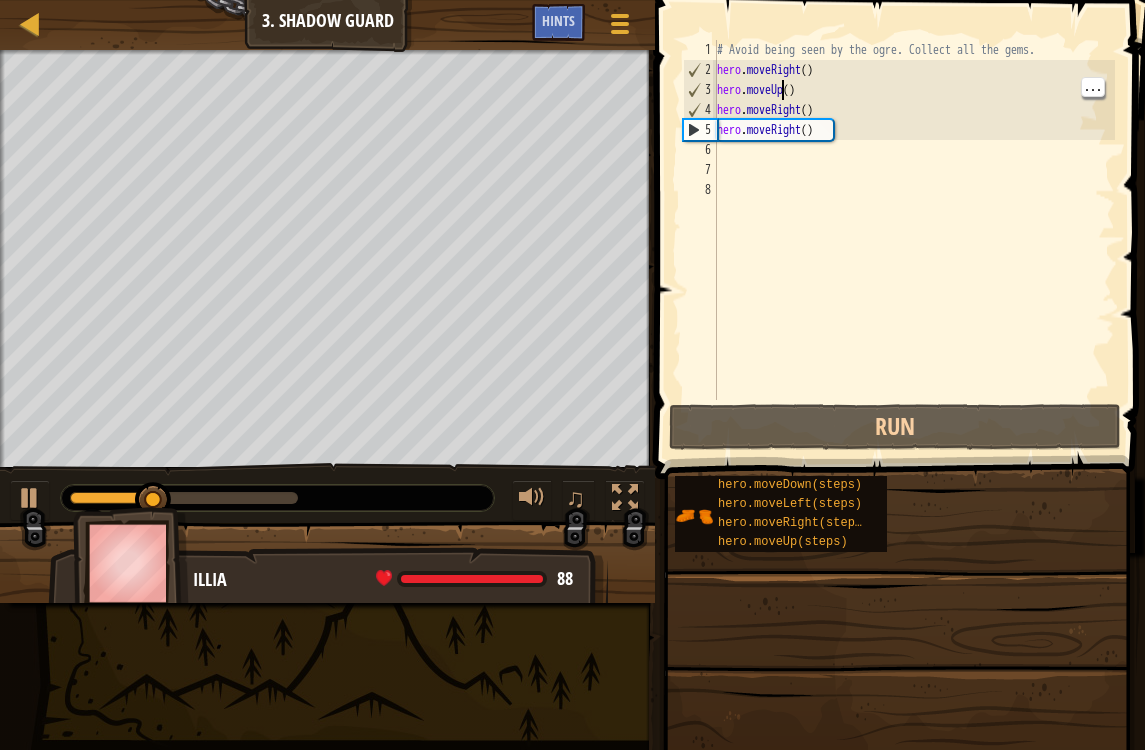 click on "Run" at bounding box center (895, 427) 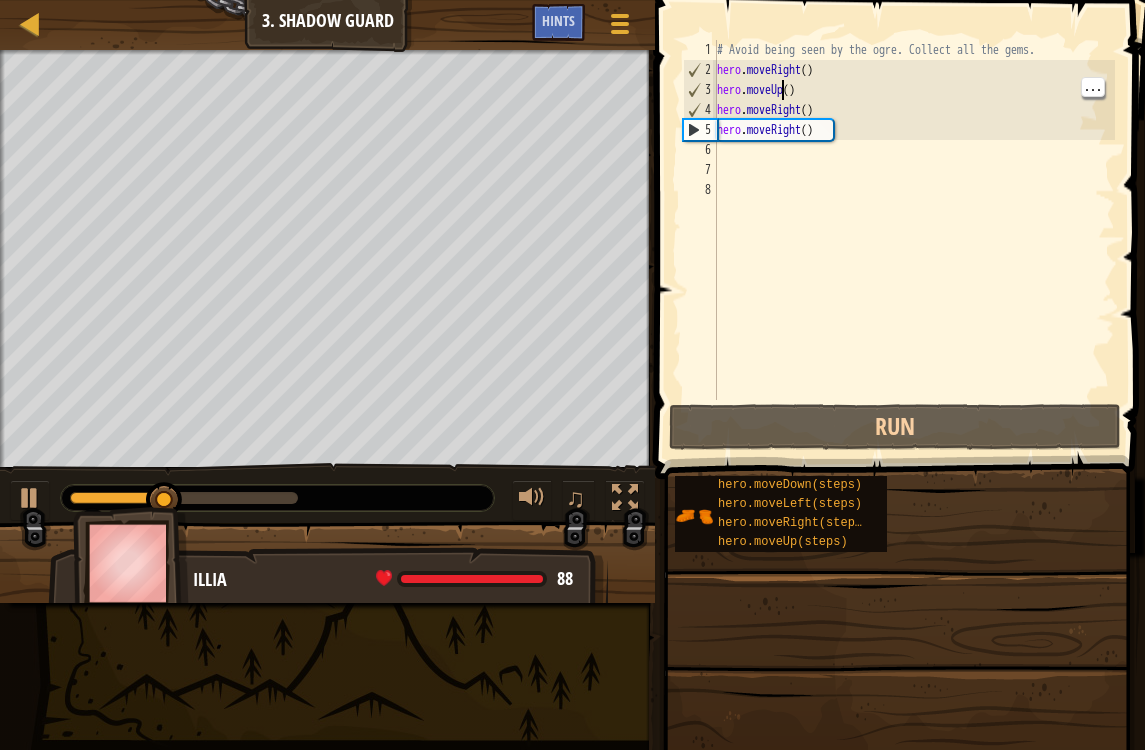 click at bounding box center [30, 498] 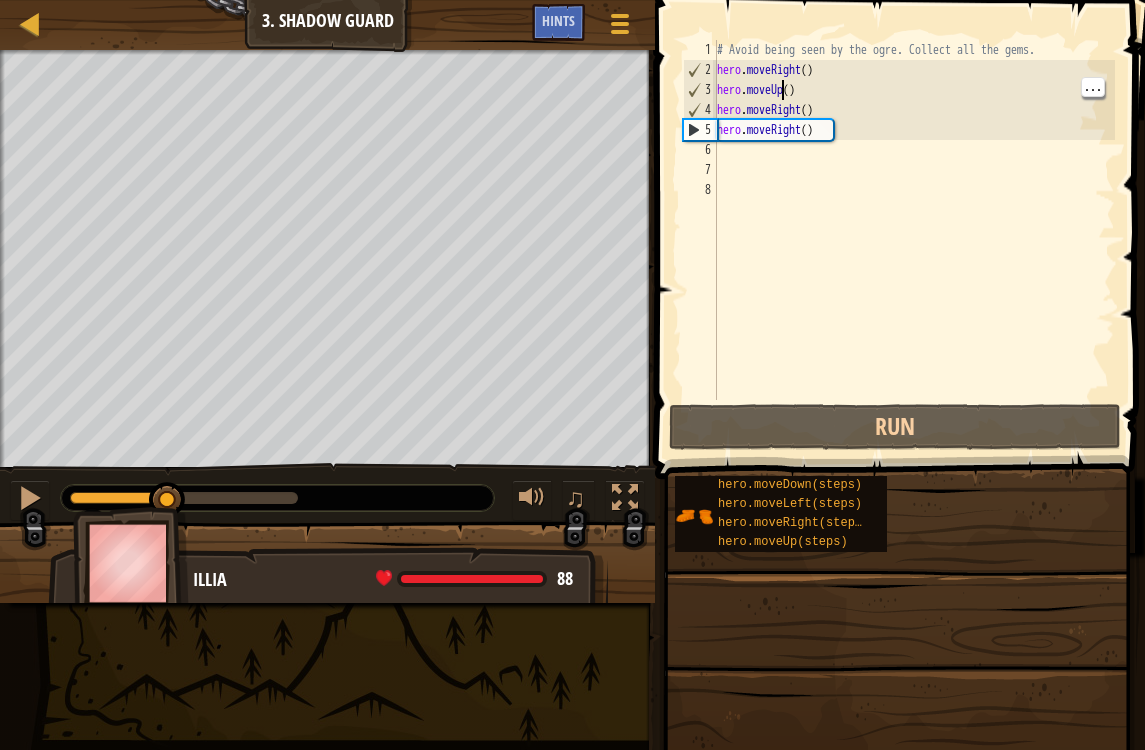 click on "# Avoid being seen by the ogre. Collect all the gems. hero . moveRight ( ) hero . moveUp ( ) hero . moveRight ( ) hero . moveRight ( )" at bounding box center [914, 240] 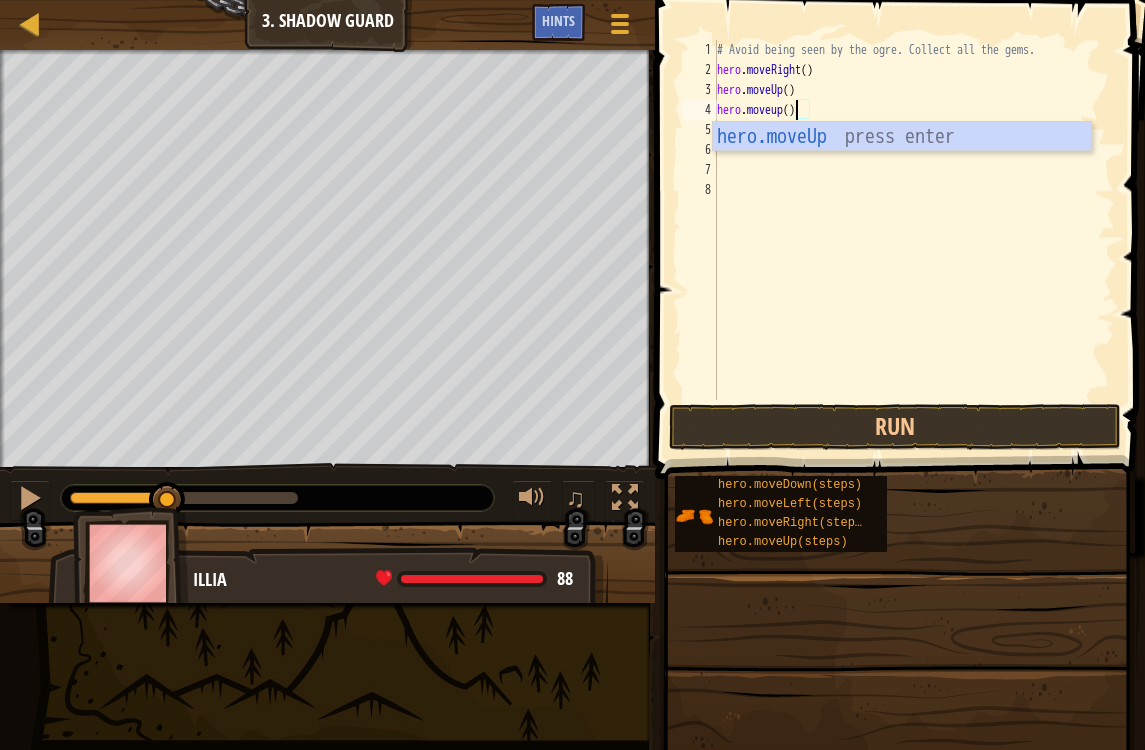 scroll, scrollTop: 10, scrollLeft: 7, axis: both 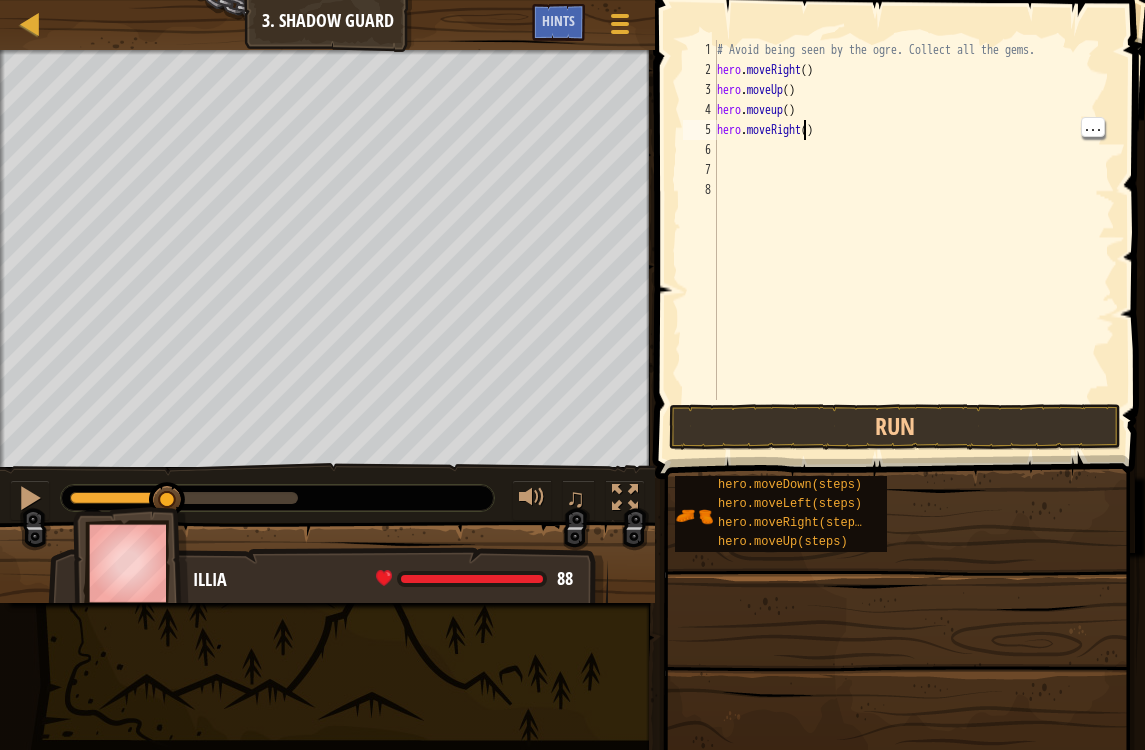 click on "# Avoid being seen by the ogre. Collect all the gems. hero . moveRight ( ) hero . moveUp ( ) hero . moveup ( ) hero . moveRight ( )" at bounding box center (914, 240) 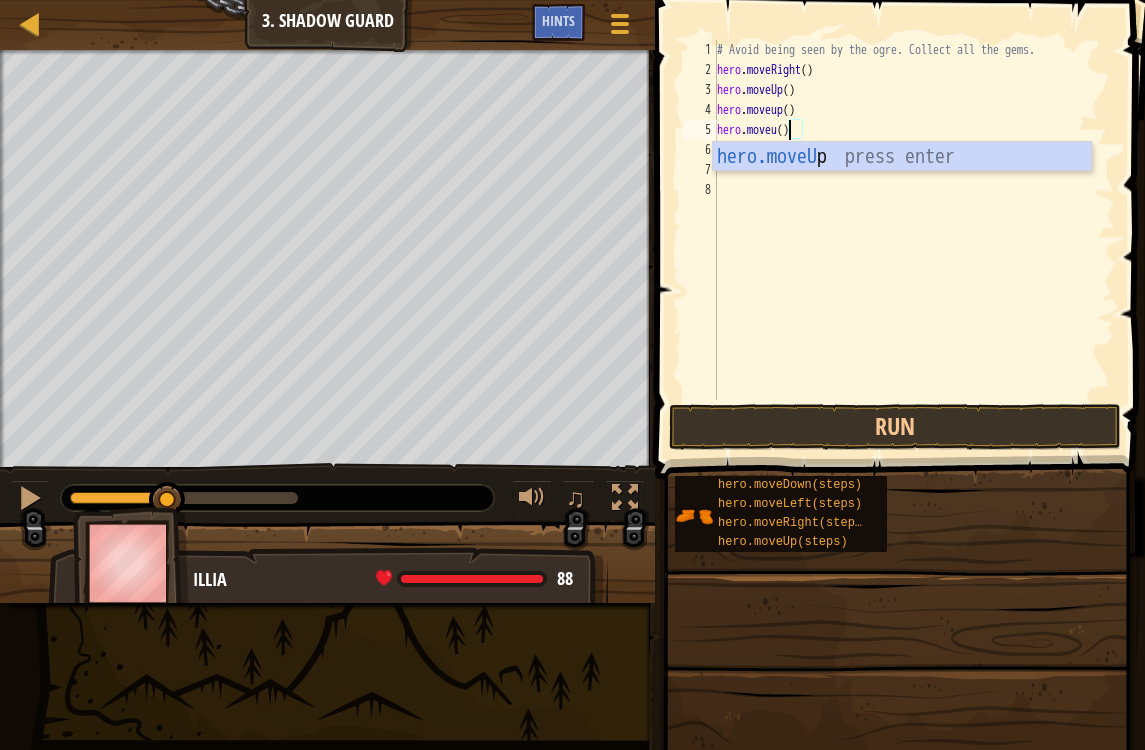 scroll, scrollTop: 10, scrollLeft: 7, axis: both 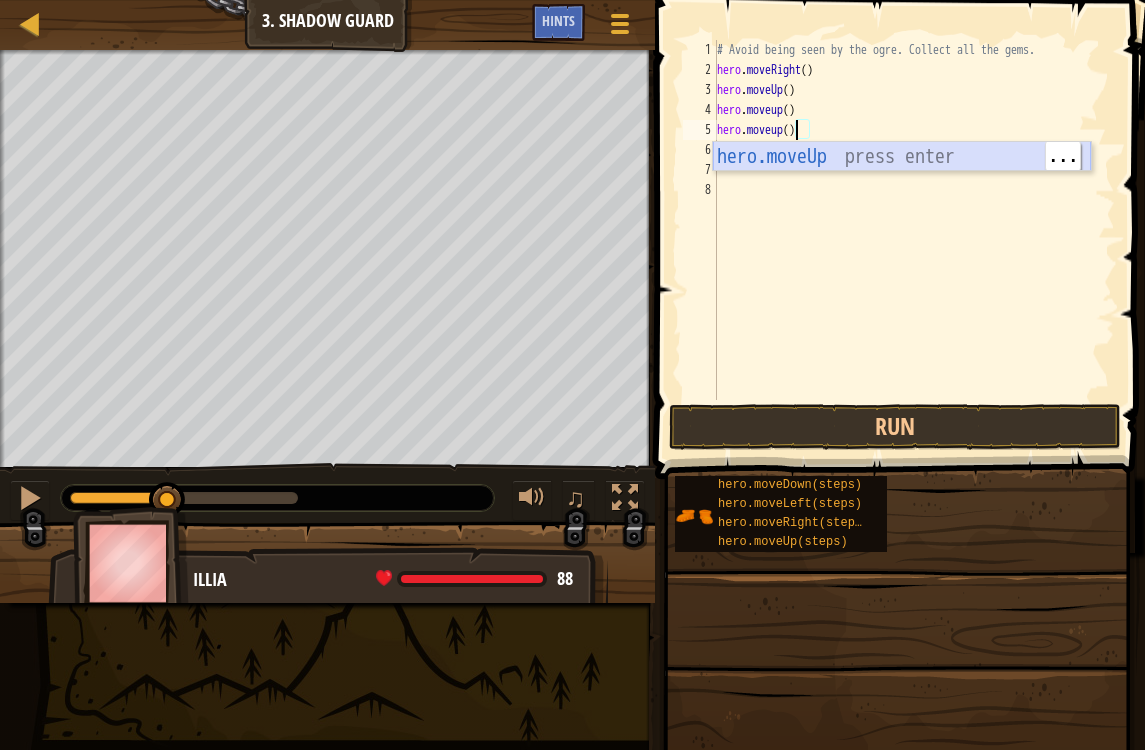 click on "hero.moveUp press enter" at bounding box center [902, 187] 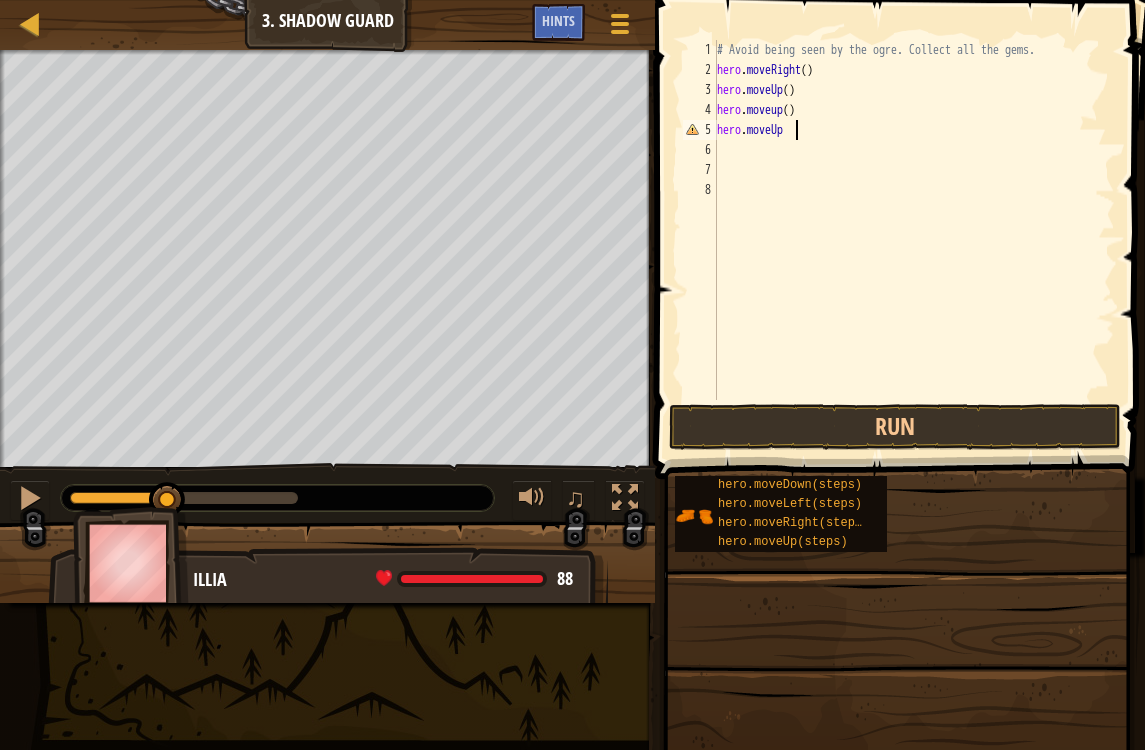 click on "Run" at bounding box center [895, 427] 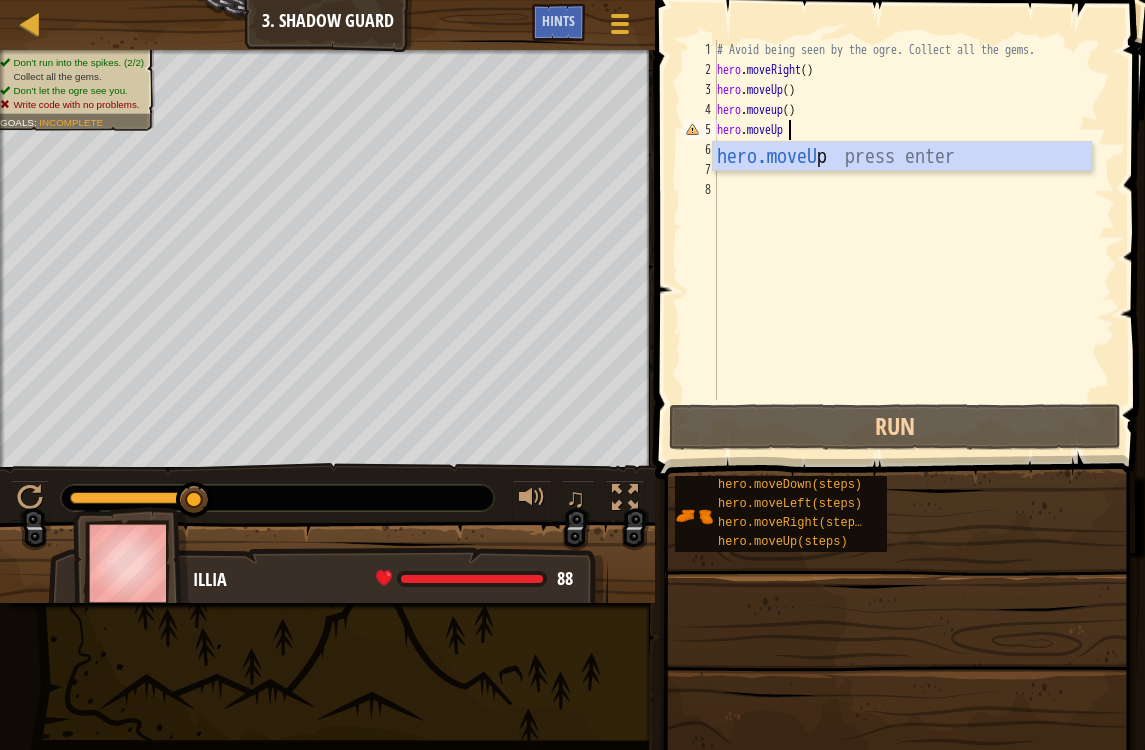 scroll, scrollTop: 10, scrollLeft: 6, axis: both 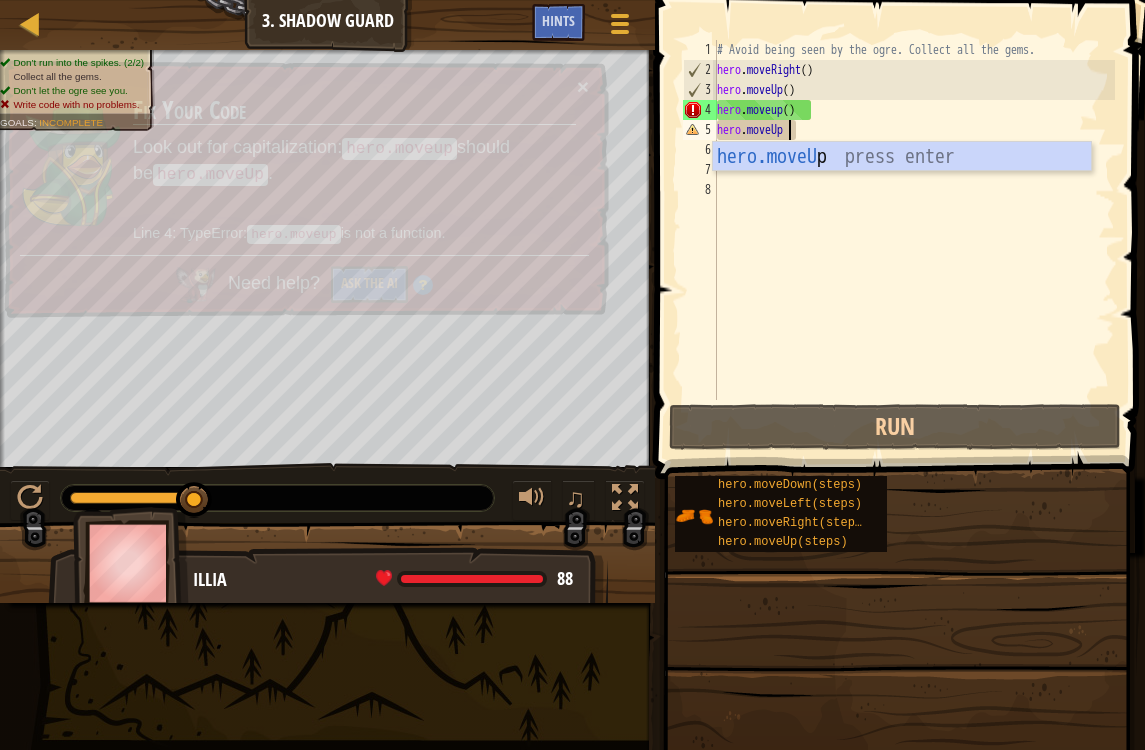 type on "hero.moveUp" 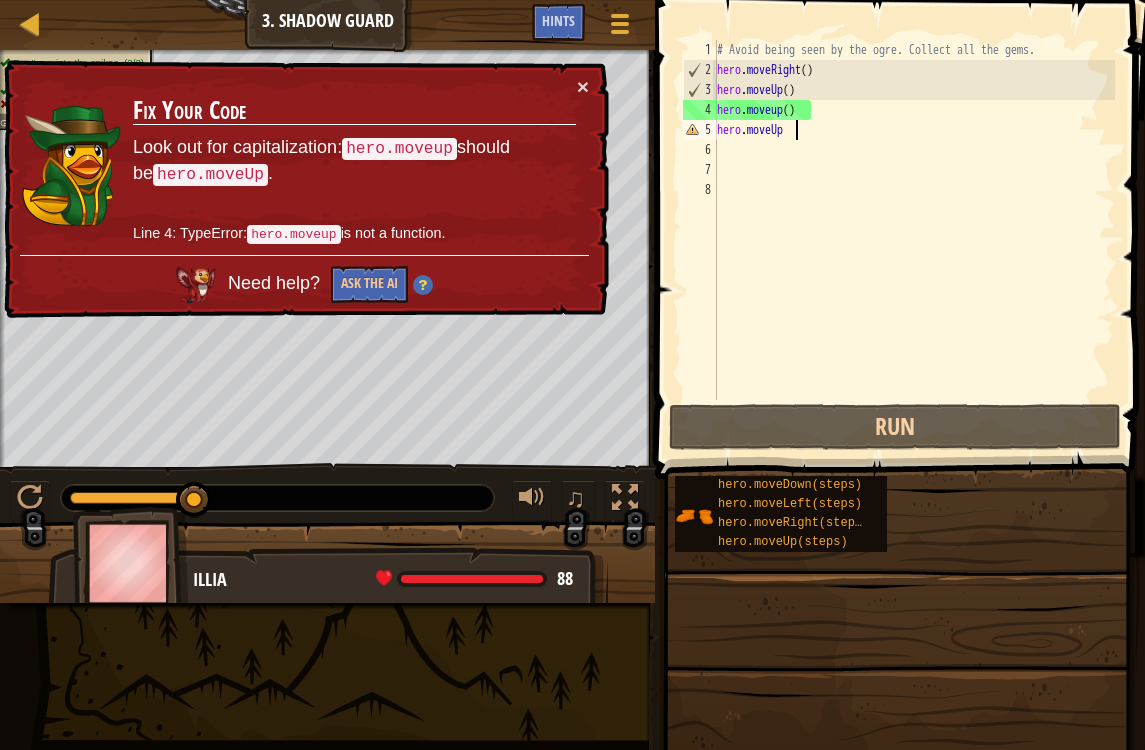 scroll, scrollTop: 10, scrollLeft: 0, axis: vertical 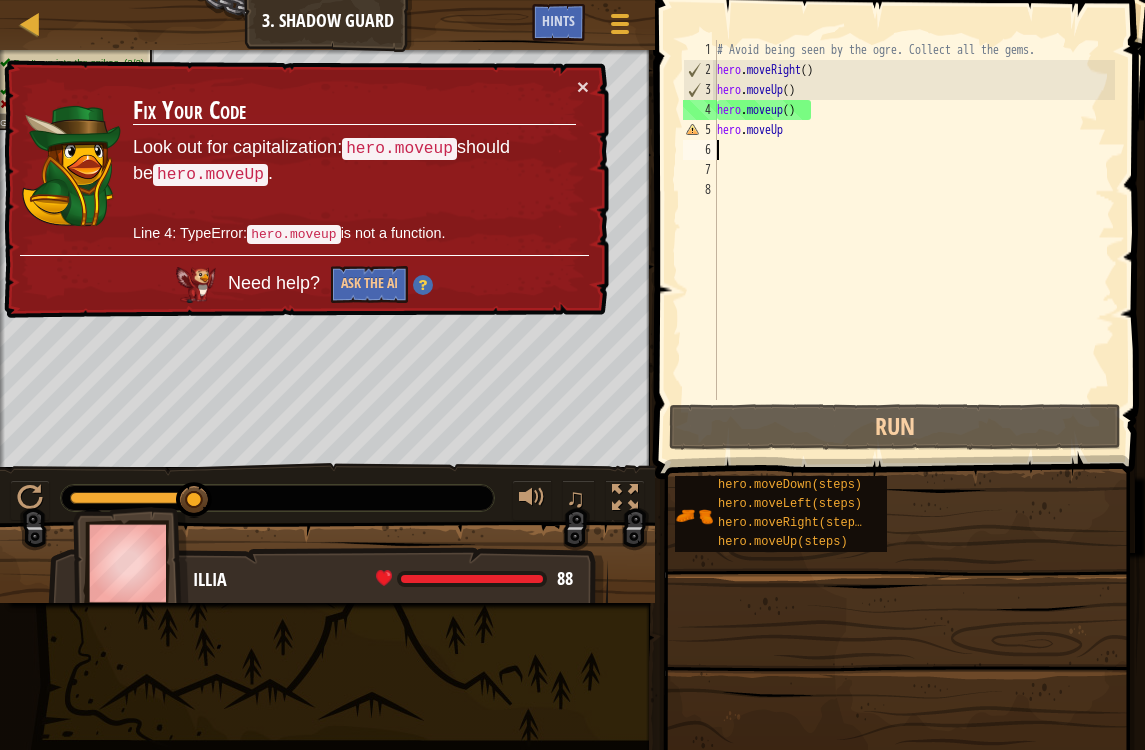 type on "hero.moveUp" 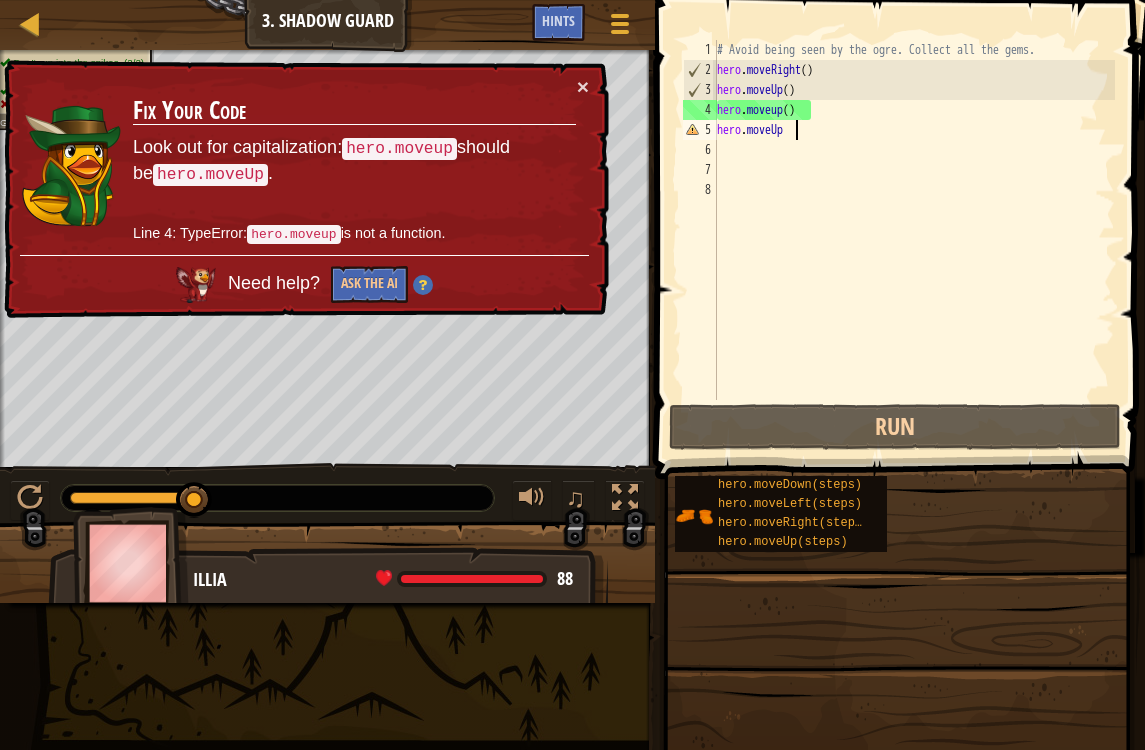 click on "hero.moveup" at bounding box center (293, 234) 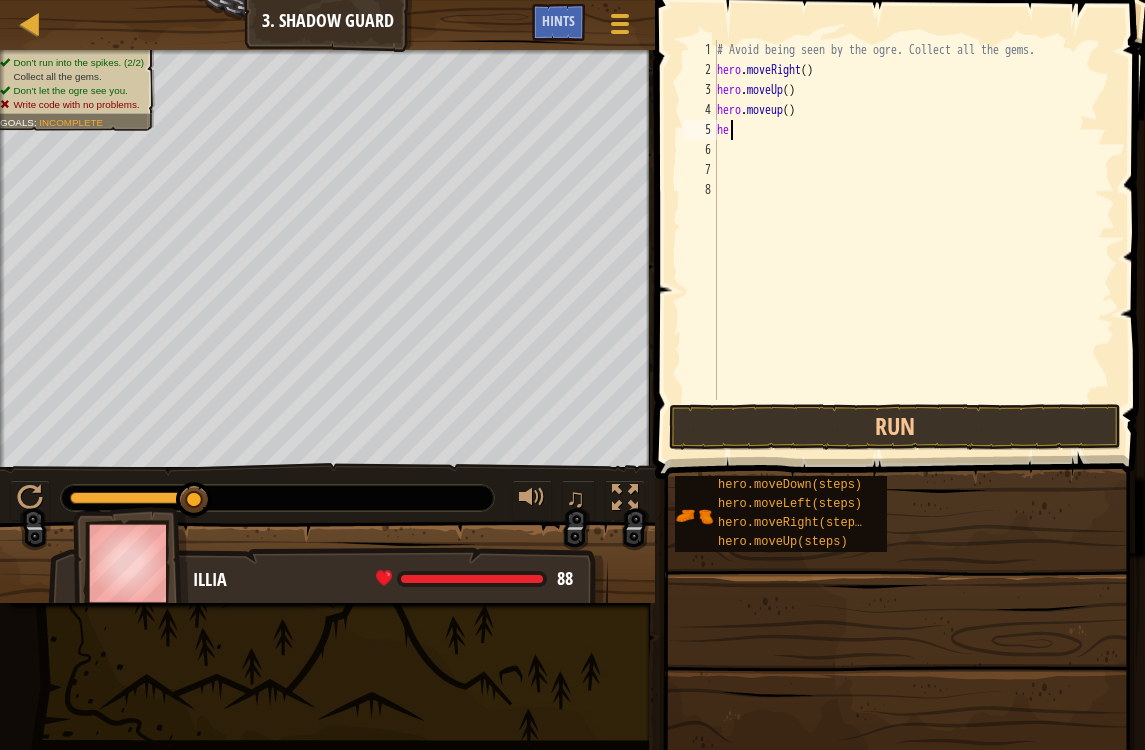 type on "h" 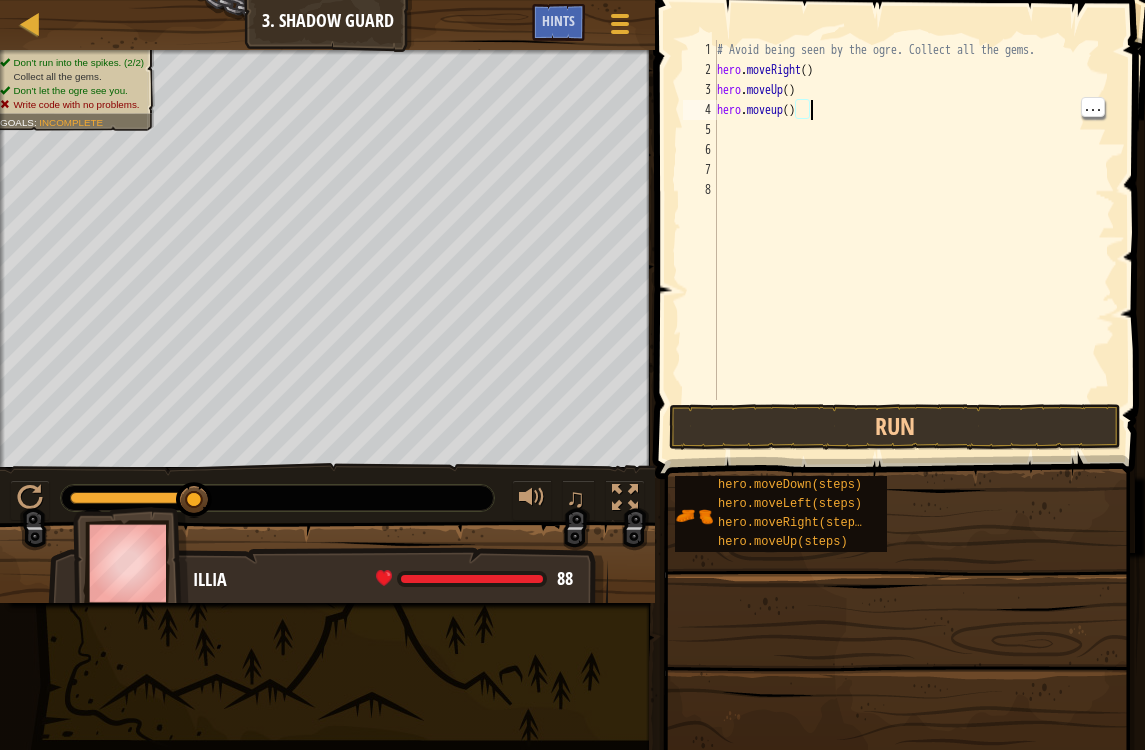 click on "# Avoid being seen by the ogre. Collect all the gems. hero . moveRight ( ) hero . moveUp ( ) hero . moveup ( )" at bounding box center (914, 240) 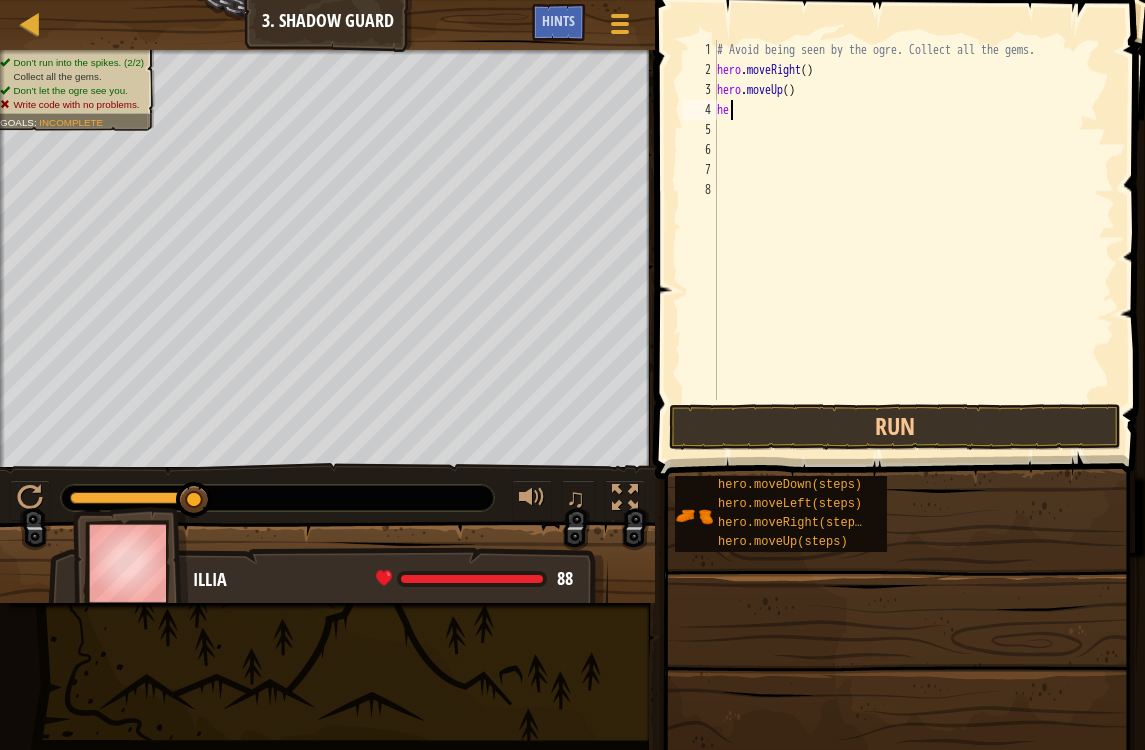 type on "h" 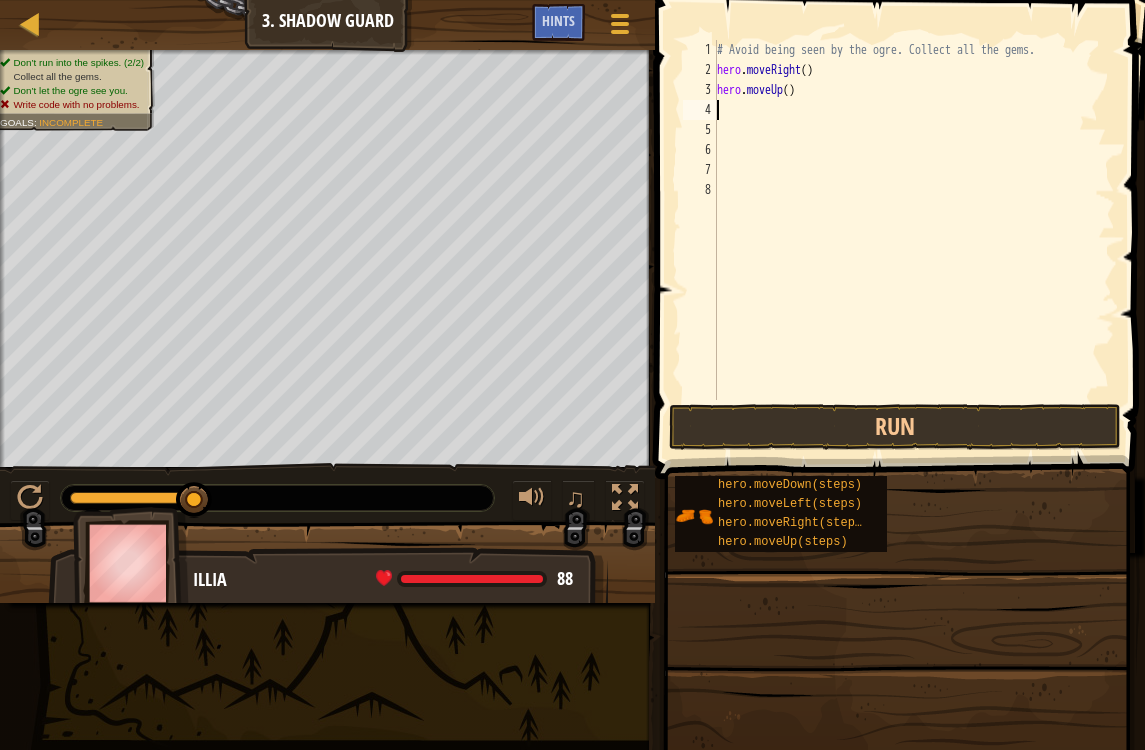 type on "hero.moveUp()" 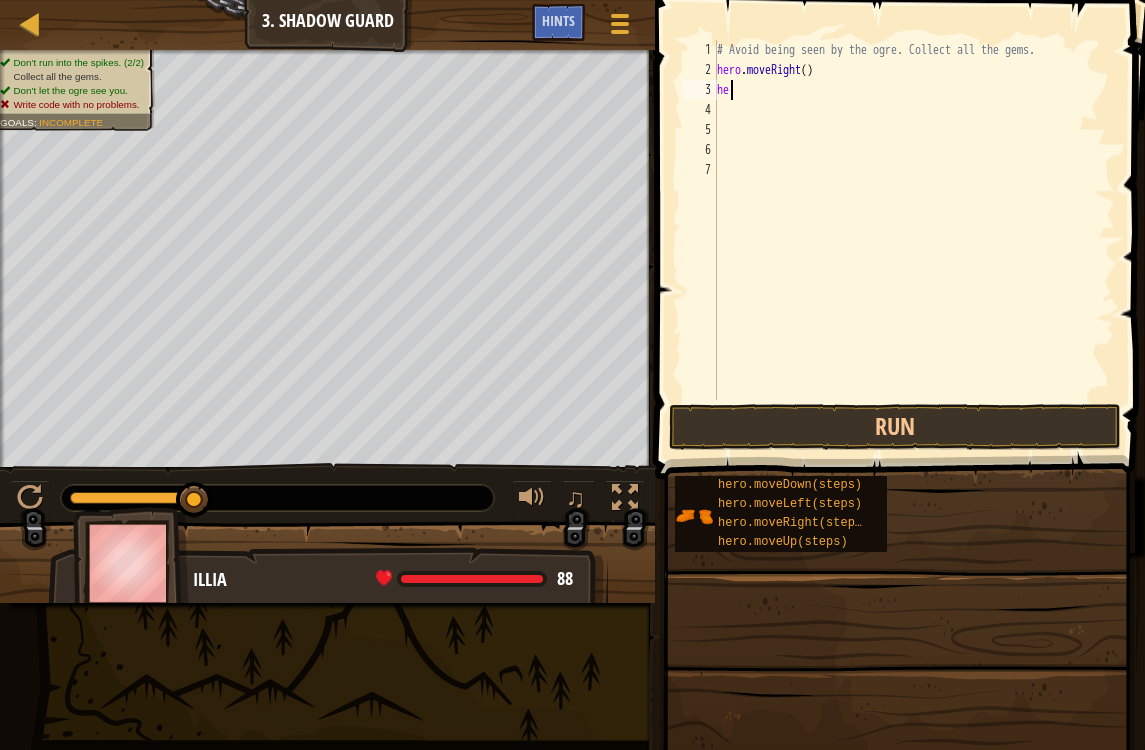 type on "h" 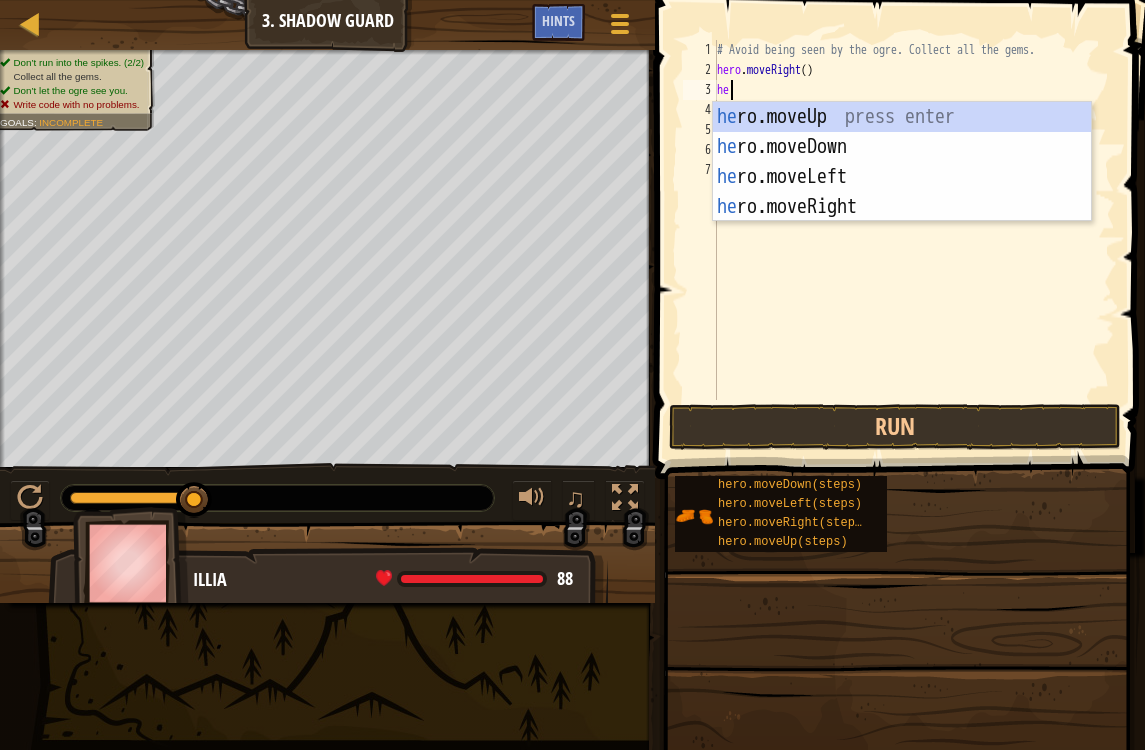 scroll, scrollTop: 10, scrollLeft: 1, axis: both 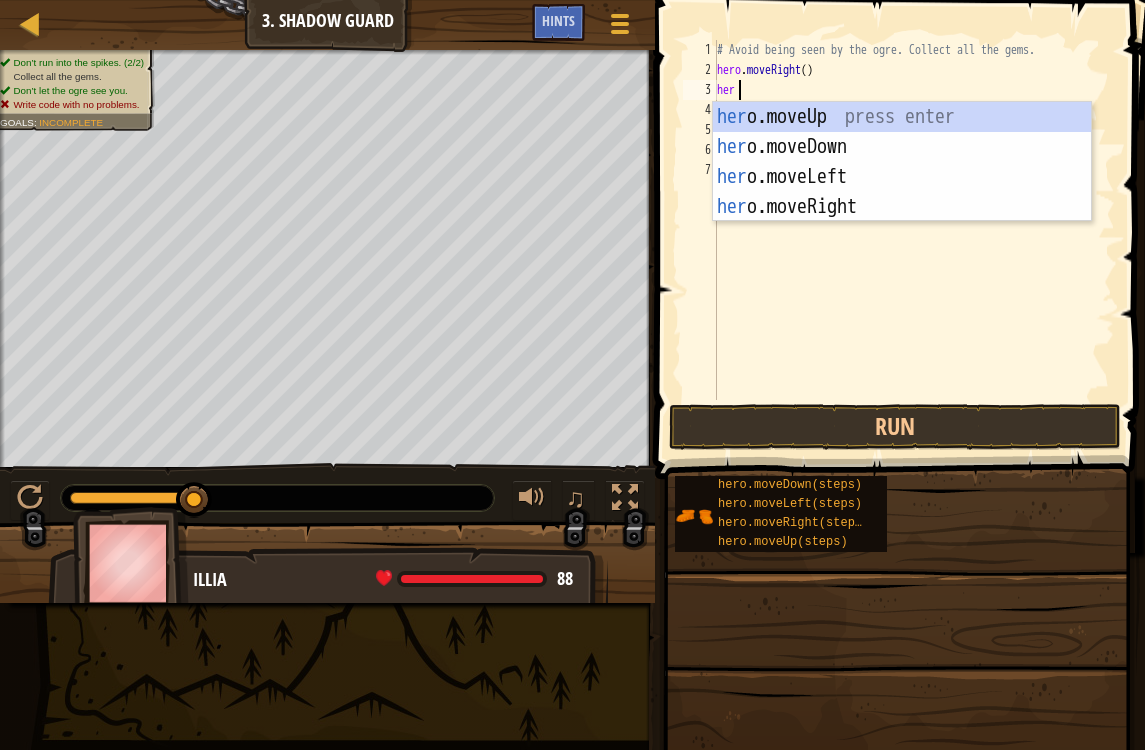 type on "hero" 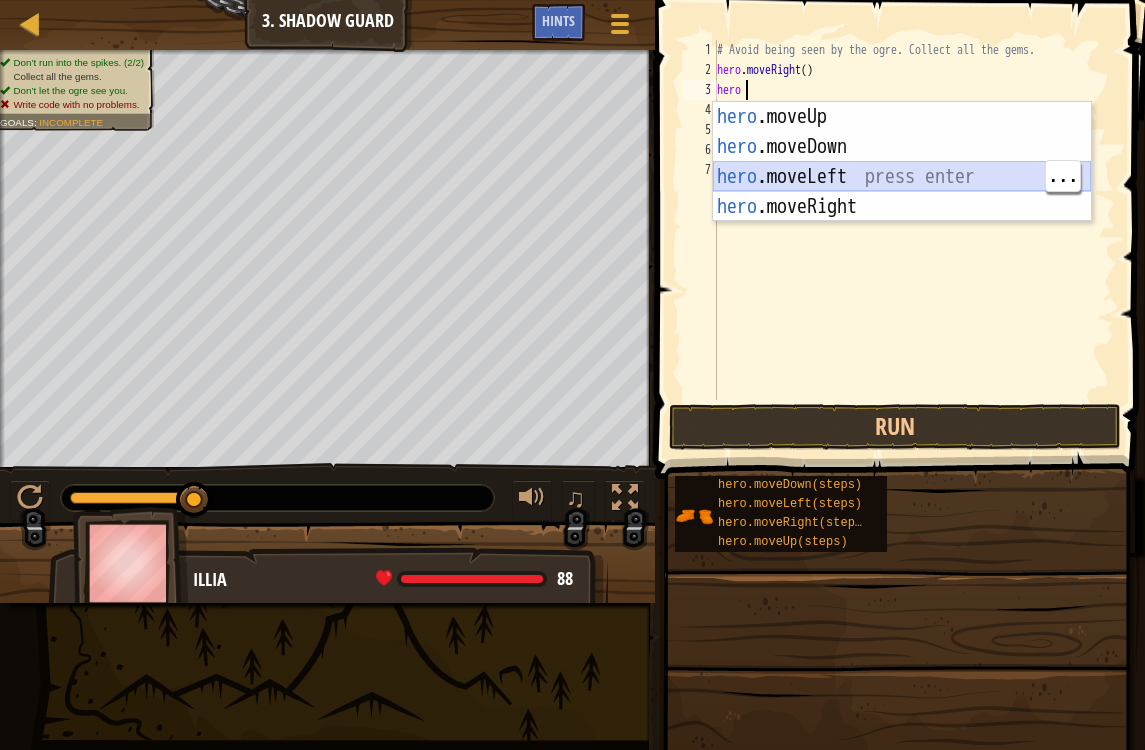 click on "hero .moveUp press enter hero .moveDown press enter hero .moveLeft press enter hero .moveRight press enter" at bounding box center (902, 192) 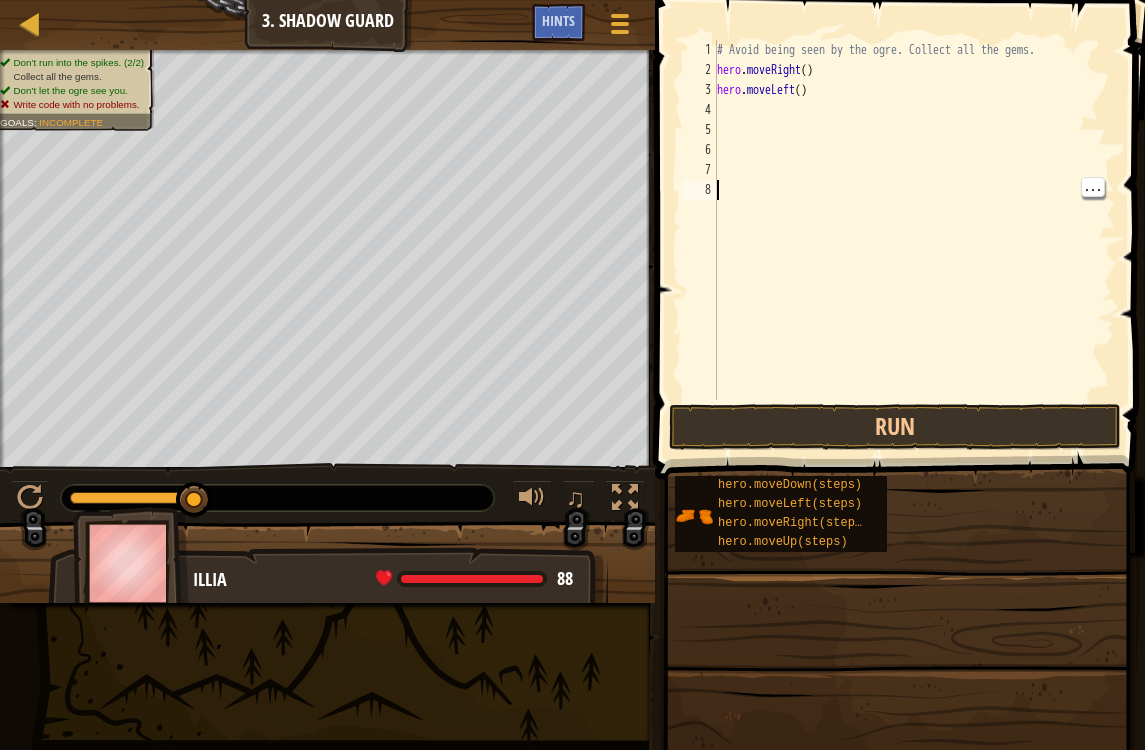 click on "Run" at bounding box center [895, 427] 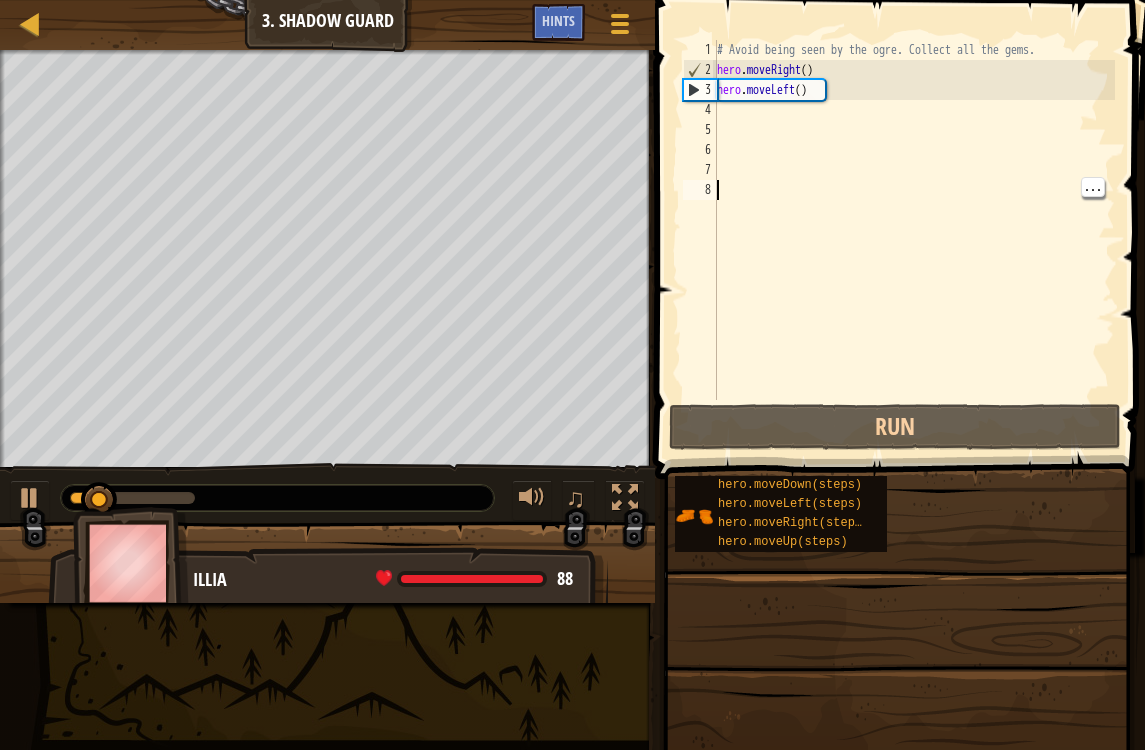 click on "Run" at bounding box center (895, 427) 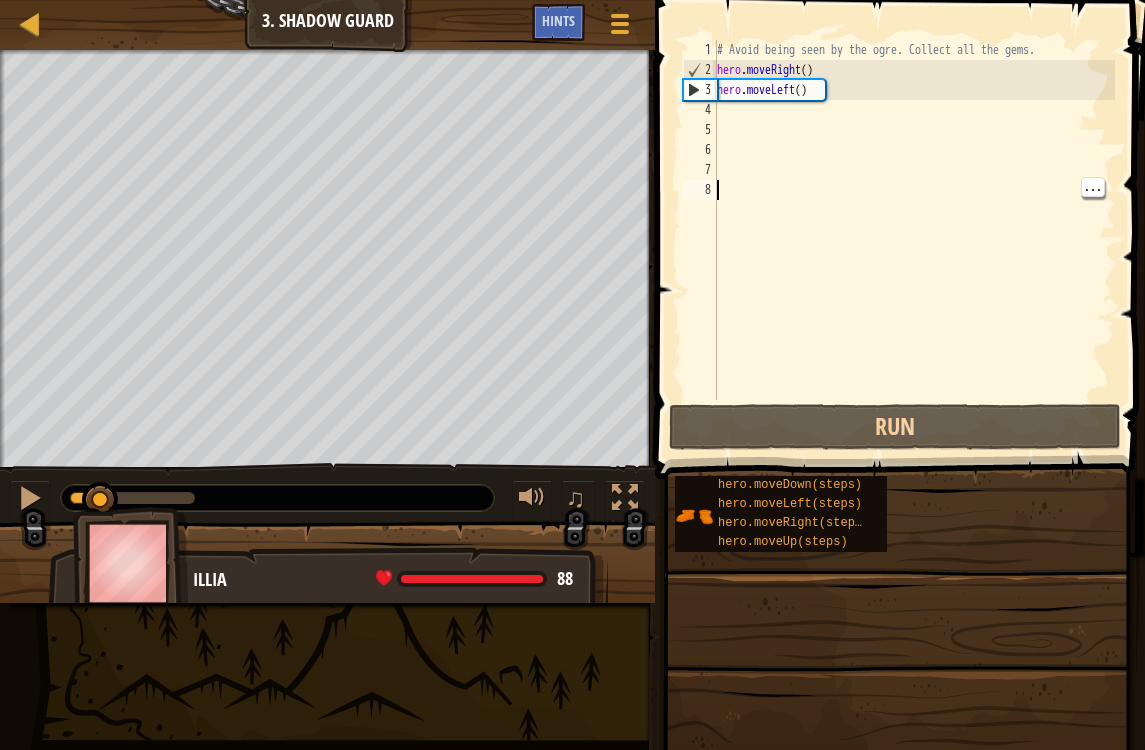 click on "# Avoid being seen by the ogre. Collect all the gems. hero . moveRight ( ) hero . moveLeft ( )" at bounding box center (914, 240) 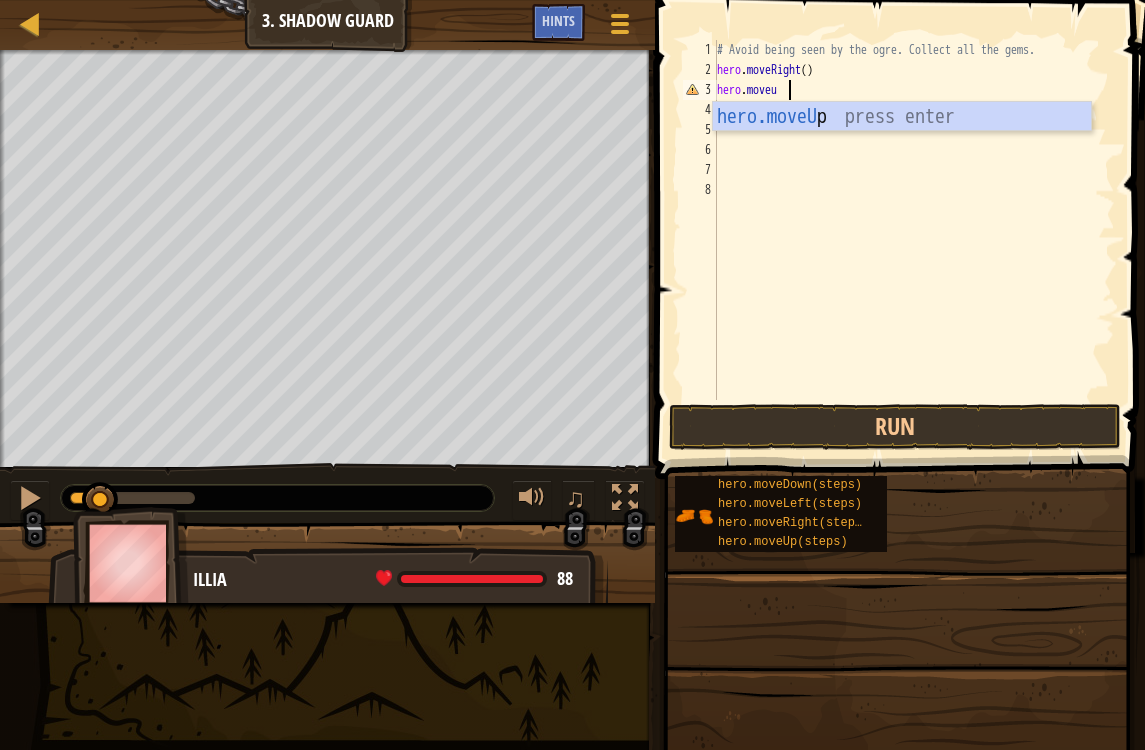 type on "hero.move" 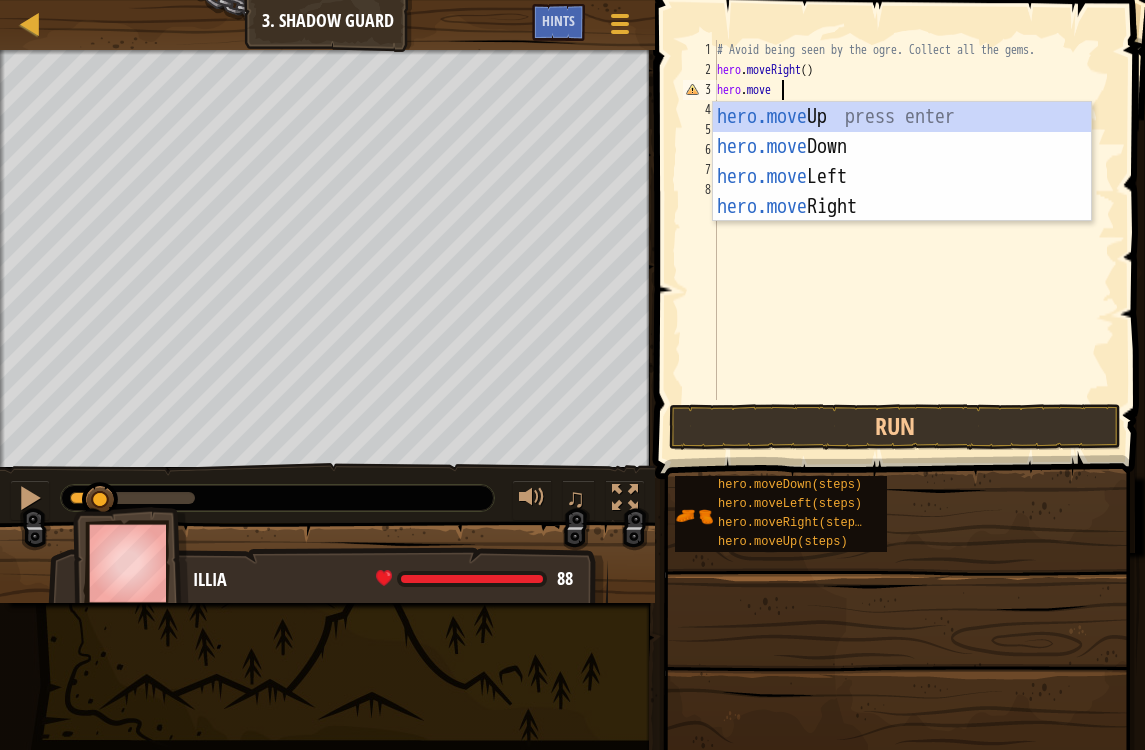 scroll, scrollTop: 10, scrollLeft: 4, axis: both 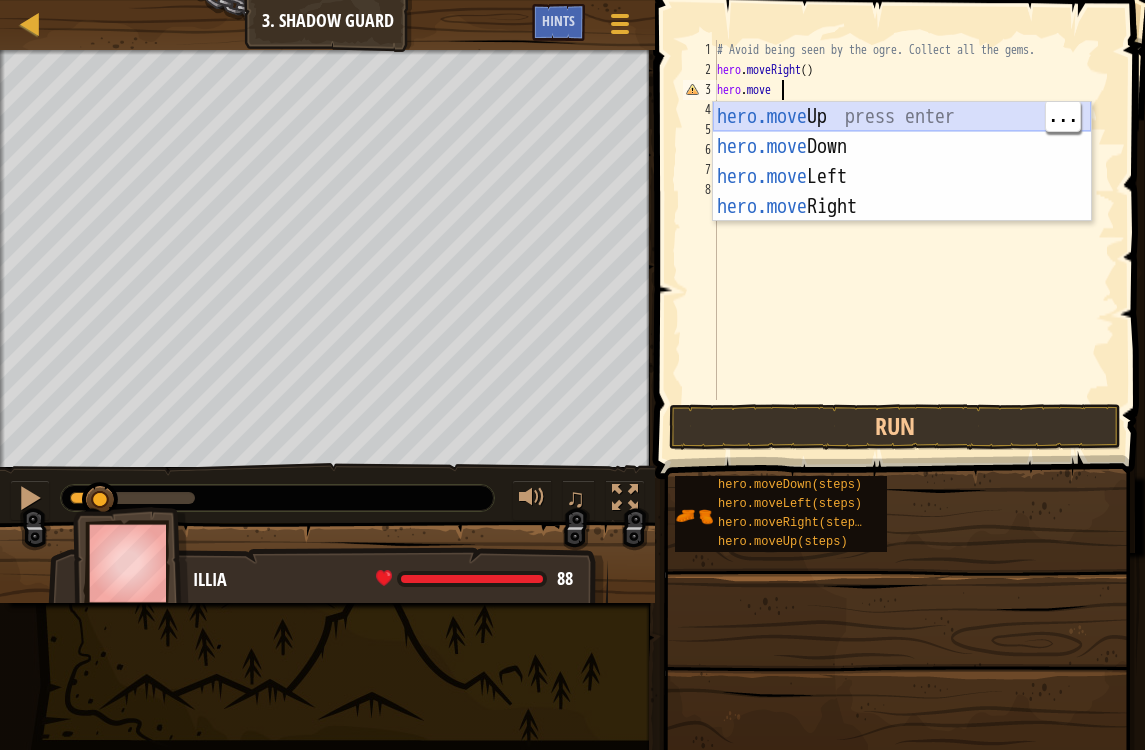 click on "hero.move Up press enter hero.move Down press enter hero.move Left press enter hero.move Right press enter" at bounding box center [902, 192] 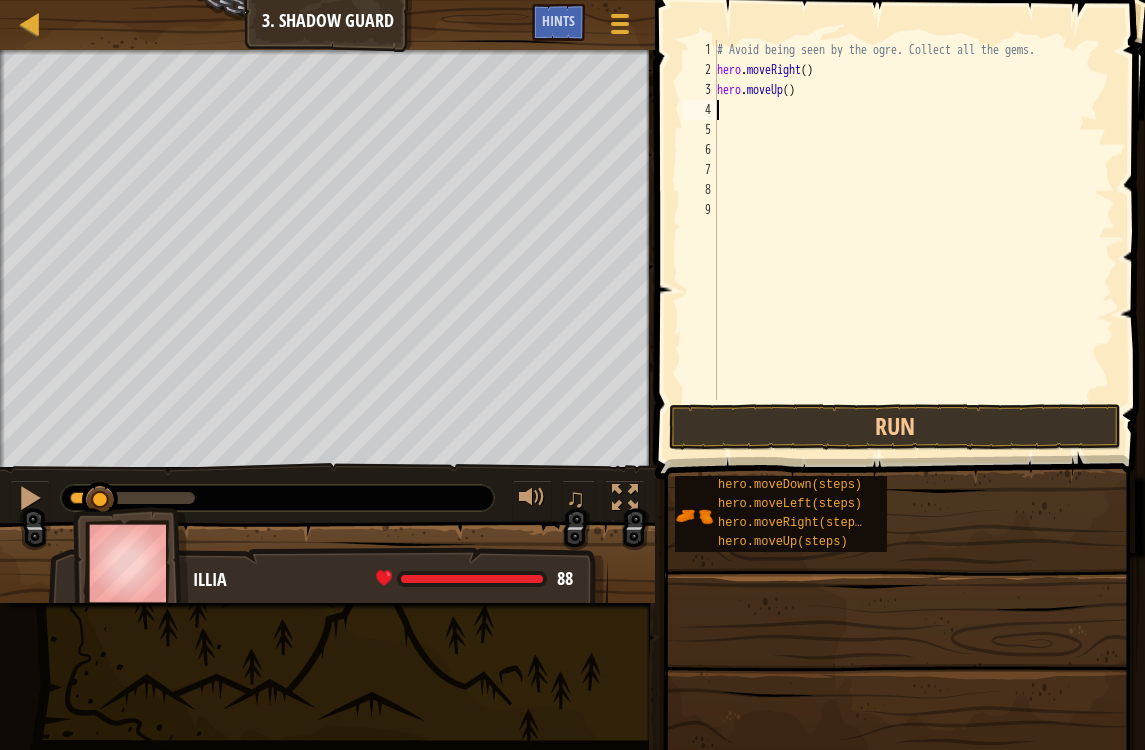 click on "Run" at bounding box center (895, 427) 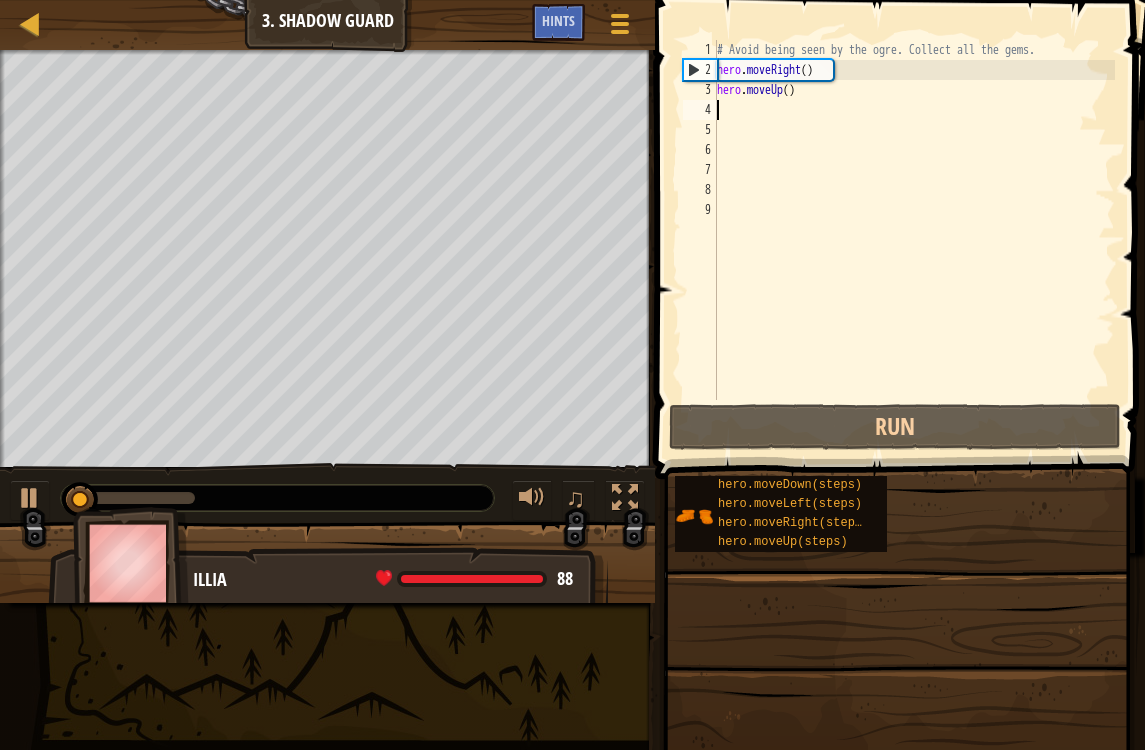 click on "Run" at bounding box center [895, 427] 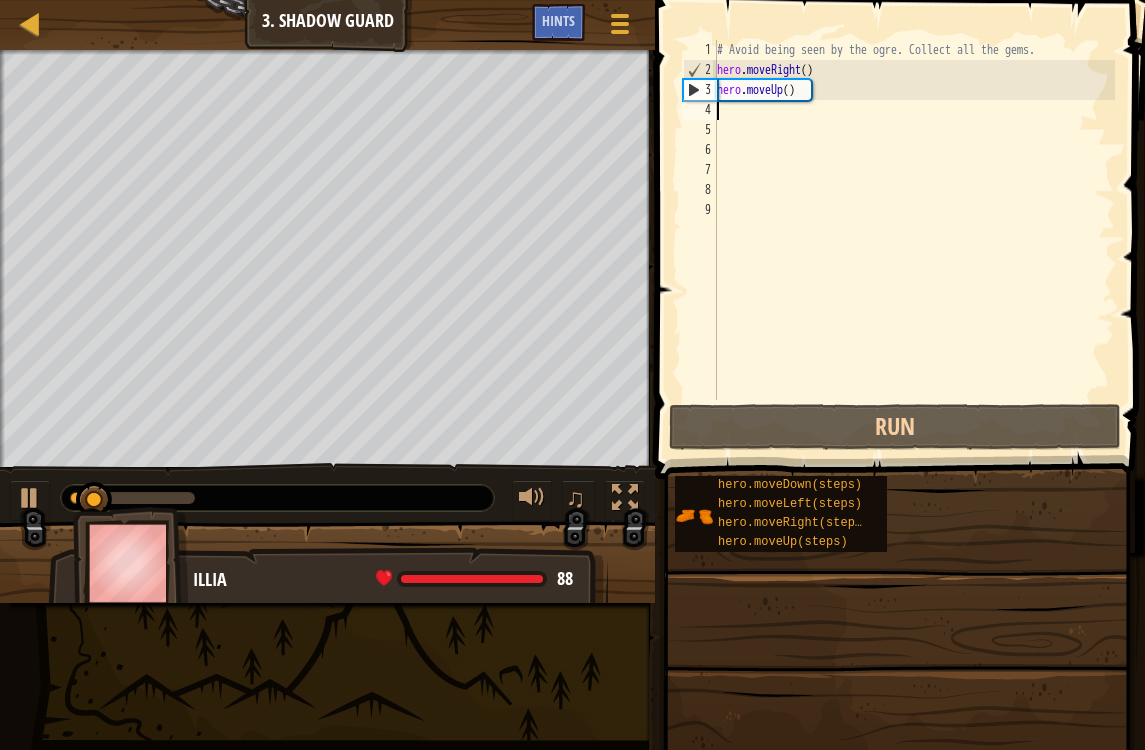 click on "♫" at bounding box center [327, 493] 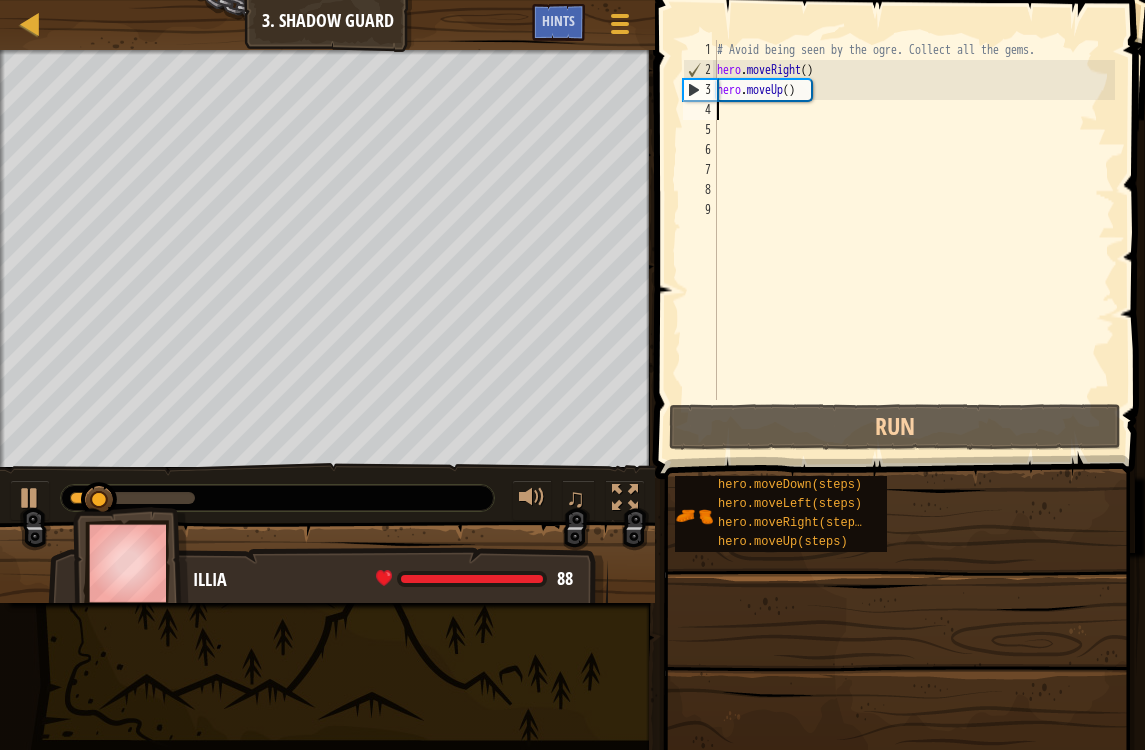 click at bounding box center [30, 498] 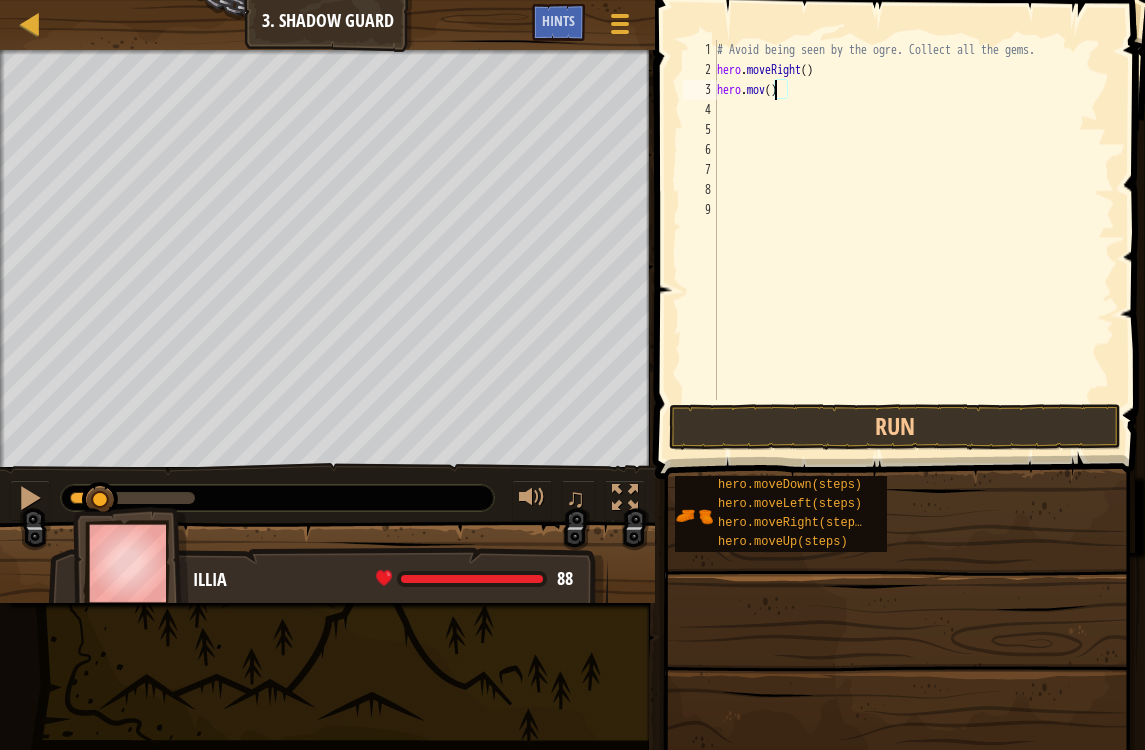 scroll, scrollTop: 10, scrollLeft: 6, axis: both 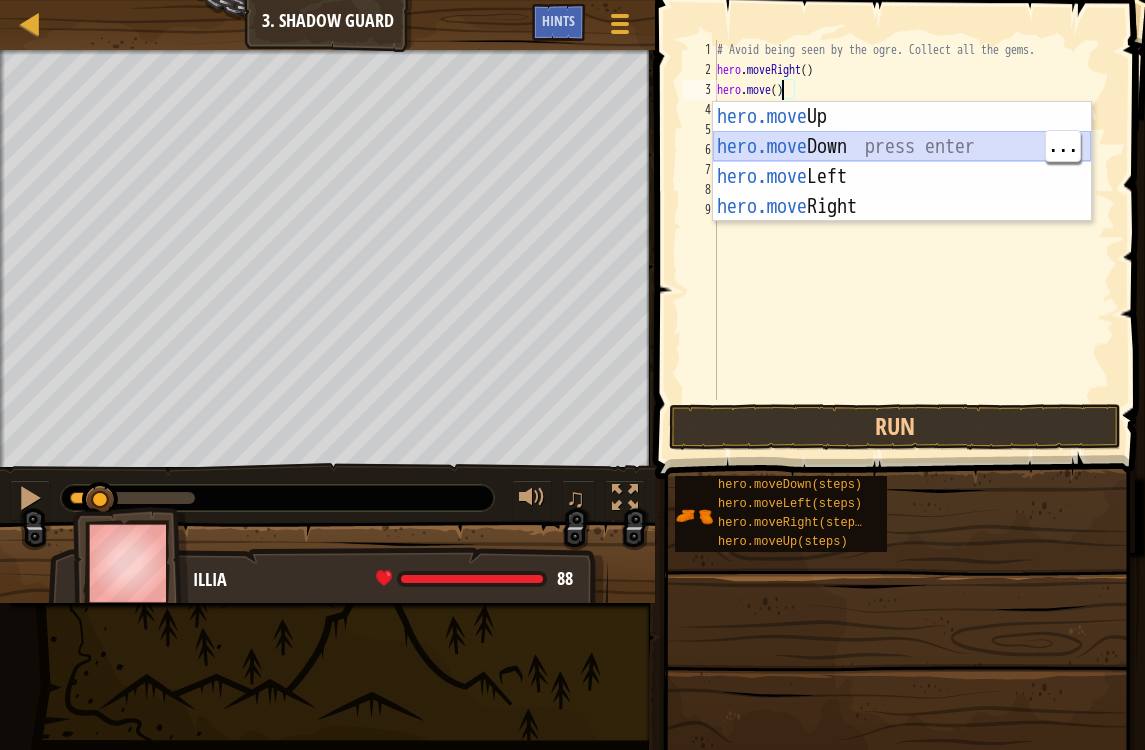 click on "hero.move Up press enter hero.move Down press enter hero.move Left press enter hero.move Right press enter" at bounding box center (902, 192) 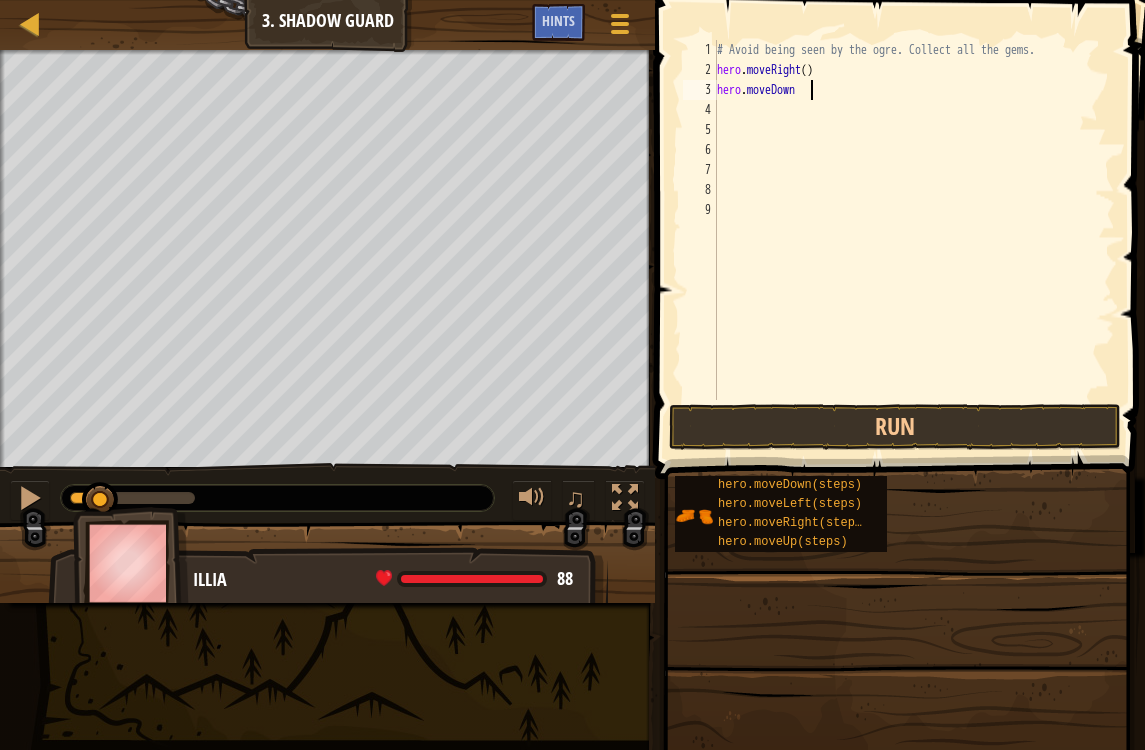 click on "Run" at bounding box center (895, 427) 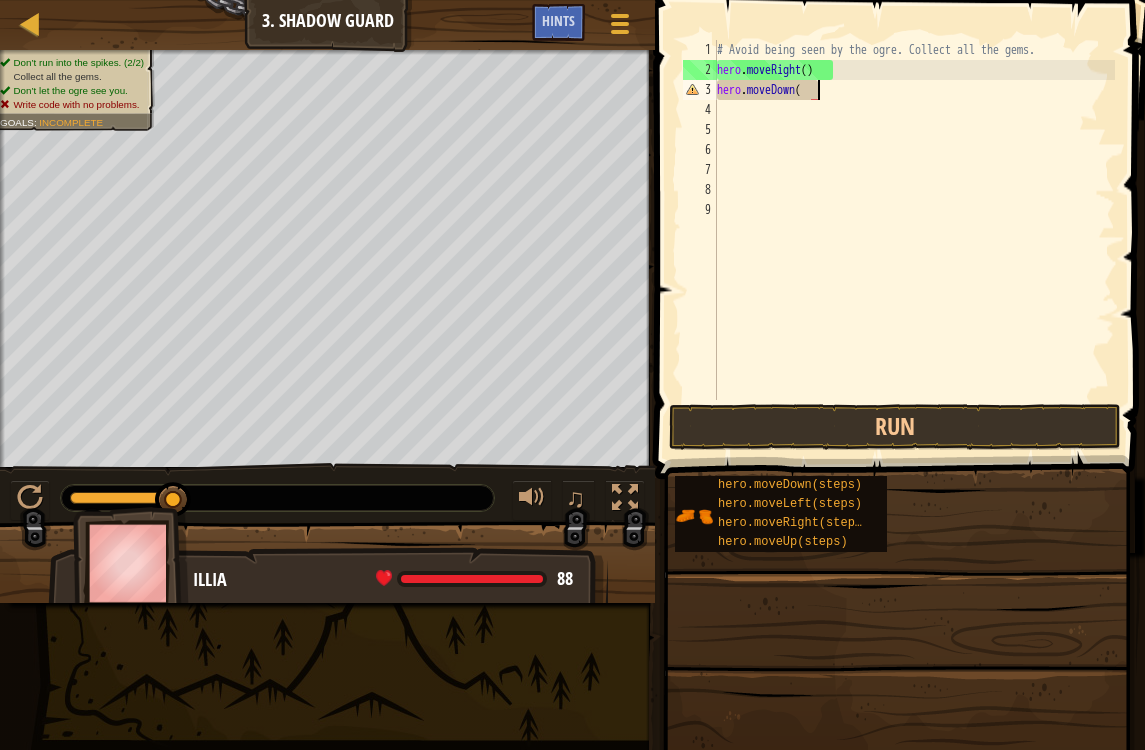 scroll, scrollTop: 10, scrollLeft: 8, axis: both 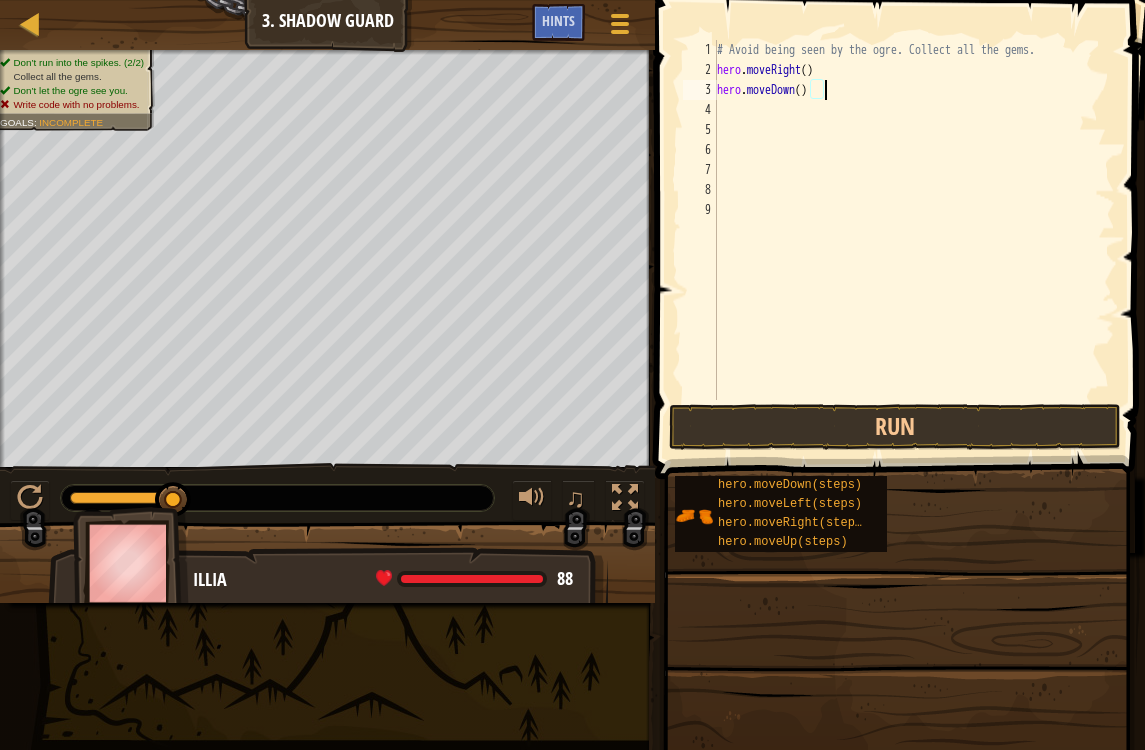 type on "hero.moveDown()" 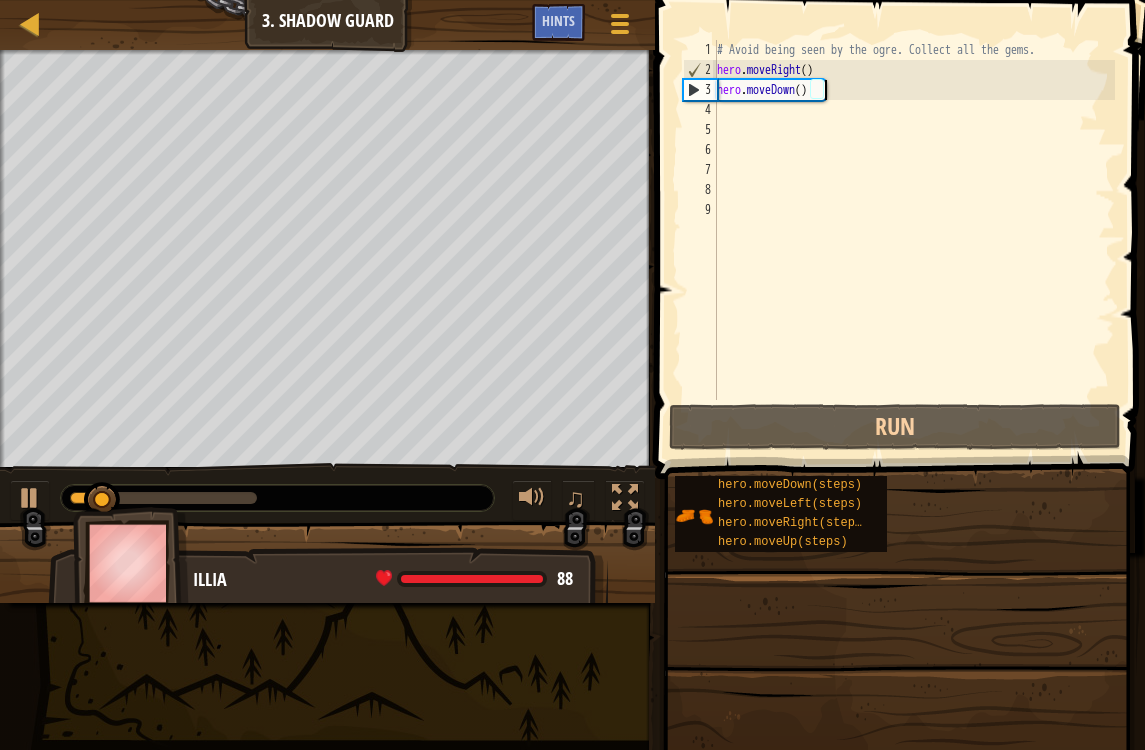 click on "Run" at bounding box center [895, 427] 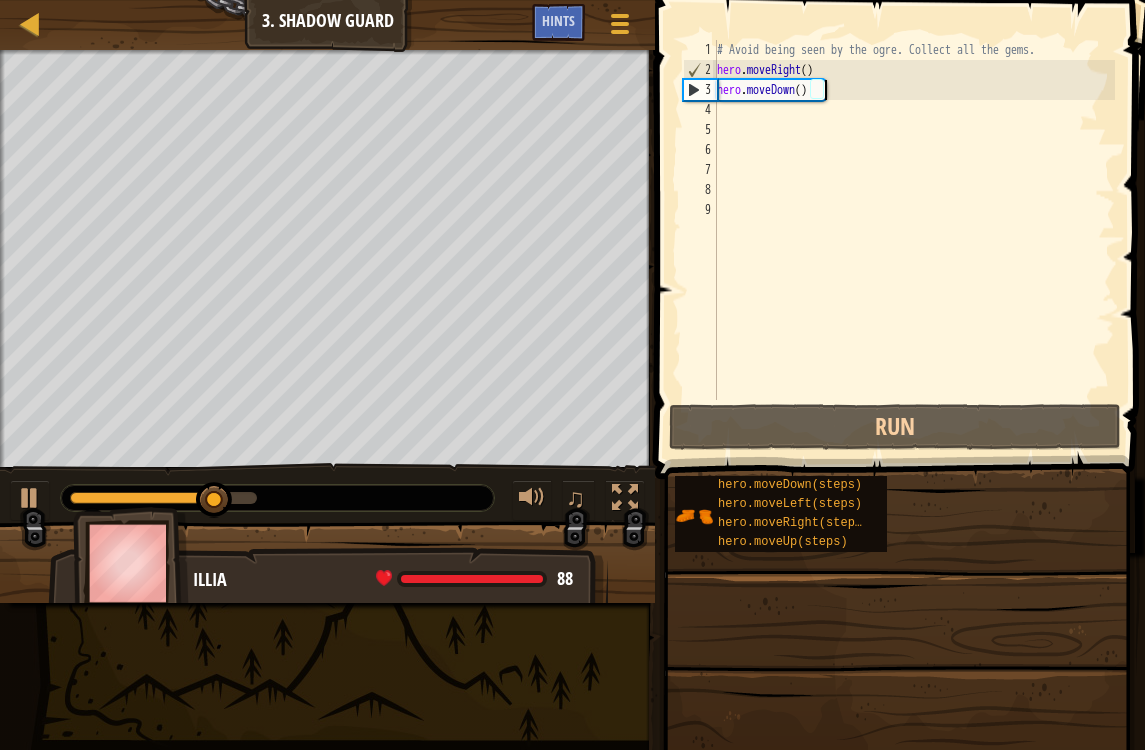 click on "Hints" at bounding box center [558, 20] 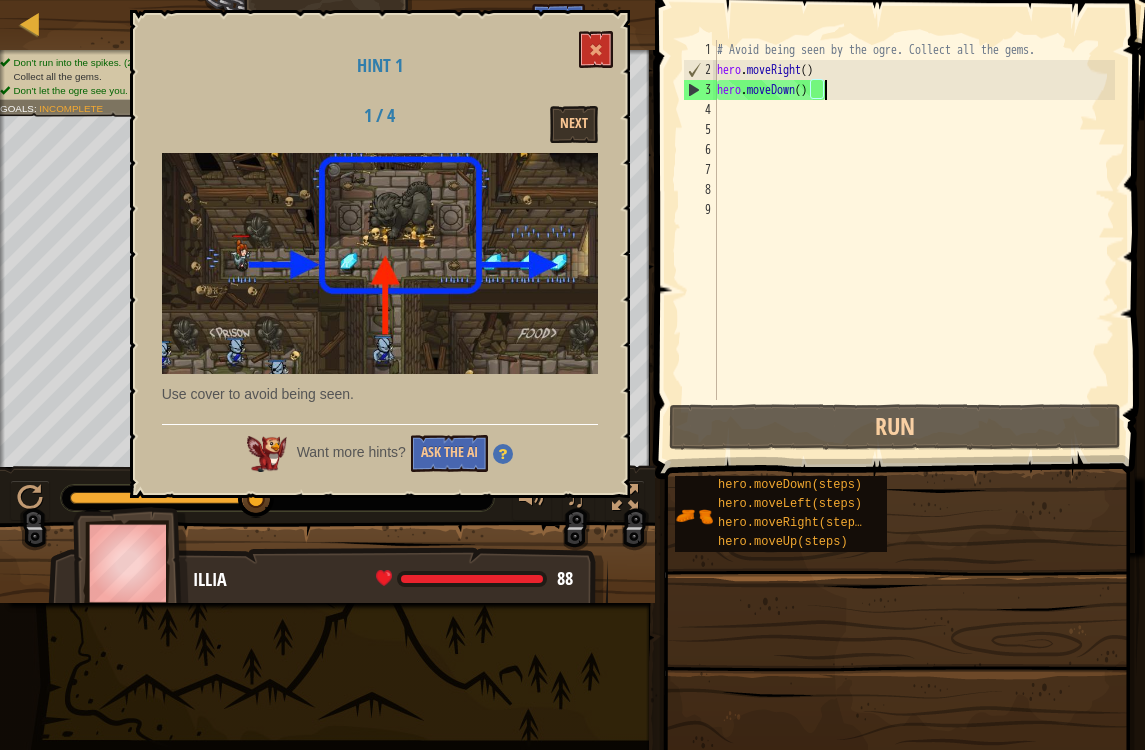 click at bounding box center [596, 49] 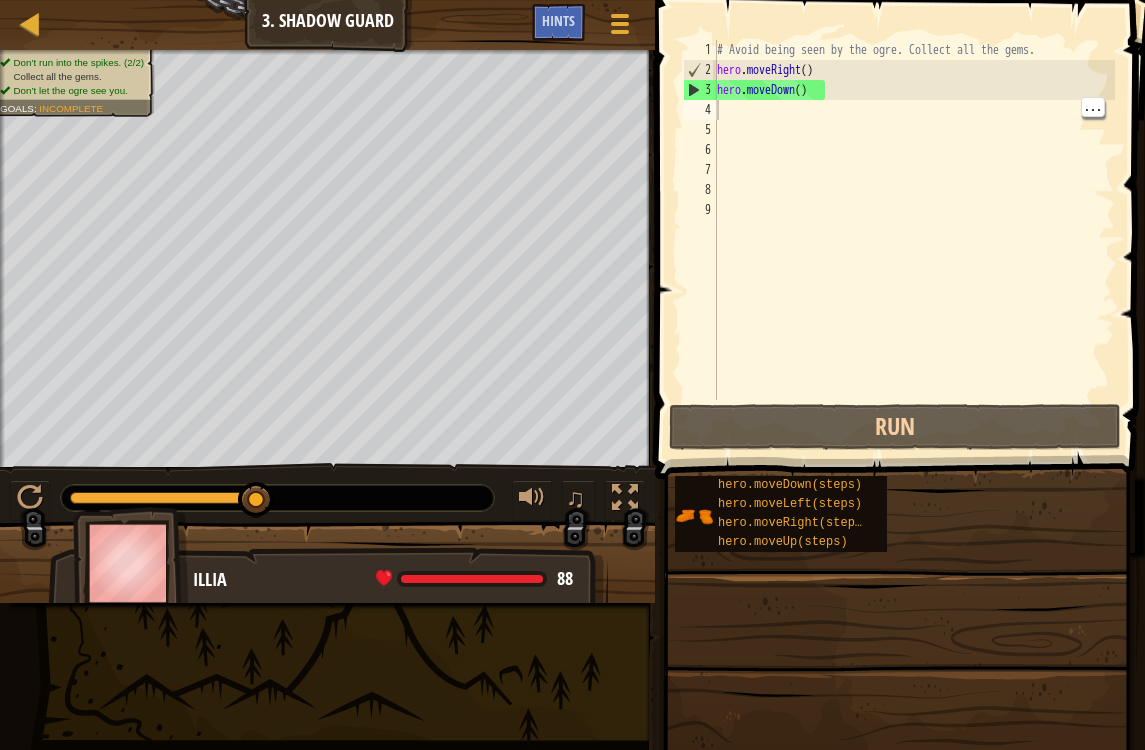 click on "# Avoid being seen by the ogre. Collect all the gems. hero . moveRight ( ) hero . moveDown ( )" at bounding box center [914, 240] 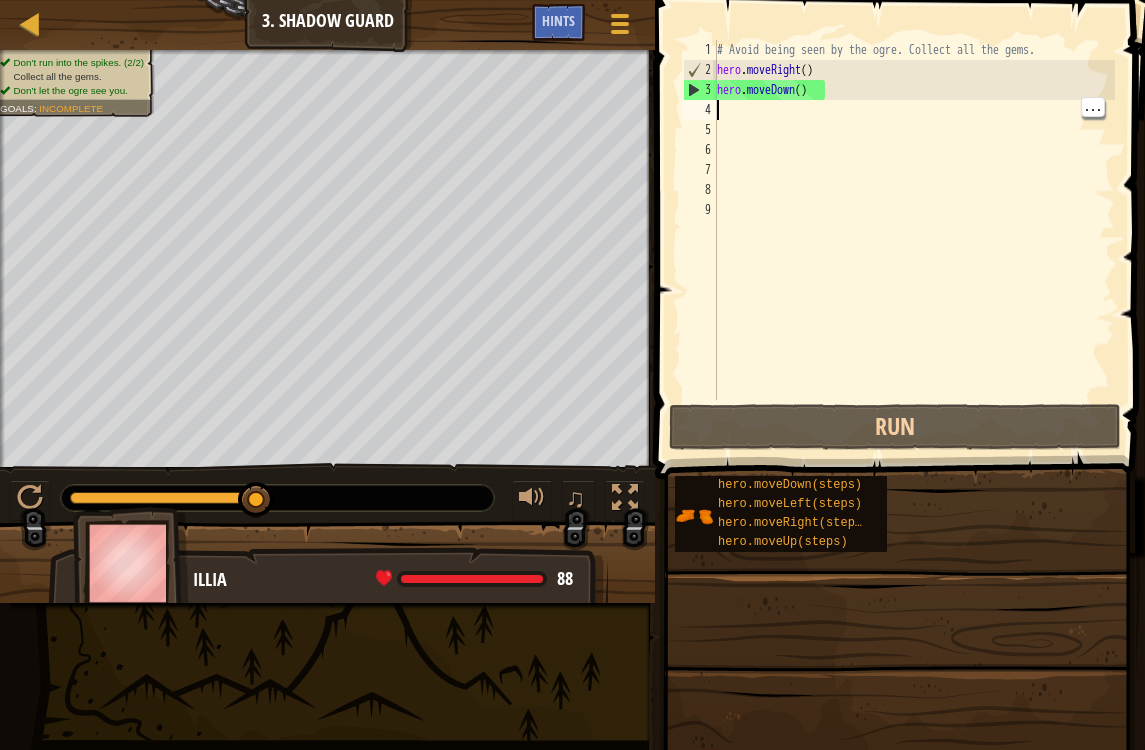 scroll, scrollTop: 10, scrollLeft: 0, axis: vertical 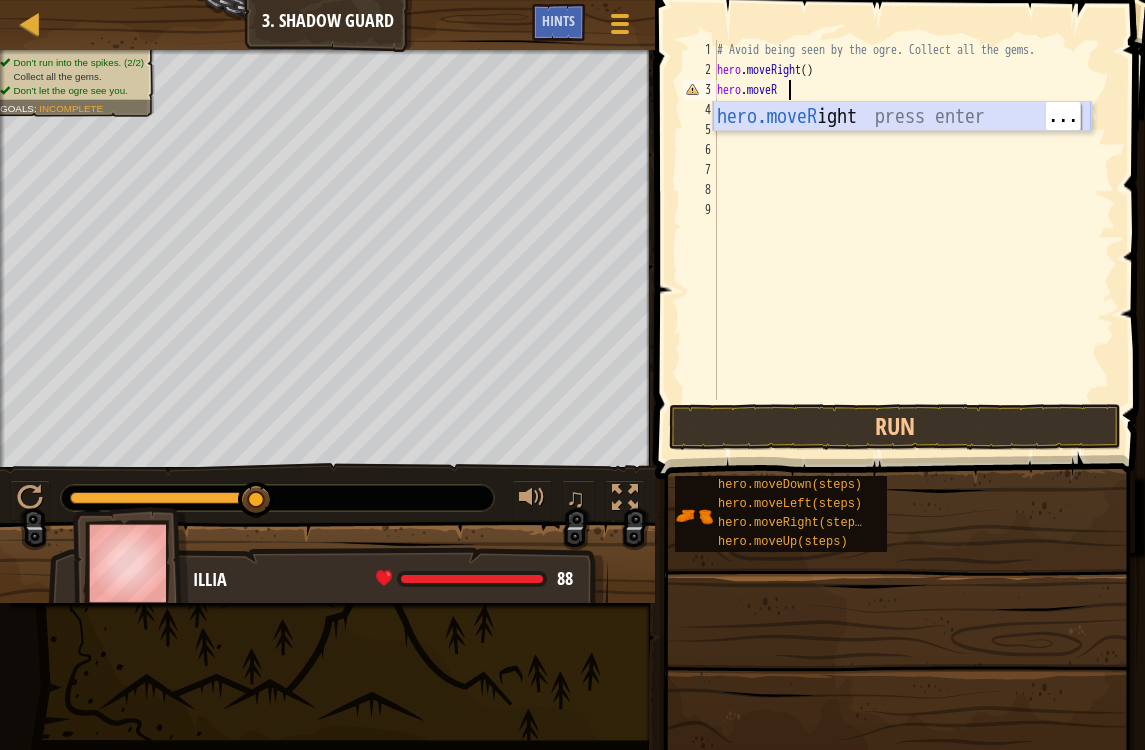 type on "hero.moveR" 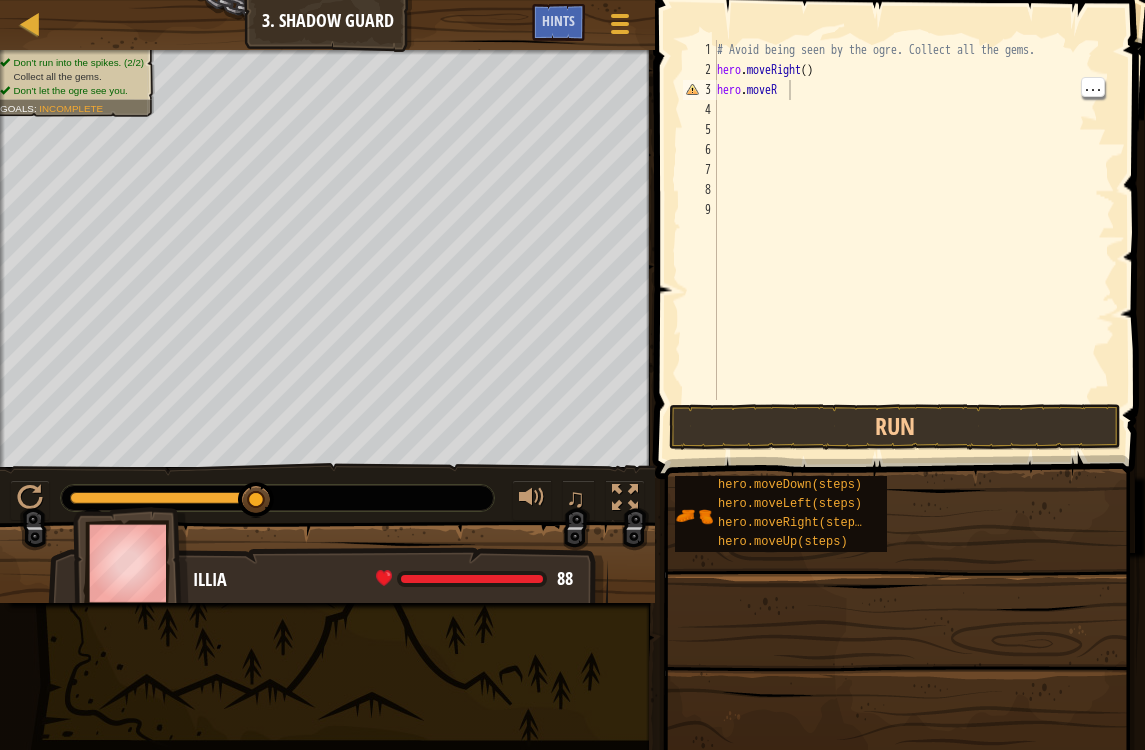 click on "# Avoid being seen by the ogre. Collect all the gems. hero . moveRight ( ) hero . moveR" at bounding box center (914, 240) 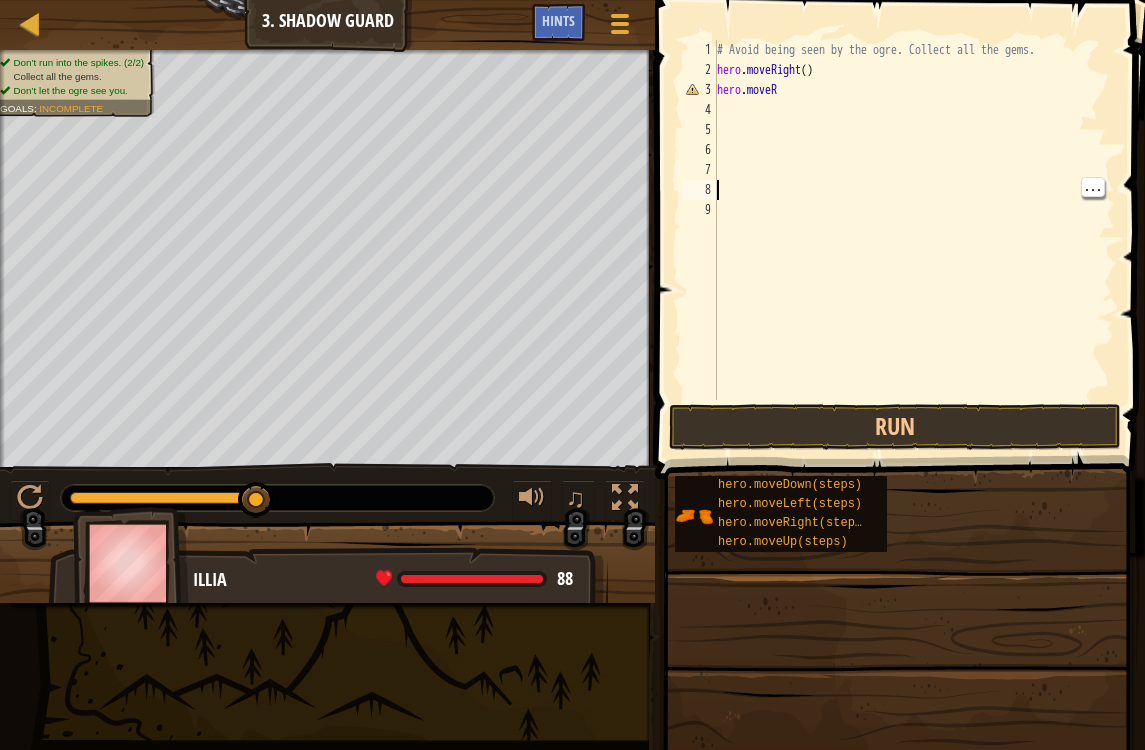 scroll, scrollTop: 10, scrollLeft: 0, axis: vertical 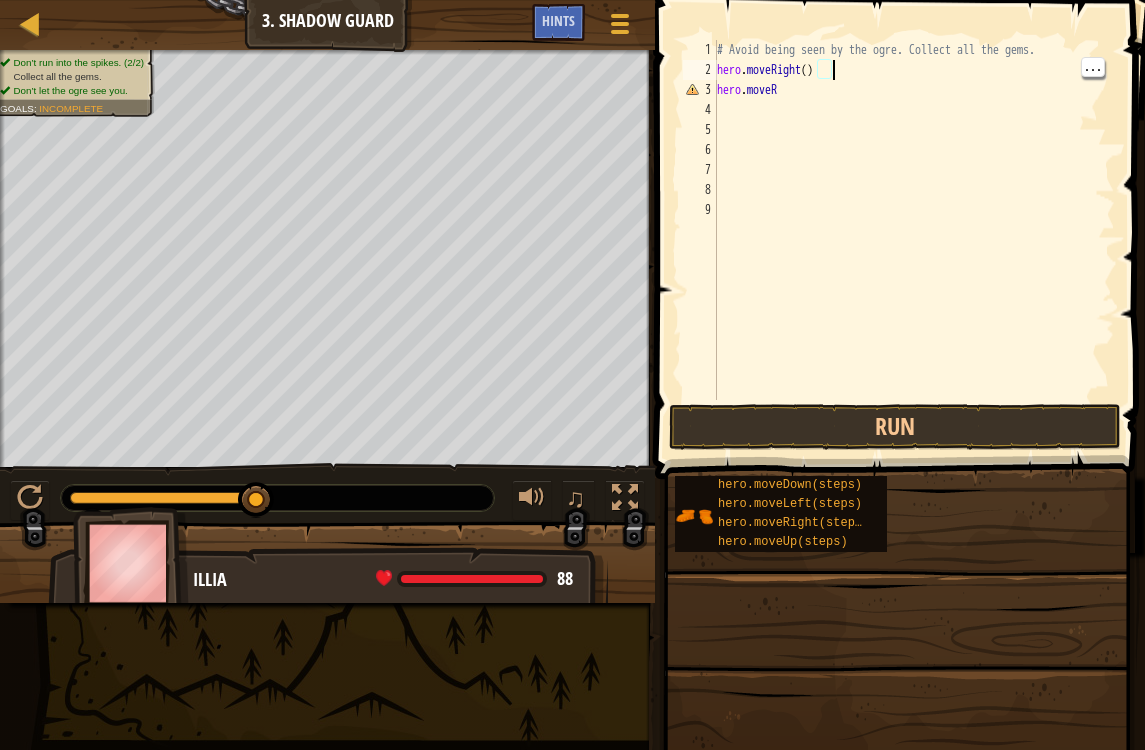 click on "# Avoid being seen by the ogre. Collect all the gems. hero . moveRight ( ) hero . moveR" at bounding box center (914, 240) 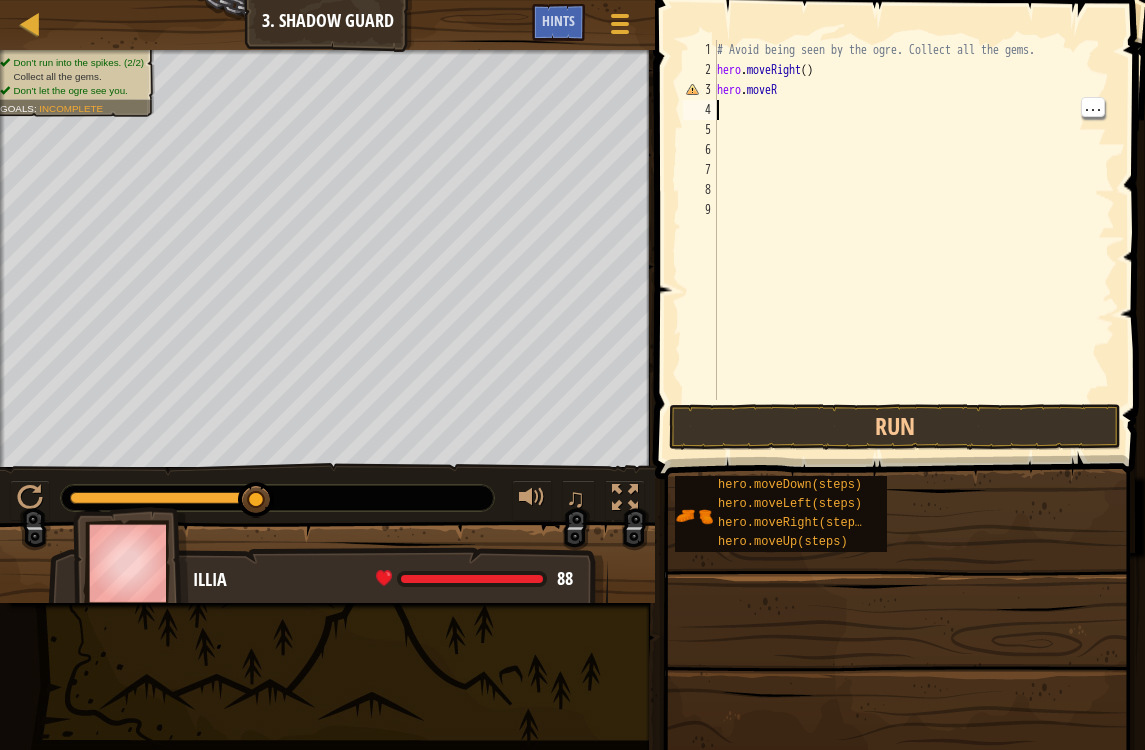click on "# Avoid being seen by the ogre. Collect all the gems. hero . moveRight ( ) hero . moveR" at bounding box center (914, 240) 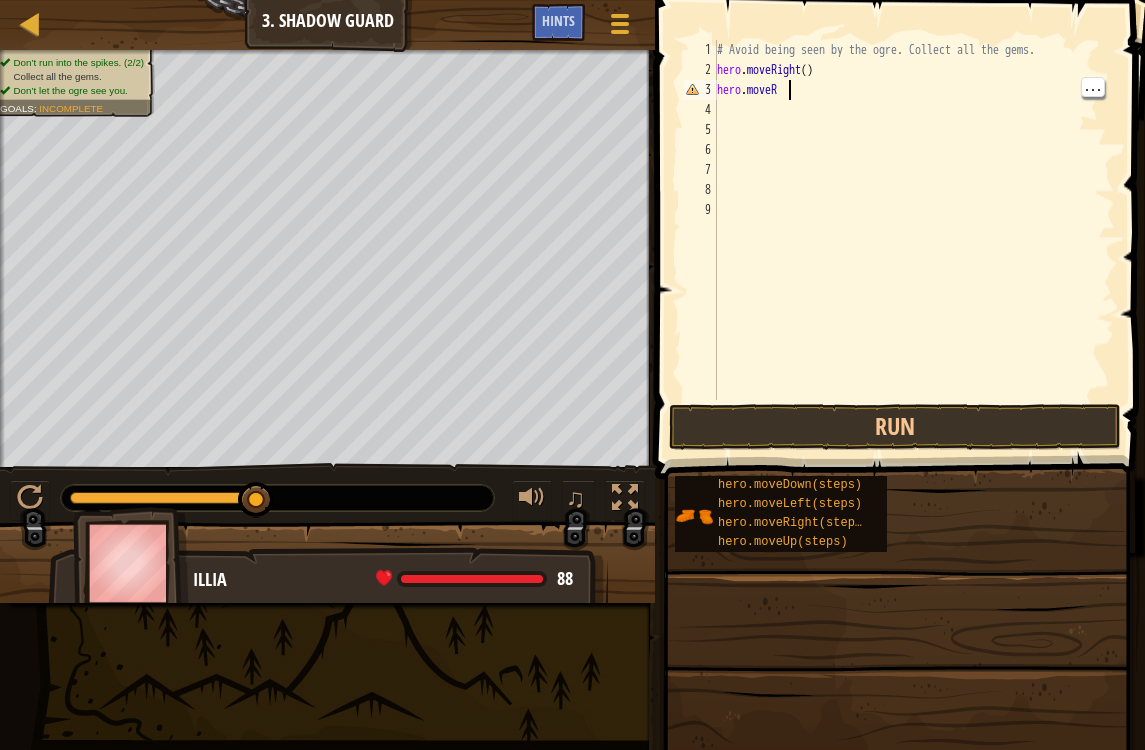 type on "hero.moveRi" 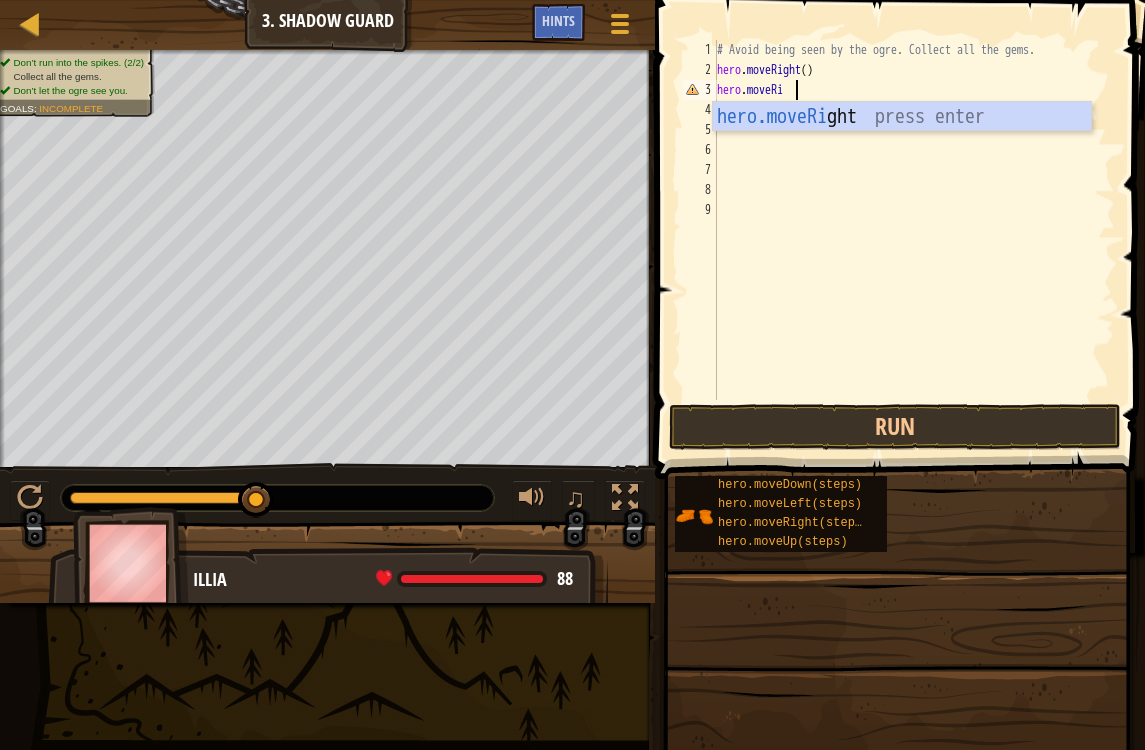 scroll, scrollTop: 10, scrollLeft: 6, axis: both 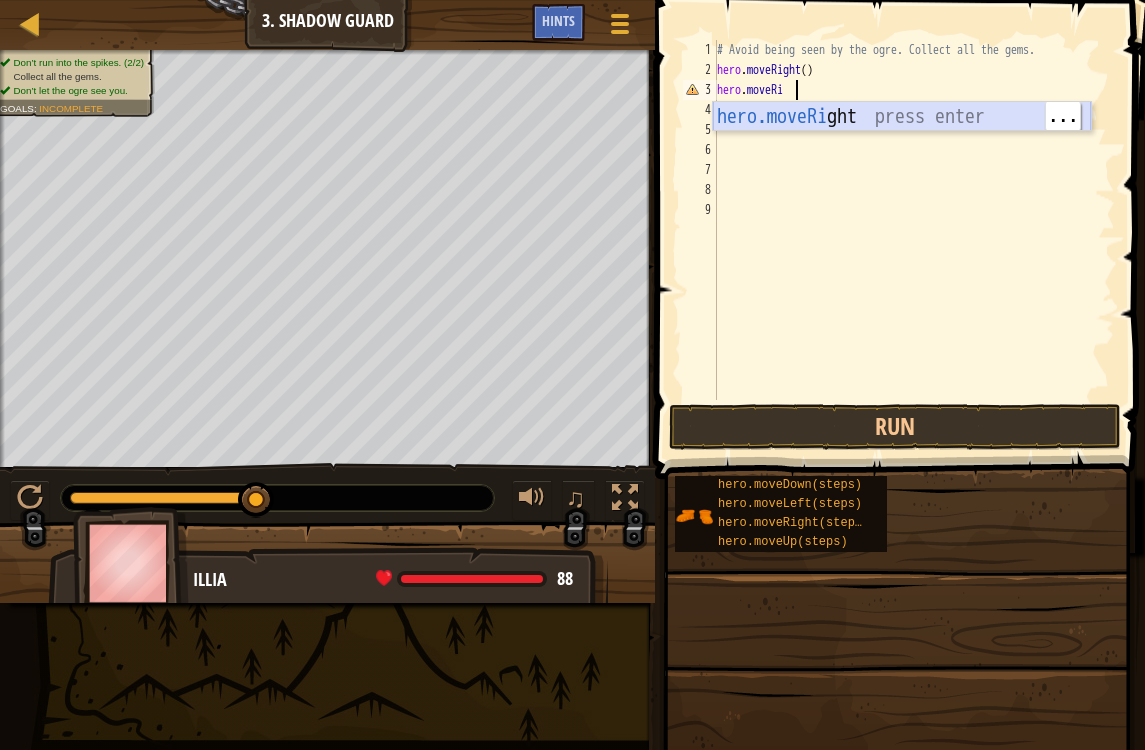 click on "hero.moveRi ght press enter" at bounding box center [902, 147] 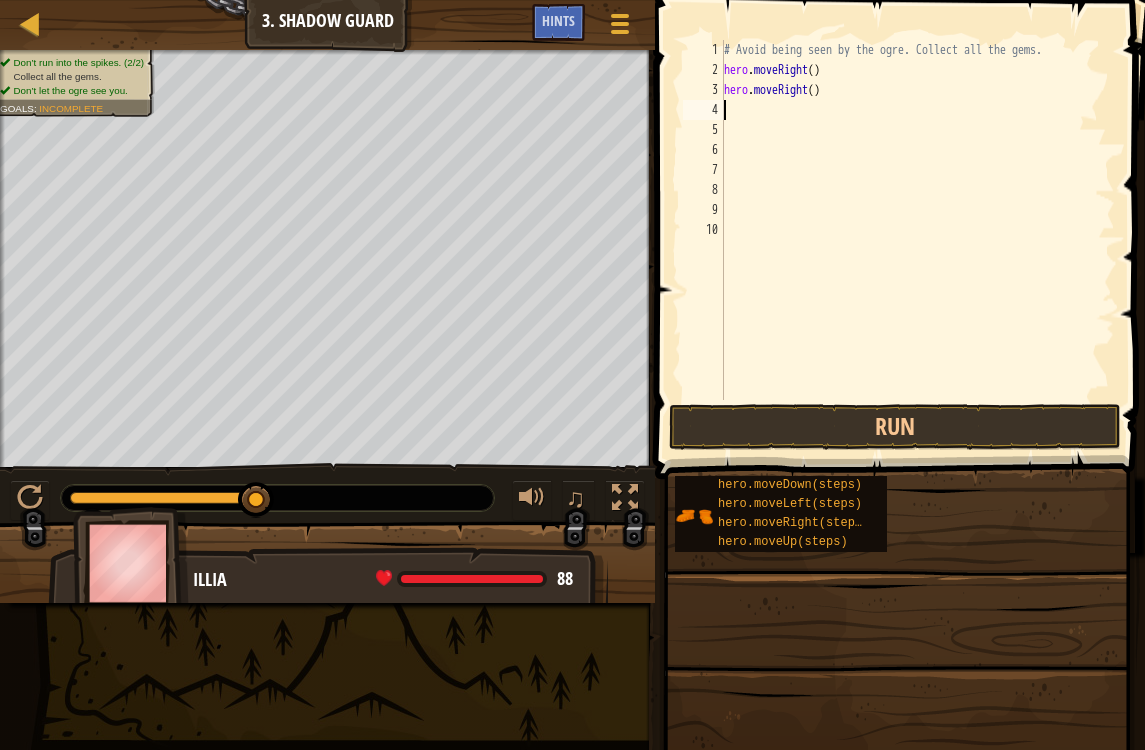 scroll, scrollTop: 10, scrollLeft: 0, axis: vertical 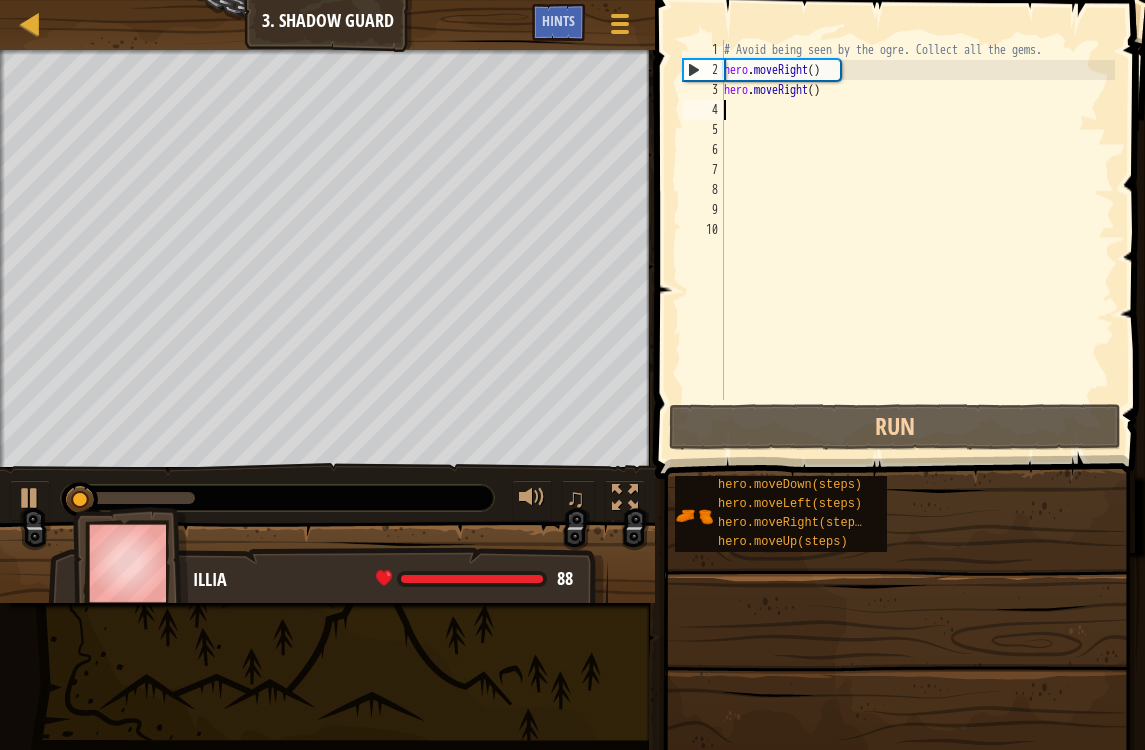 click on "Run" at bounding box center (895, 427) 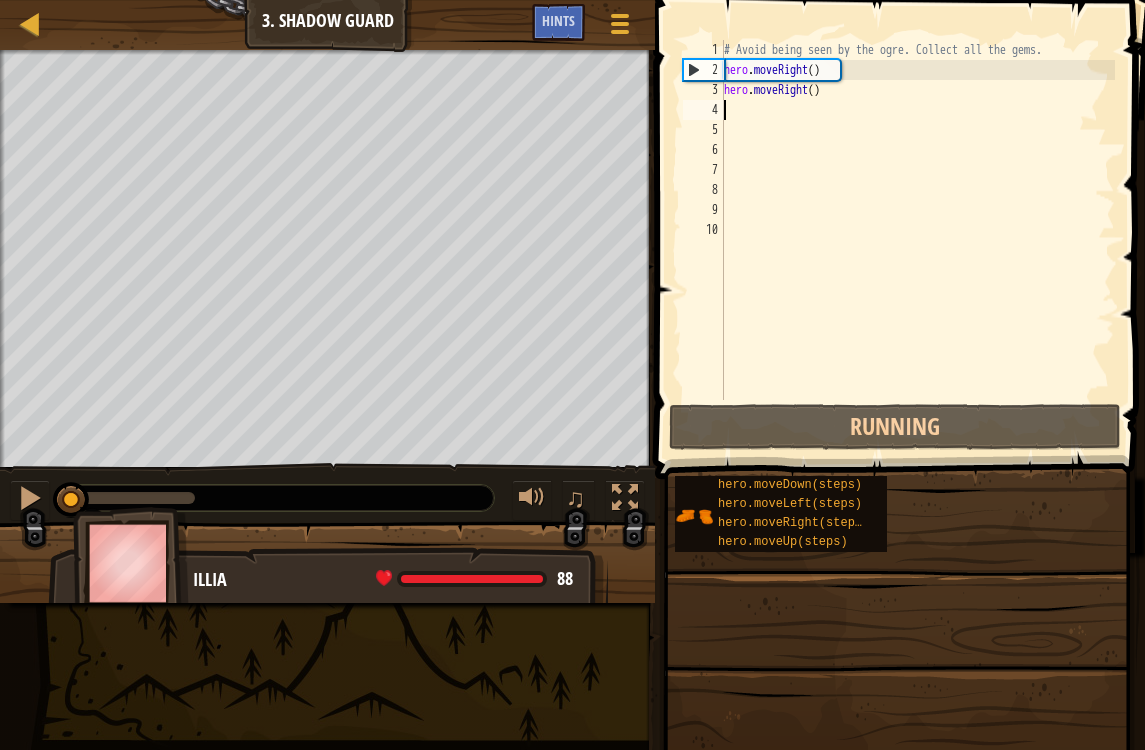 click on "Running" at bounding box center [895, 427] 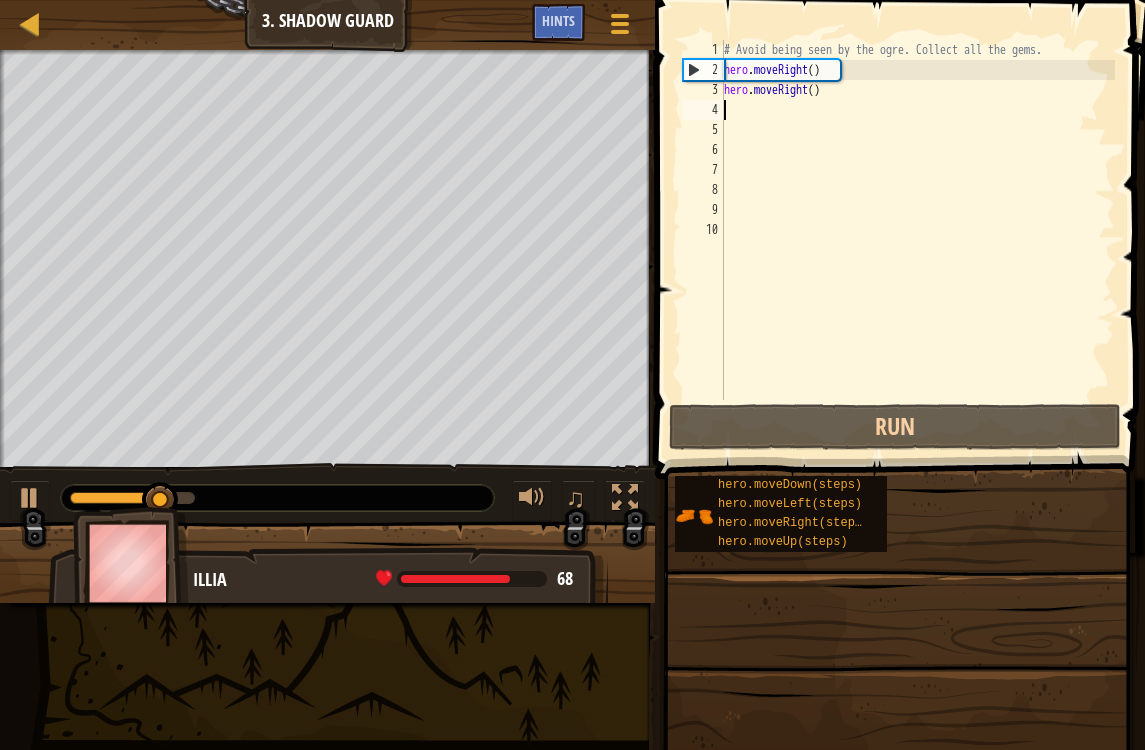 click on "Run" at bounding box center (895, 427) 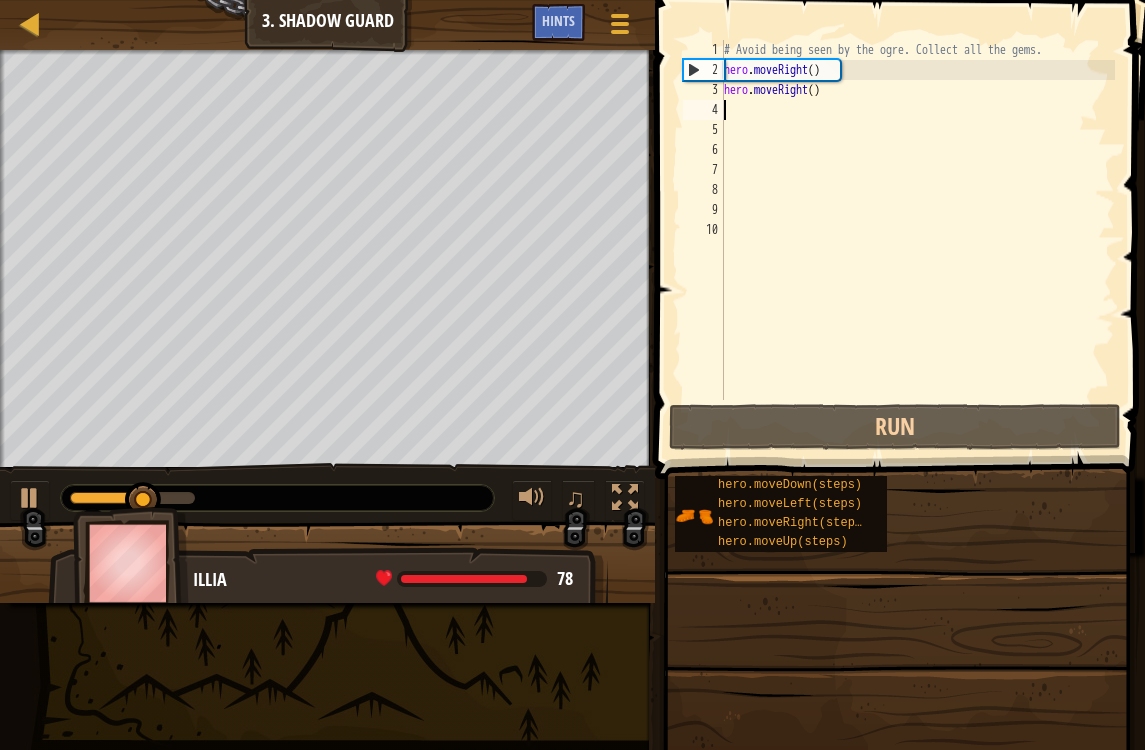 click at bounding box center (30, 498) 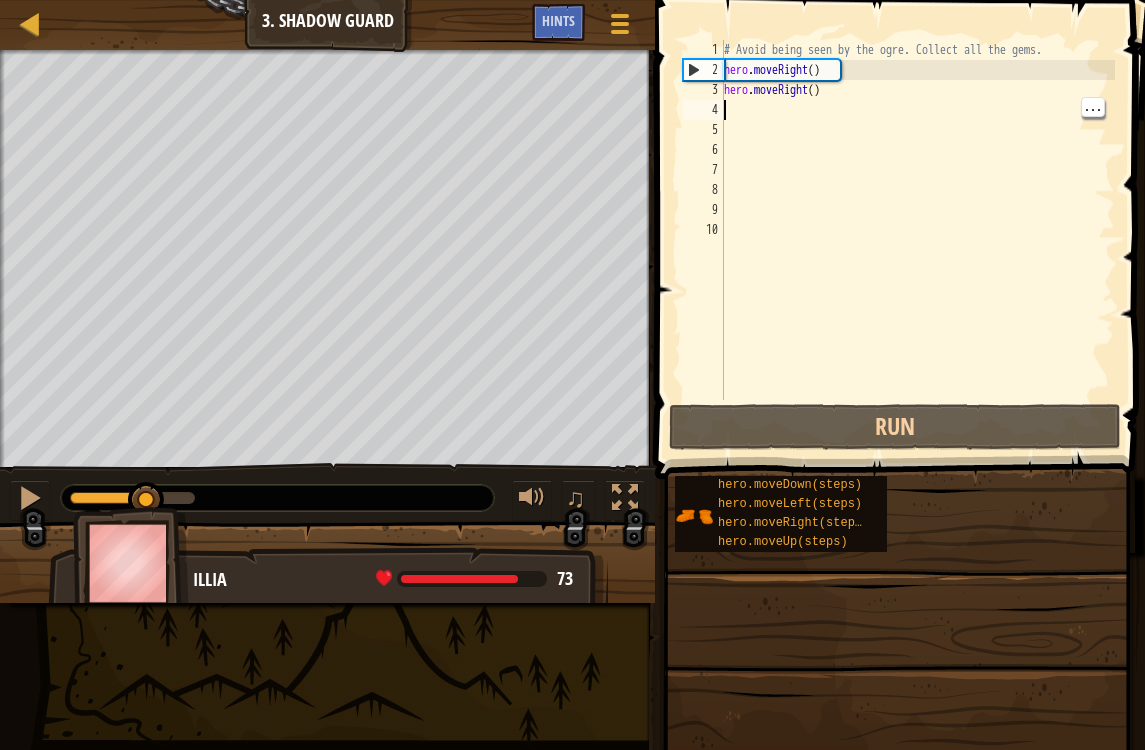 click on "# Avoid being seen by the ogre. Collect all the gems. hero . moveRight ( ) hero . moveRight ( )" at bounding box center [918, 240] 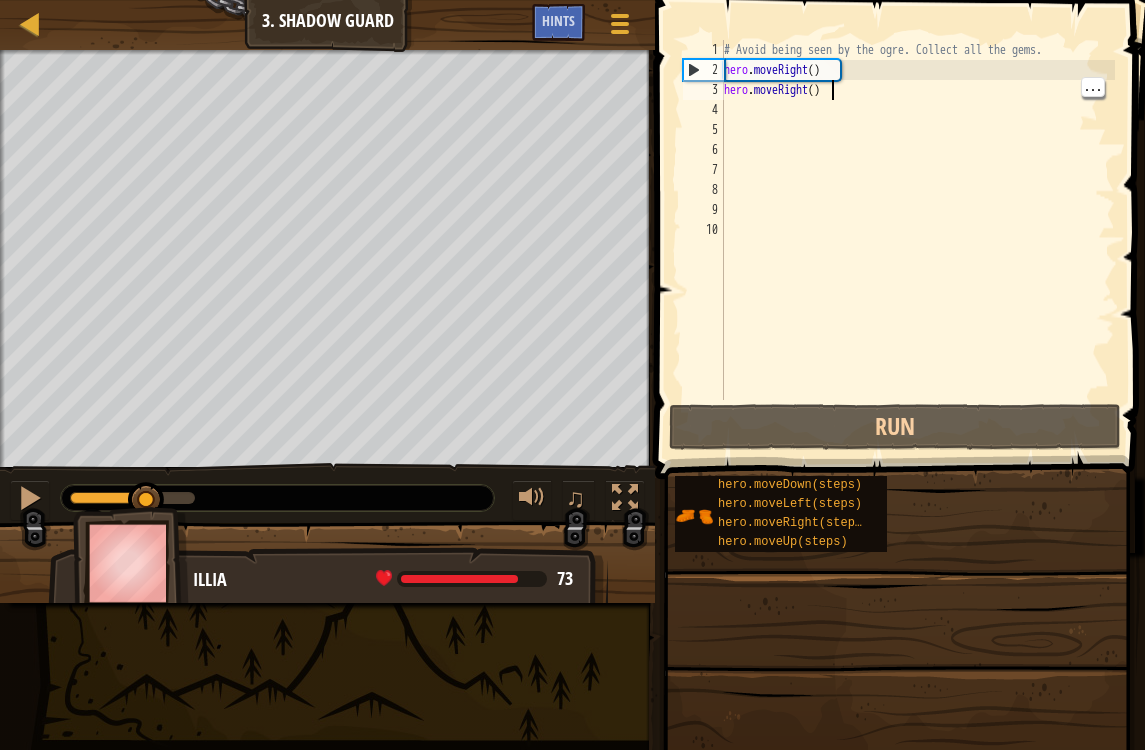 click on "# Avoid being seen by the ogre. Collect all the gems. hero . moveRight ( ) hero . moveRight ( )" at bounding box center [918, 240] 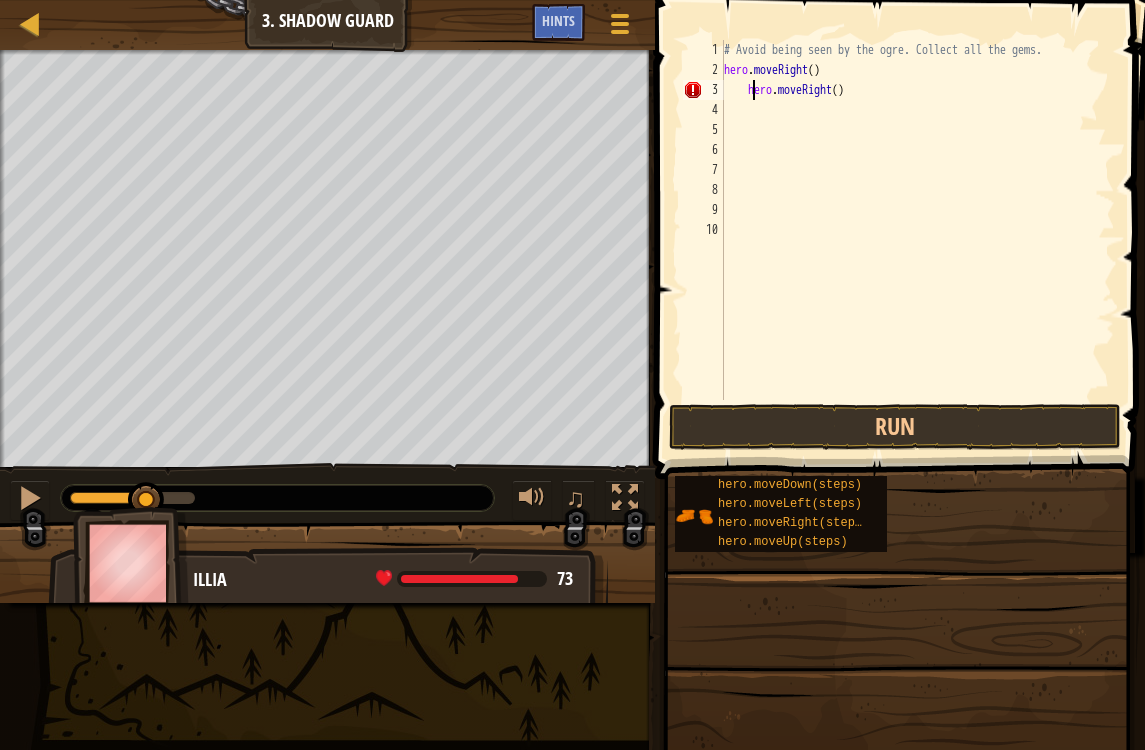 type on "hero.moveRight()" 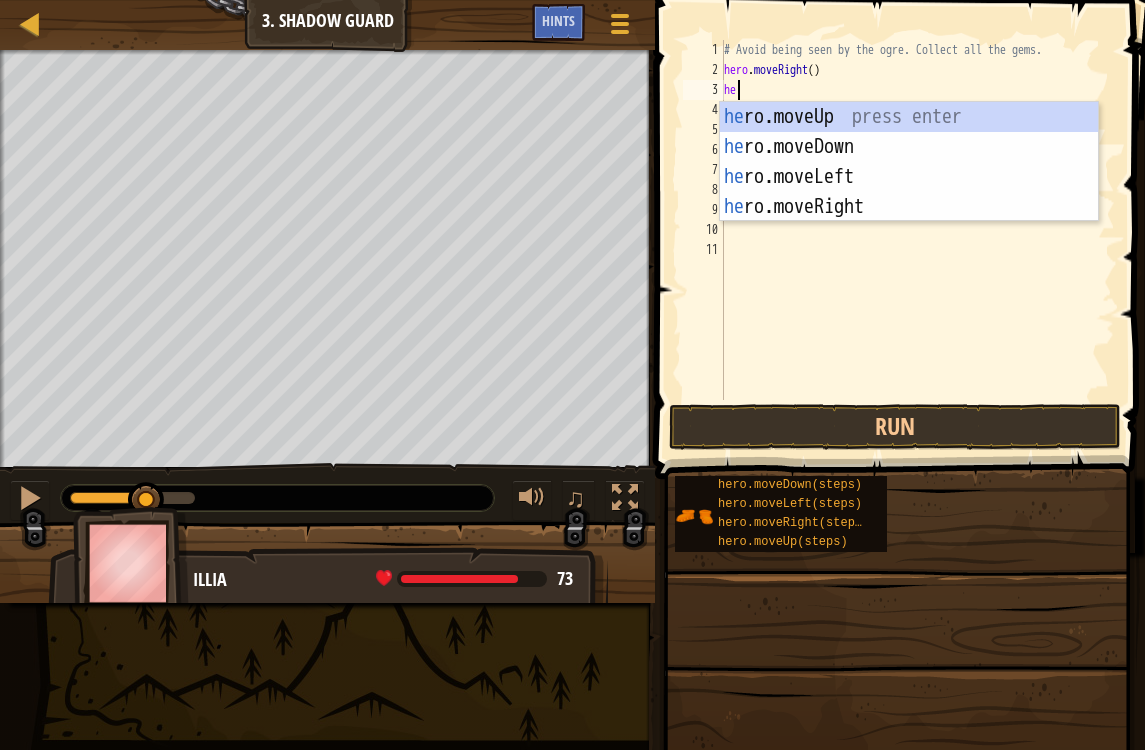 scroll, scrollTop: 10, scrollLeft: 1, axis: both 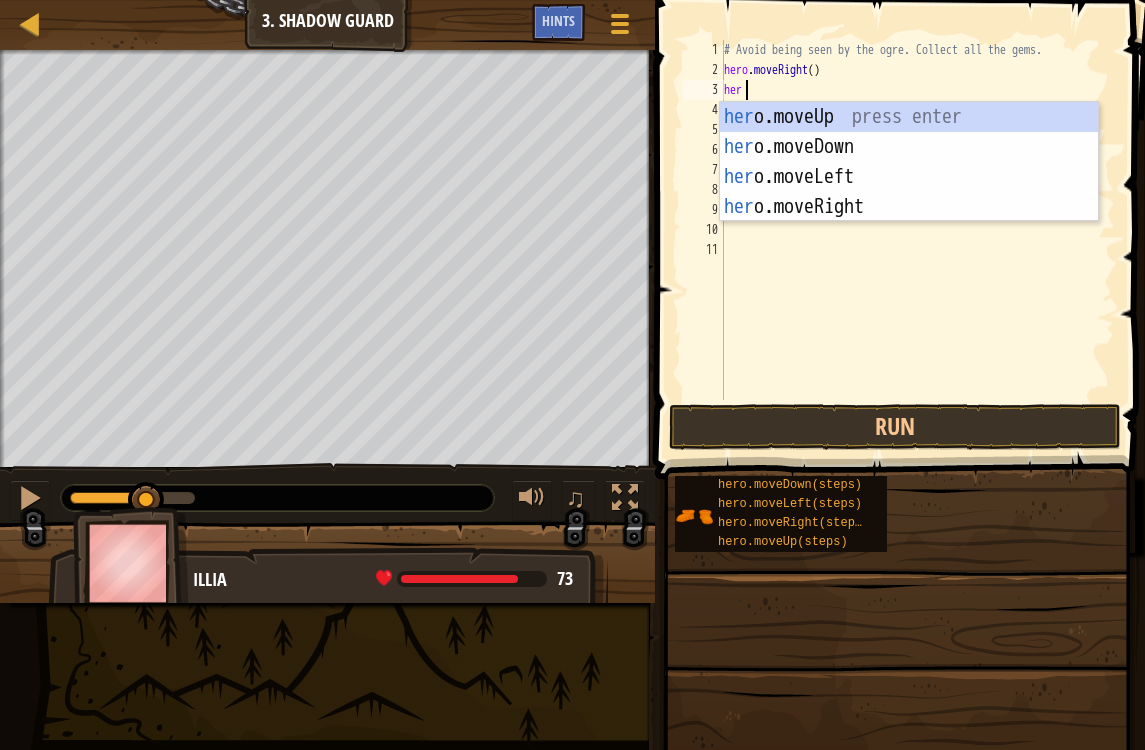 type on "hero" 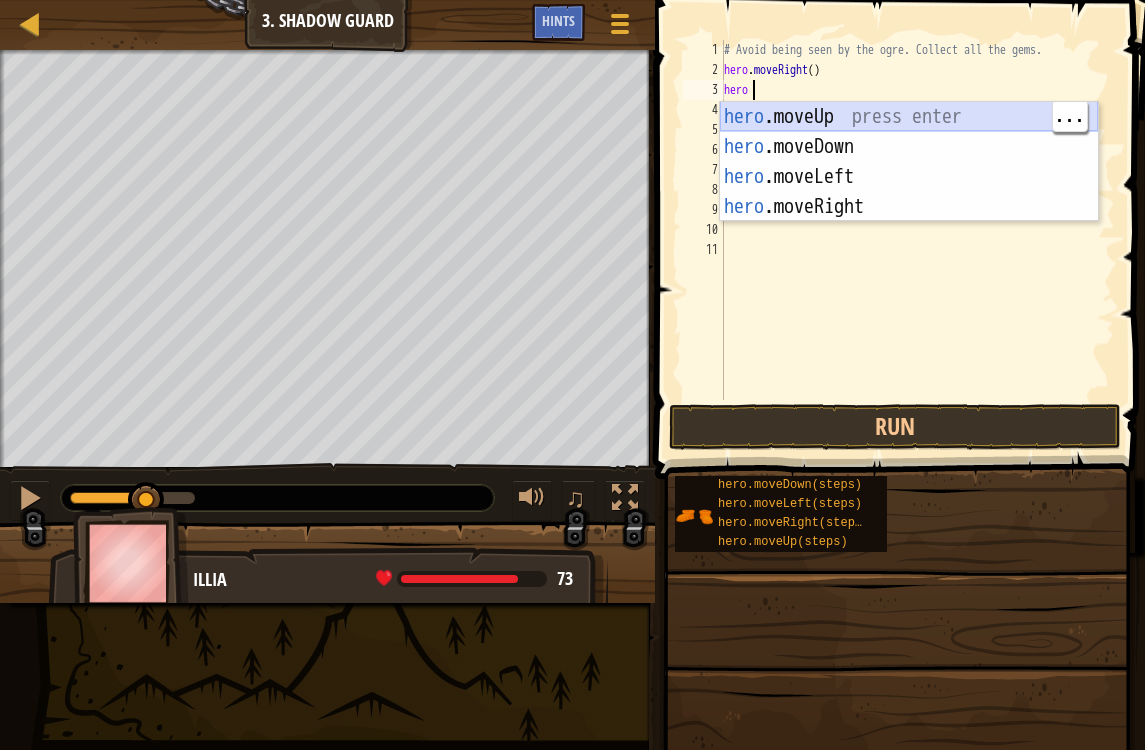 click on "hero .moveUp press enter hero .moveDown press enter hero .moveLeft press enter hero .moveRight press enter" at bounding box center (909, 192) 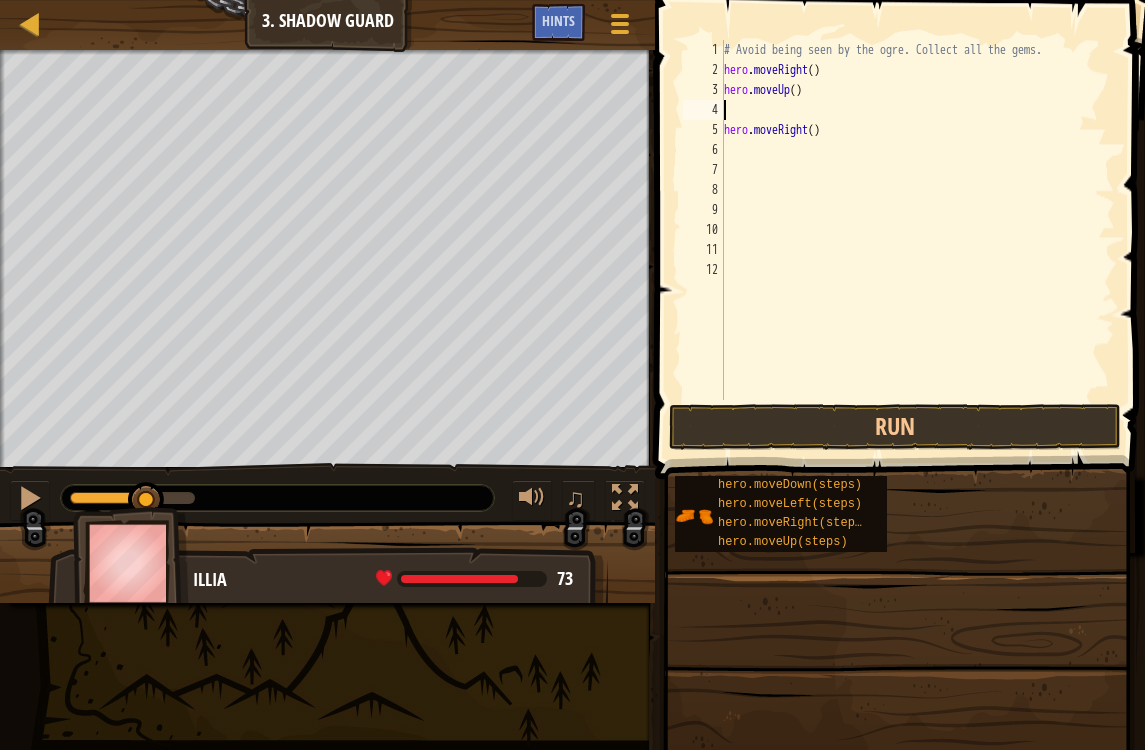 scroll, scrollTop: 10, scrollLeft: 0, axis: vertical 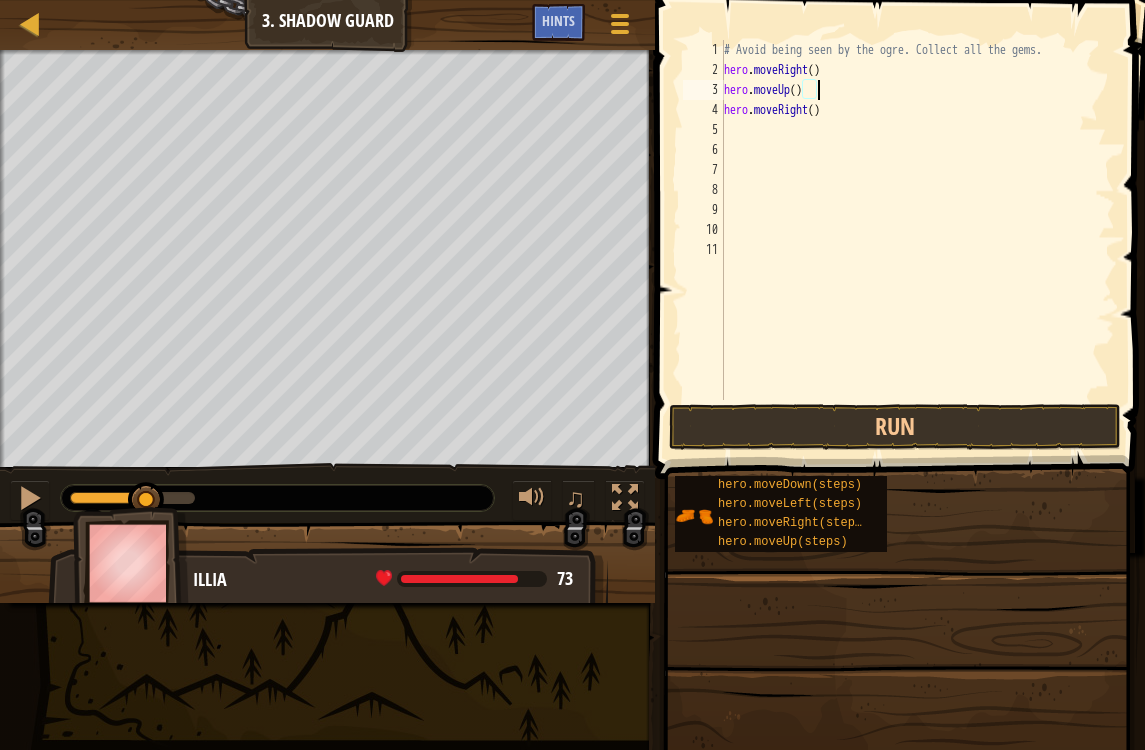 type on "hero.moveRight()" 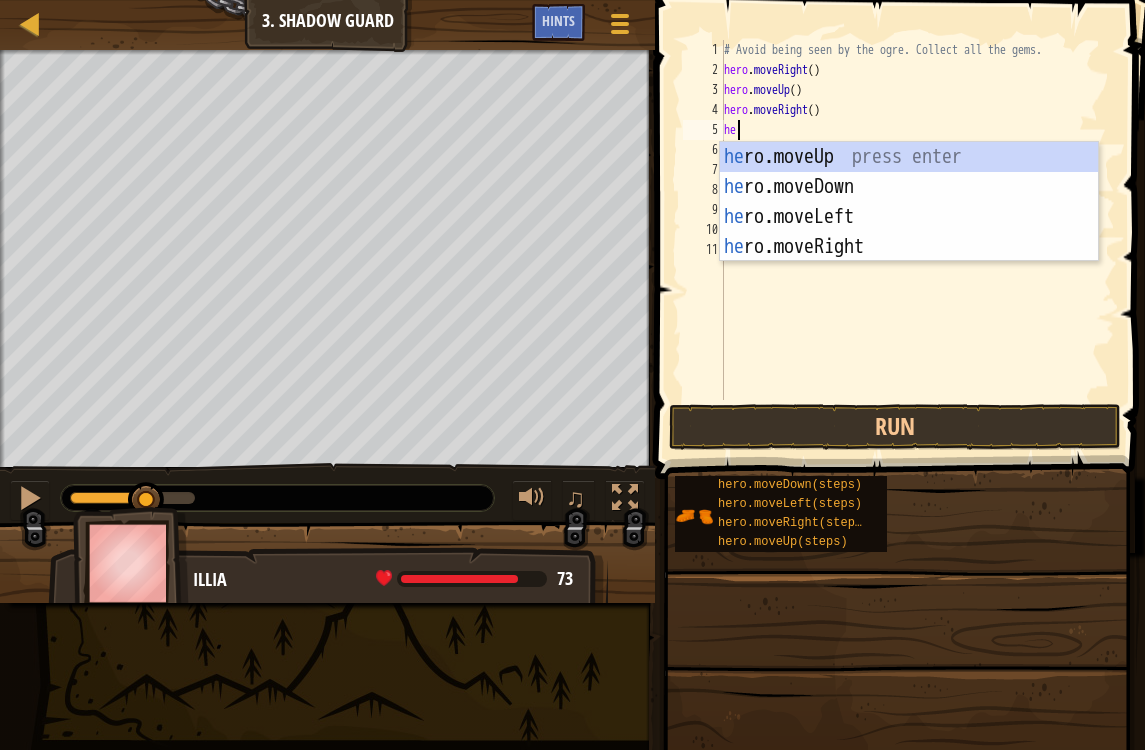 type on "her" 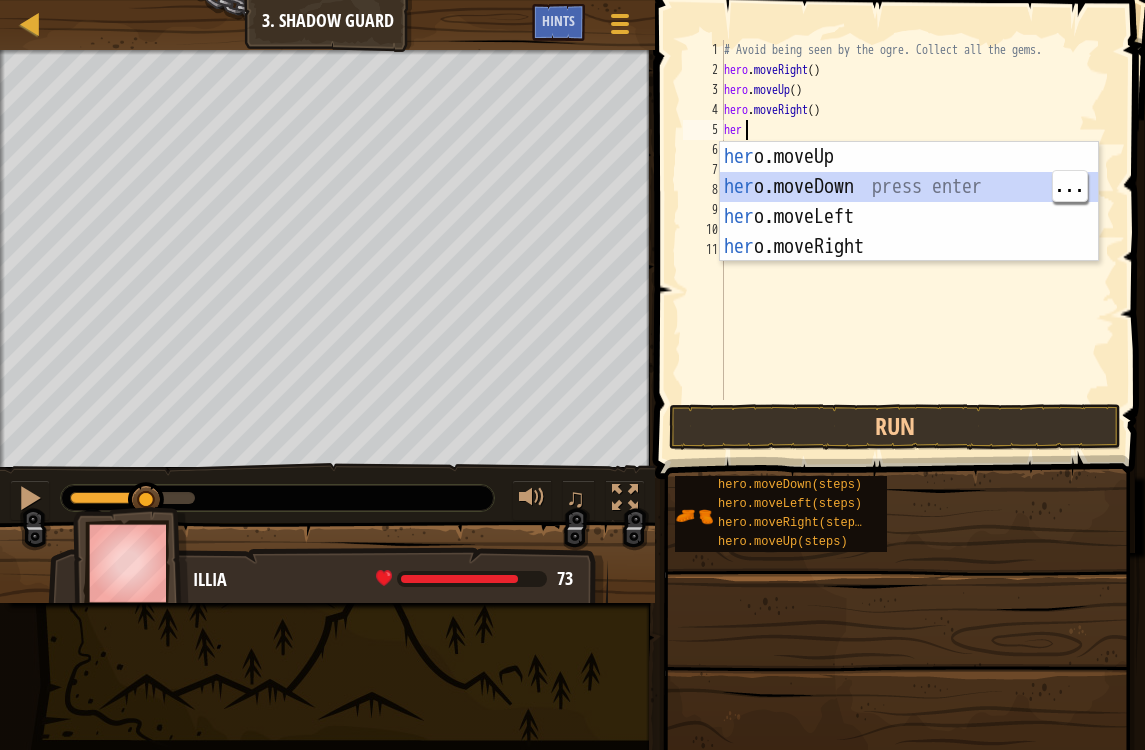click on "her o.moveUp press enter her o.moveDown press enter her o.moveLeft press enter her o.moveRight press enter" at bounding box center [909, 232] 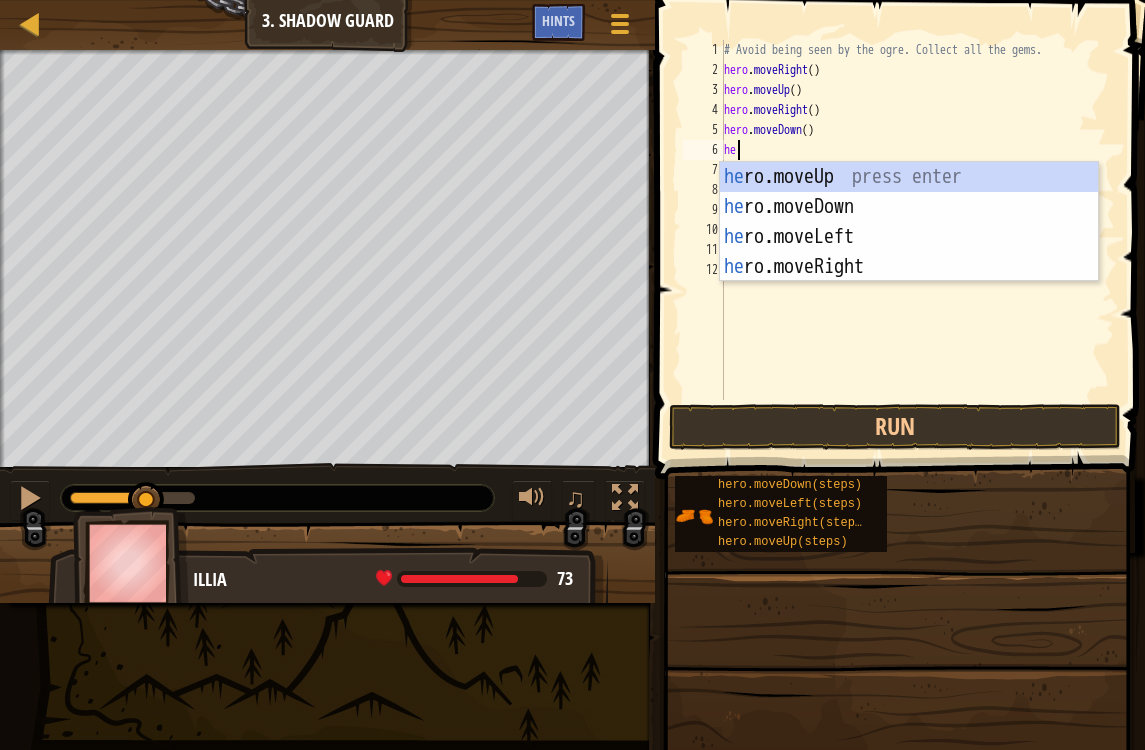 scroll, scrollTop: 10, scrollLeft: 1, axis: both 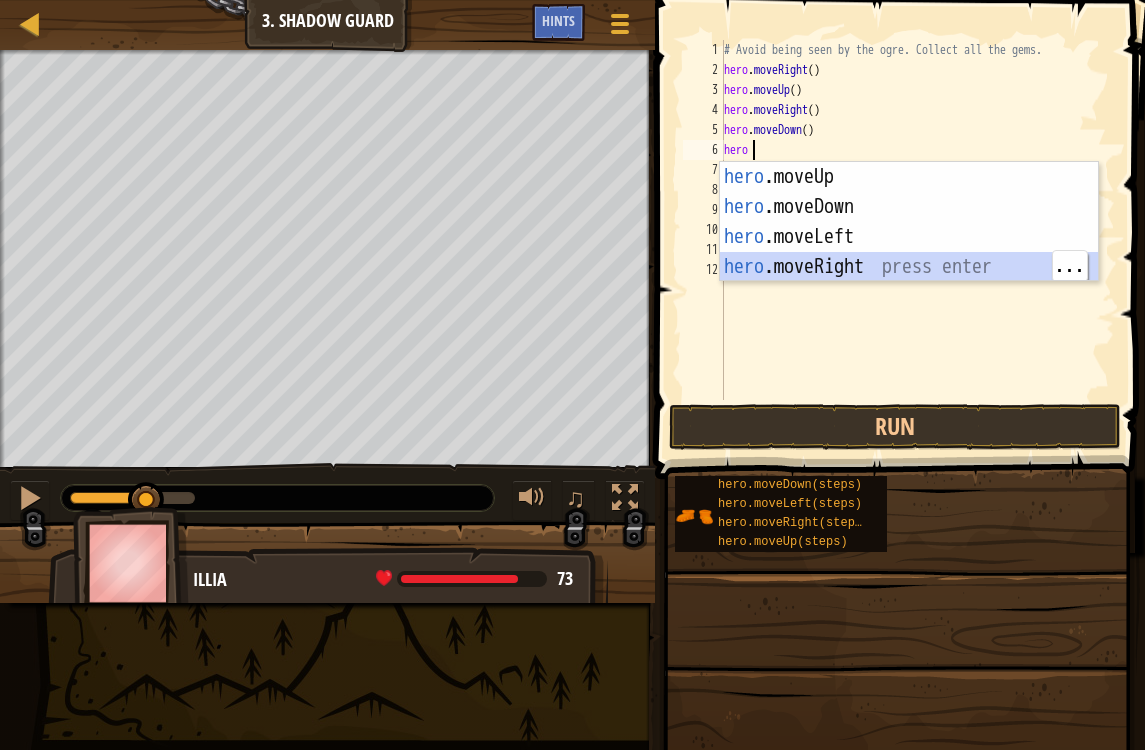 click on "hero .moveUp press enter hero .moveDown press enter hero .moveLeft press enter hero .moveRight press enter" at bounding box center [909, 252] 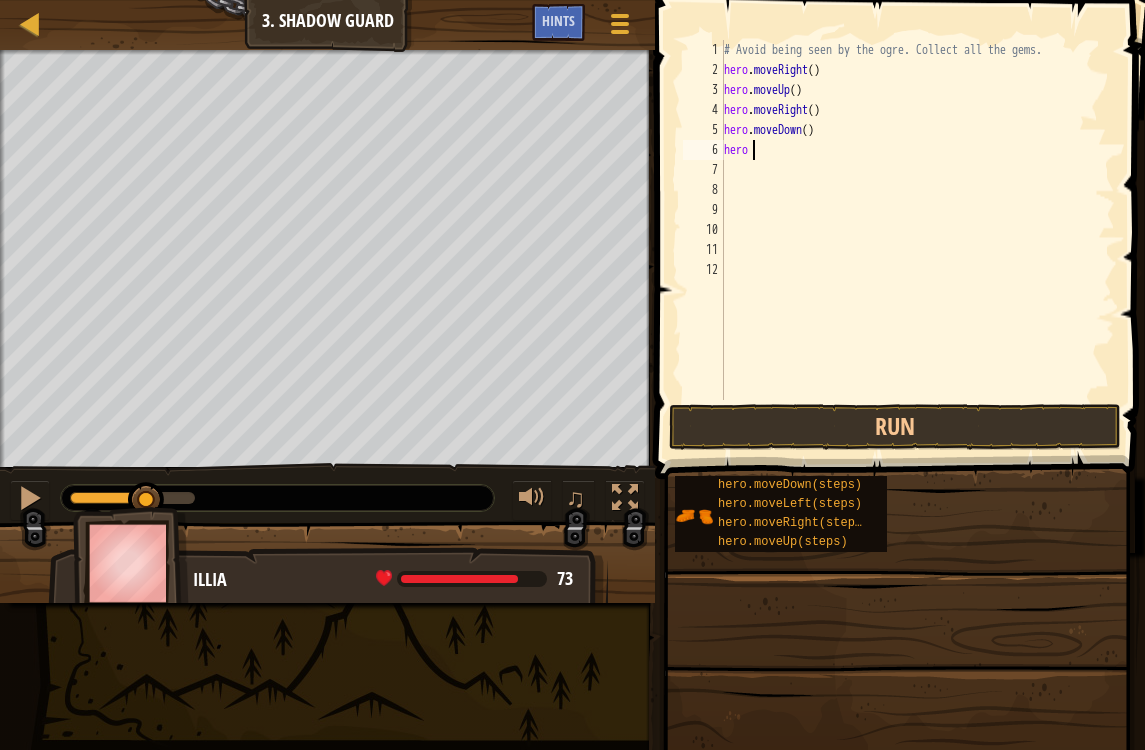 scroll, scrollTop: 10, scrollLeft: 0, axis: vertical 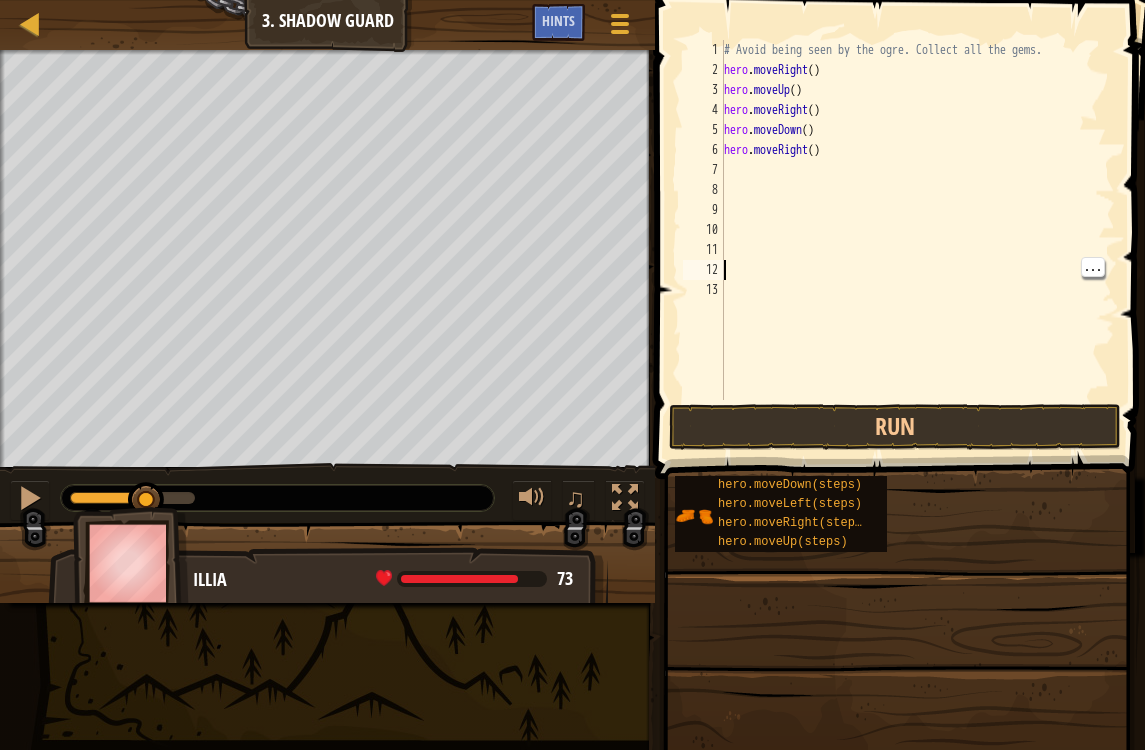 click on "Run" at bounding box center (895, 427) 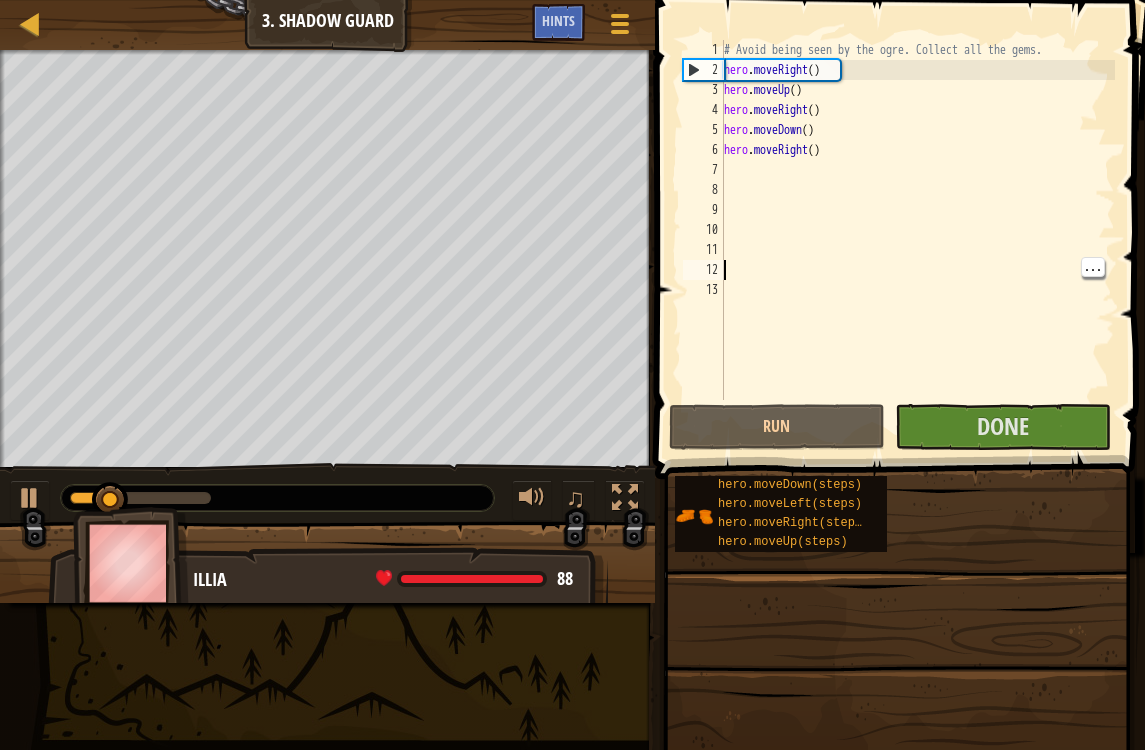 click on "Done" at bounding box center (1003, 427) 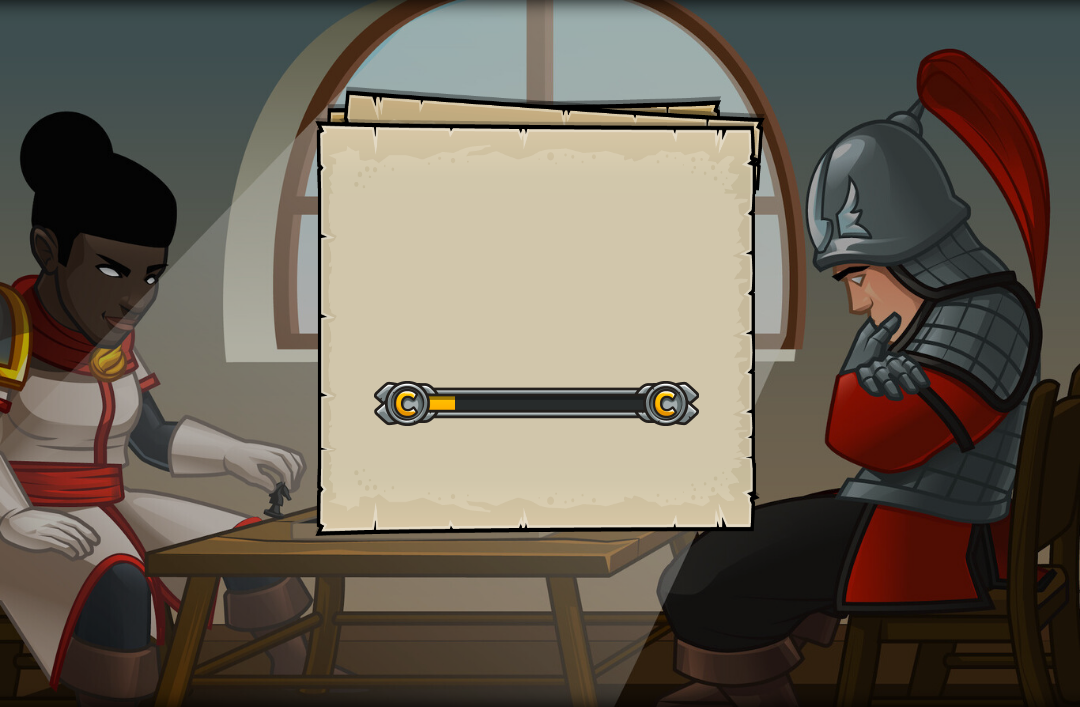 scroll, scrollTop: 0, scrollLeft: 0, axis: both 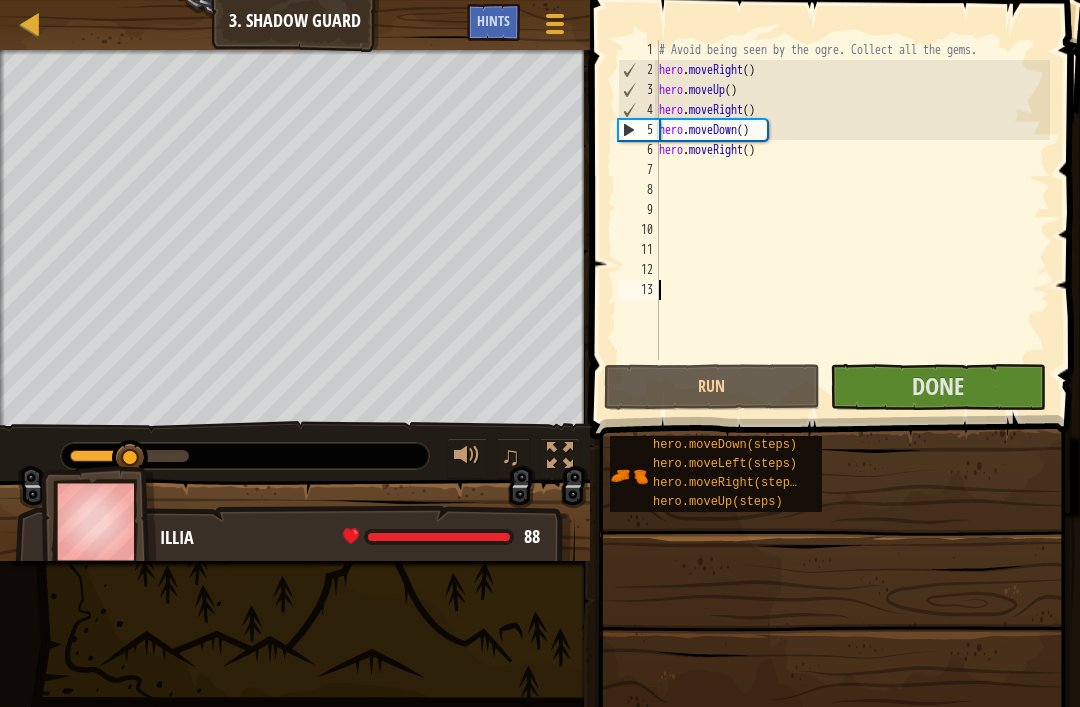 click on "Done" at bounding box center [938, 387] 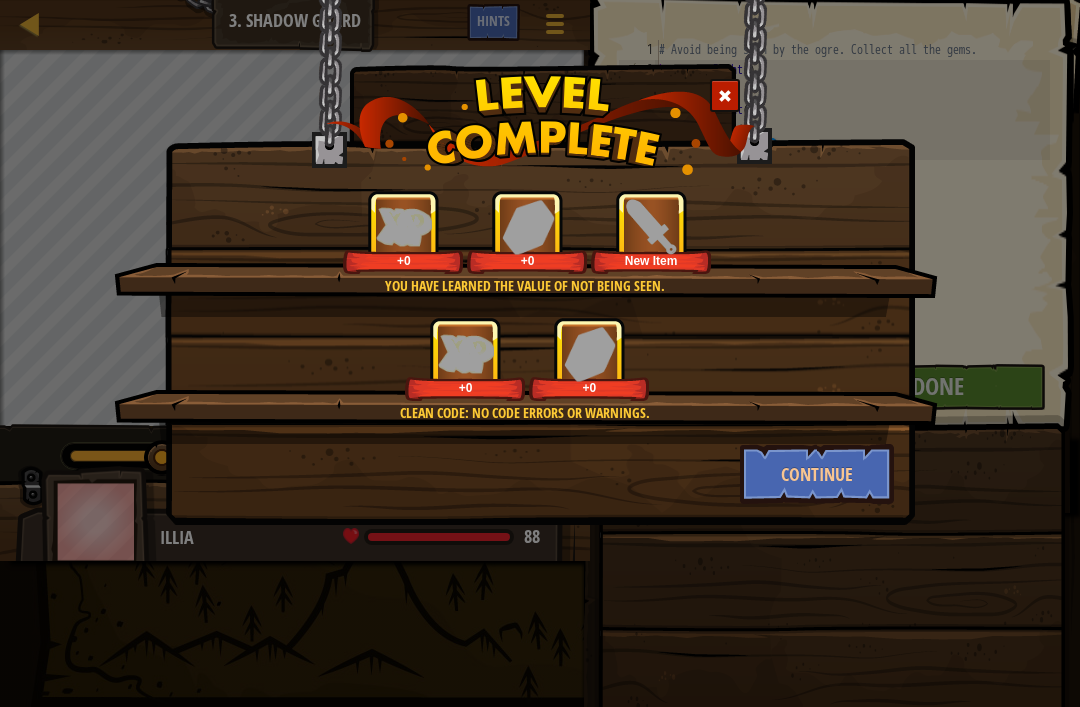 click on "Continue" at bounding box center (817, 474) 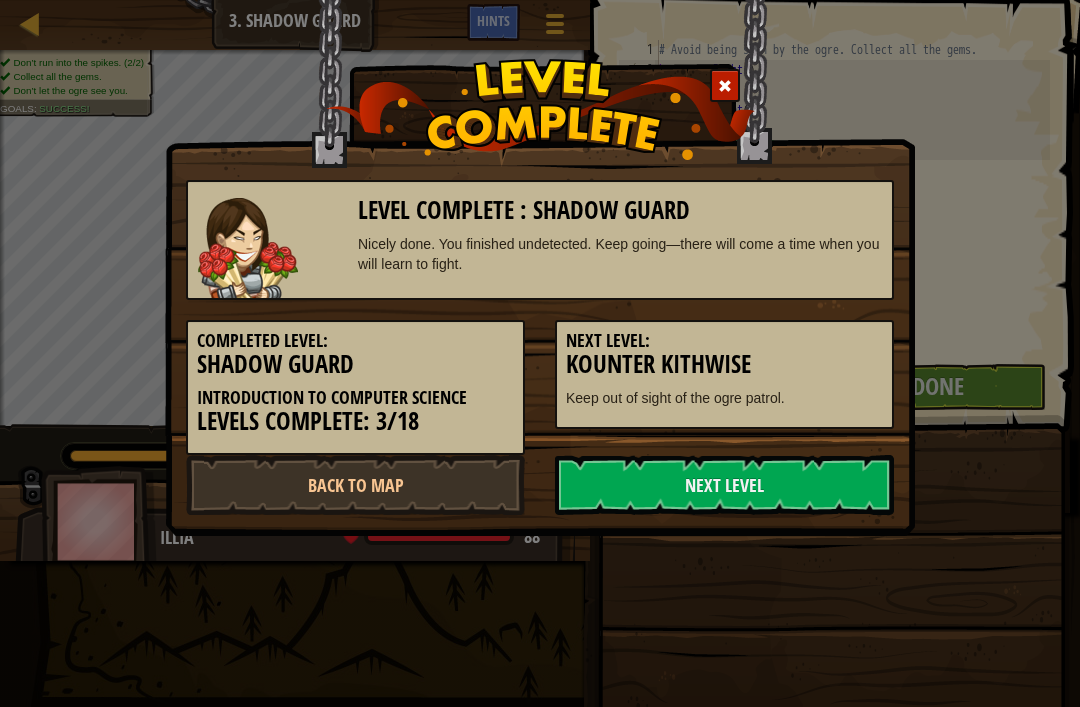 click on "Next Level" at bounding box center (724, 485) 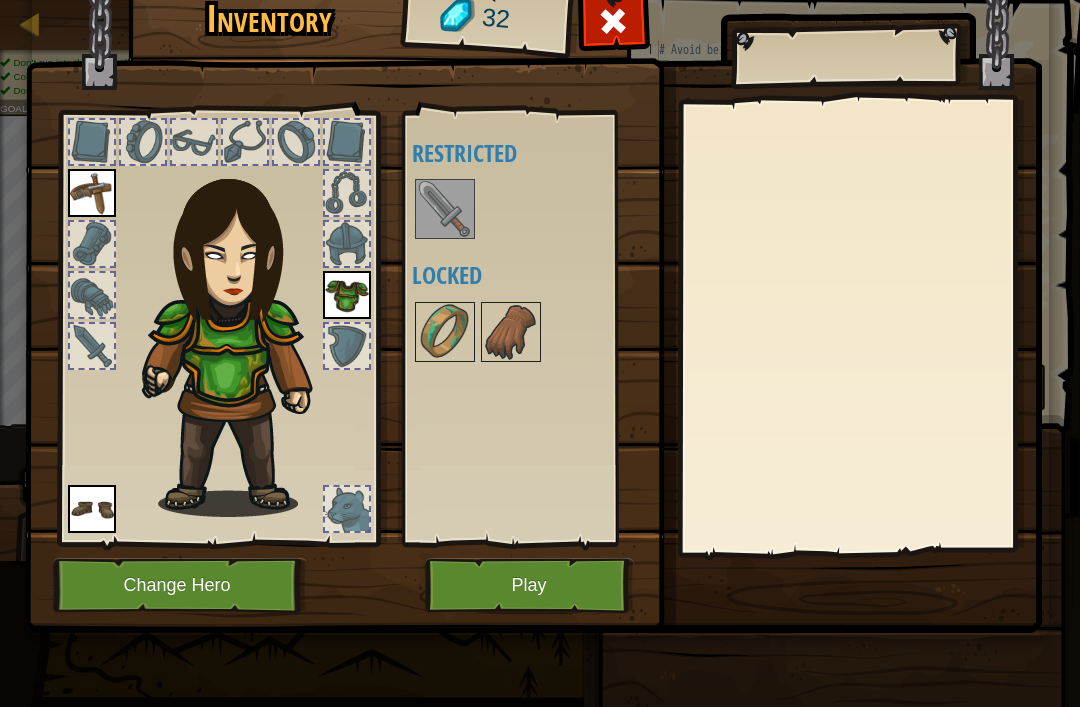 click at bounding box center [445, 209] 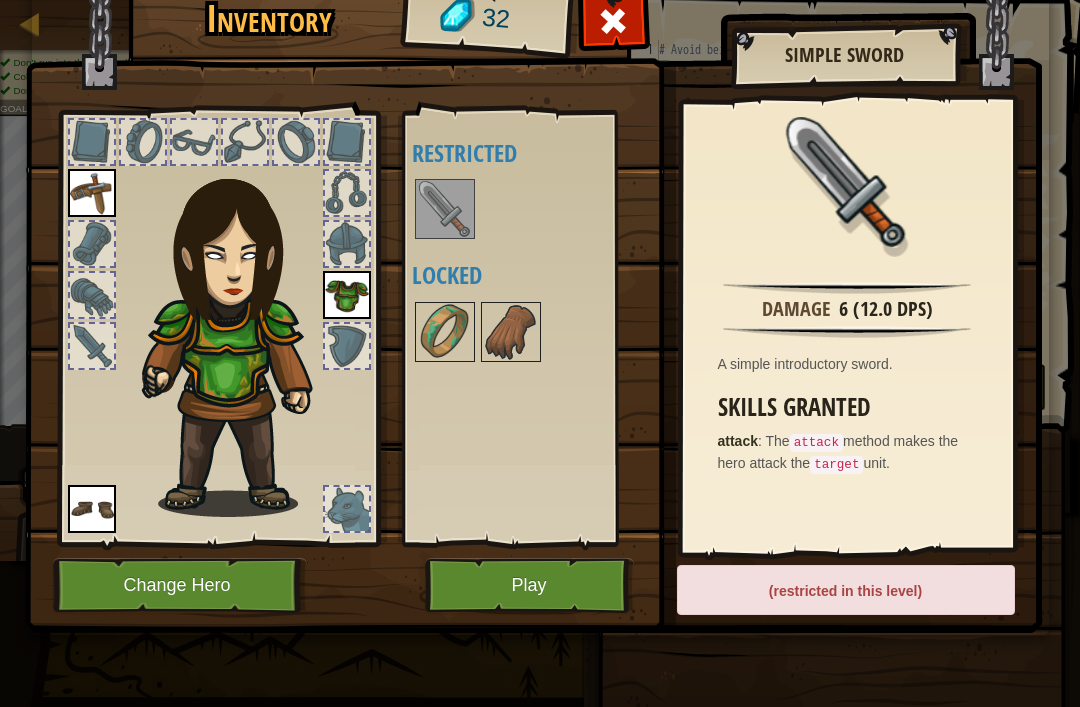 click at bounding box center (613, 21) 